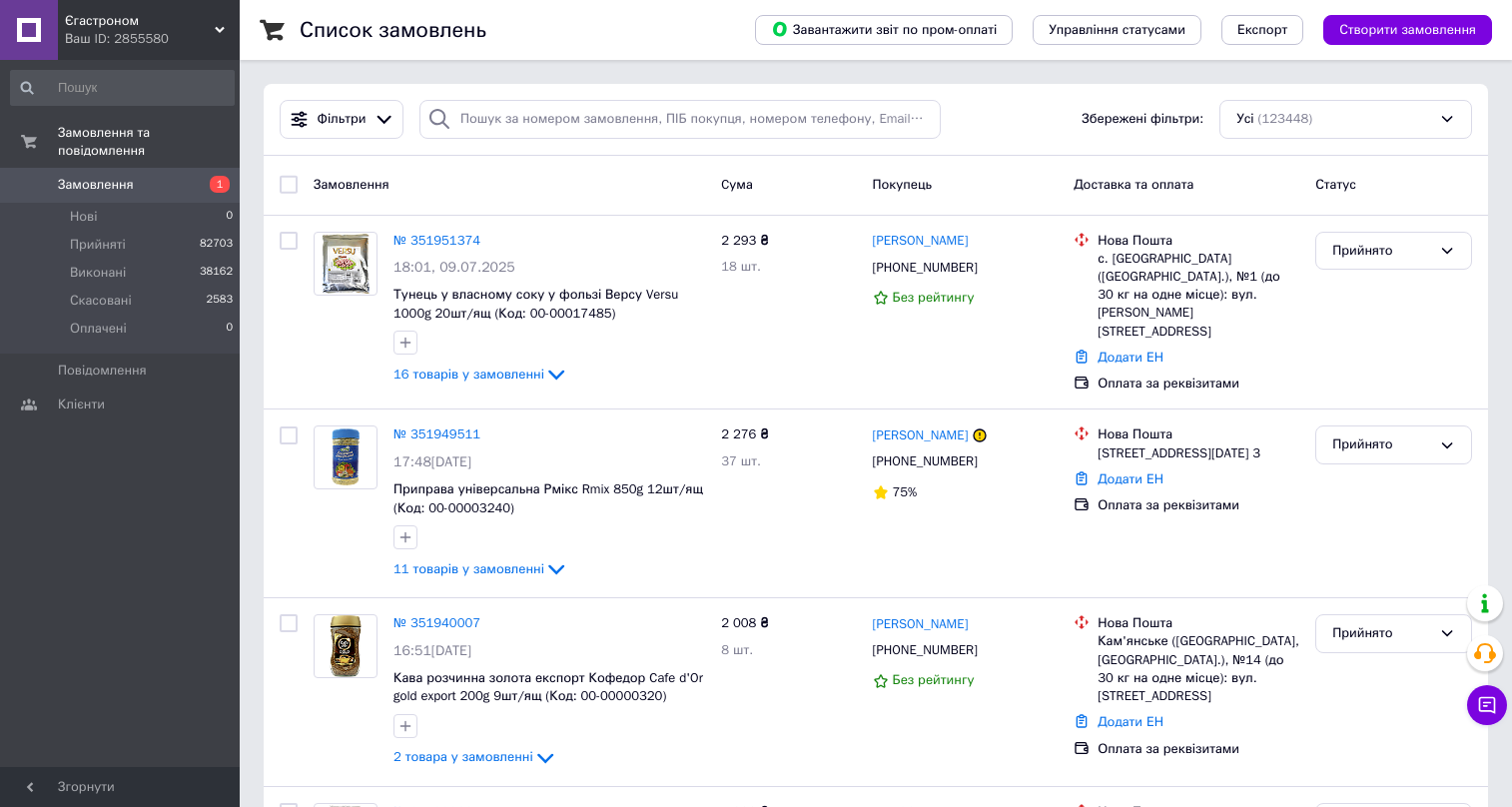 scroll, scrollTop: 0, scrollLeft: 0, axis: both 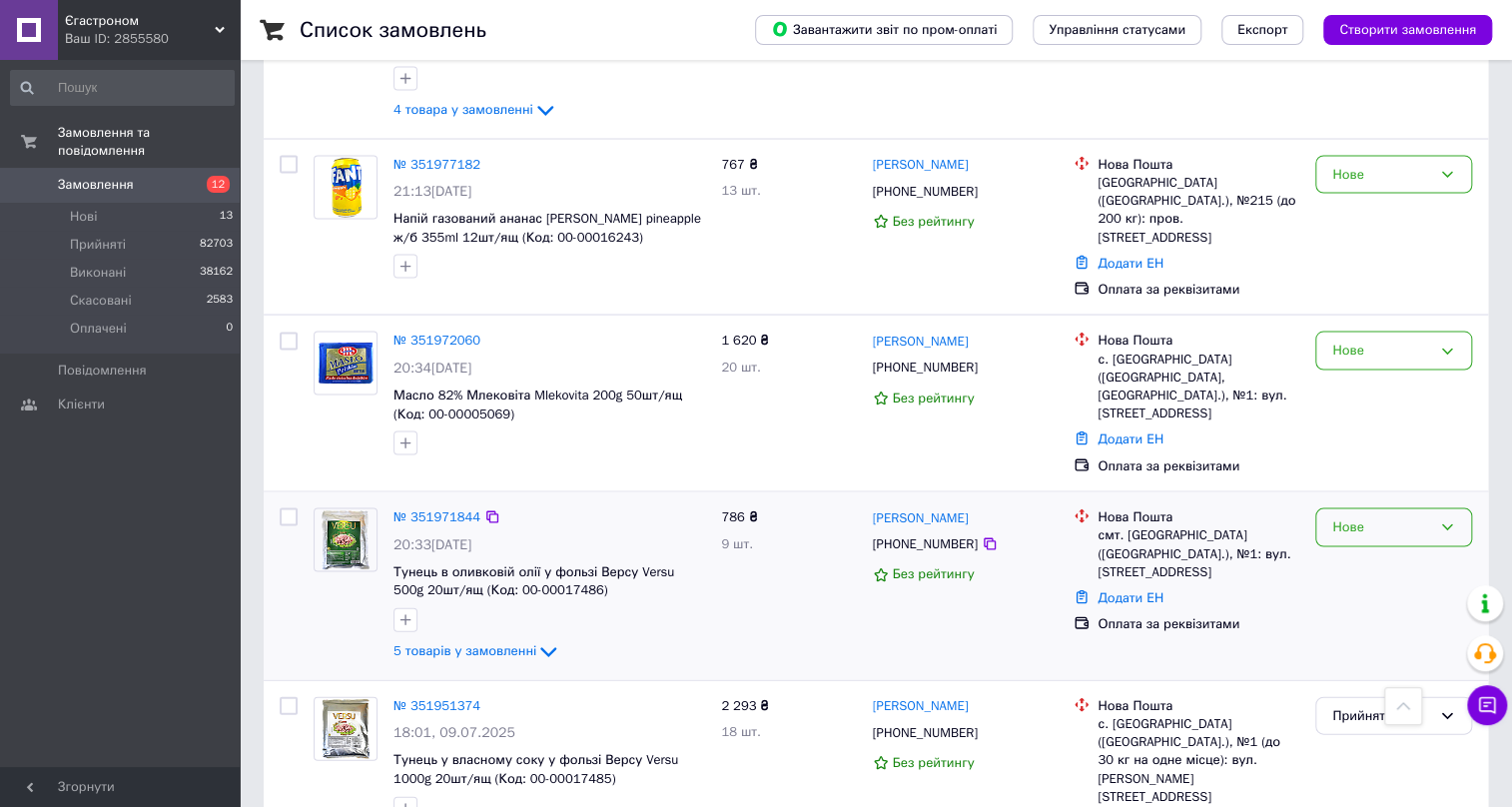 click on "Нове" at bounding box center (1381, 526) 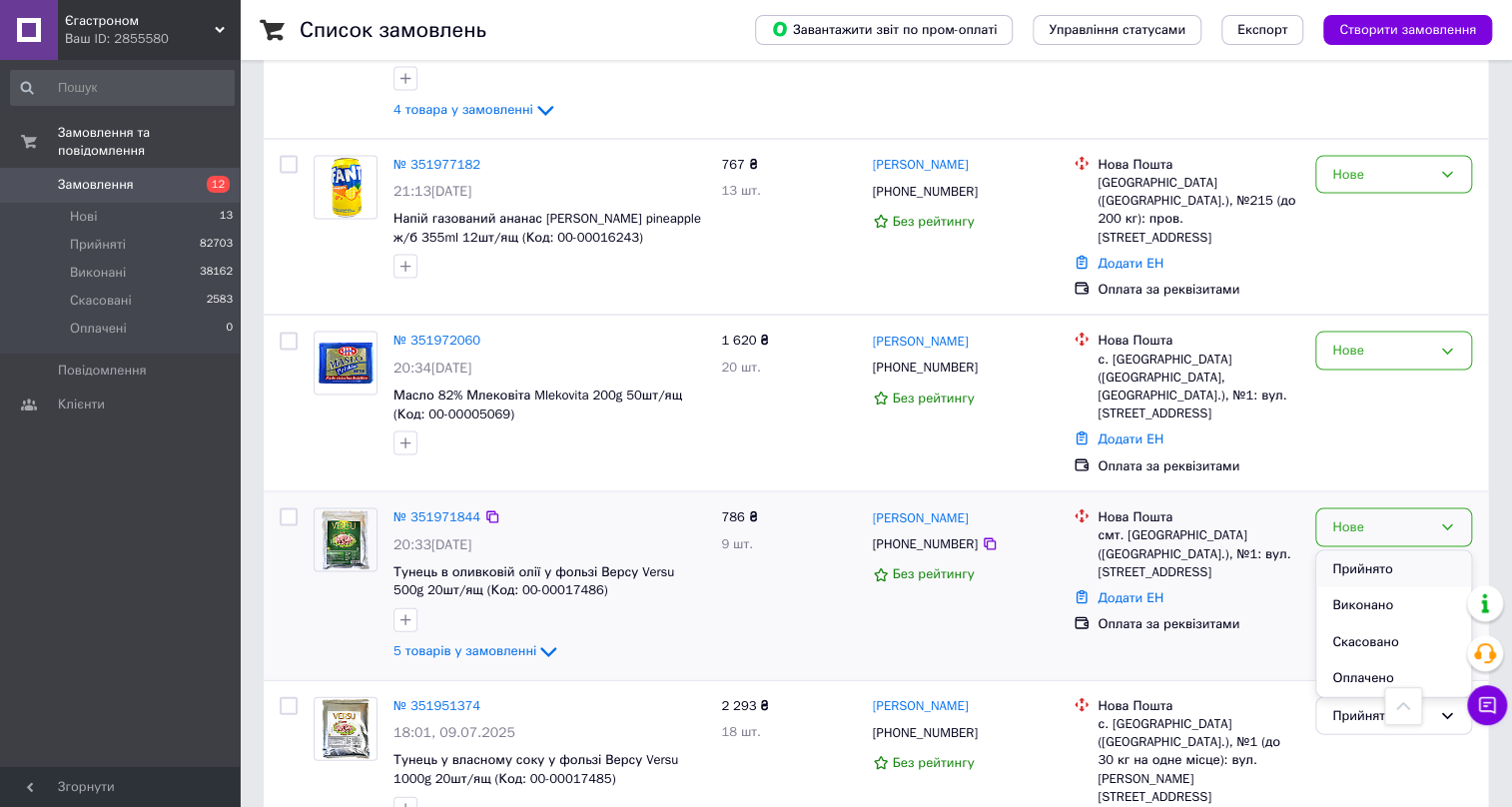 click on "Прийнято" at bounding box center [1393, 568] 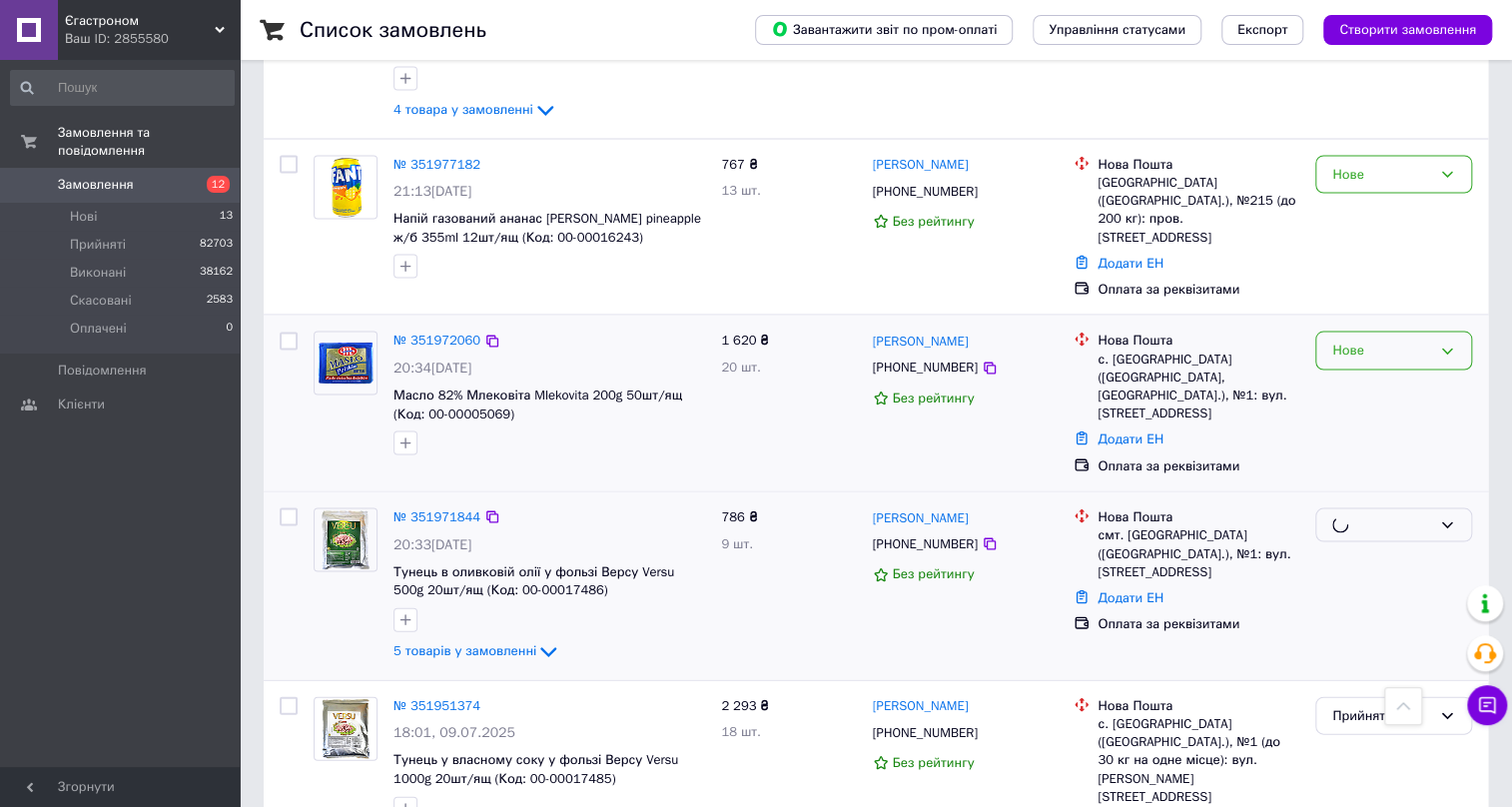 click on "Нове" at bounding box center (1381, 350) 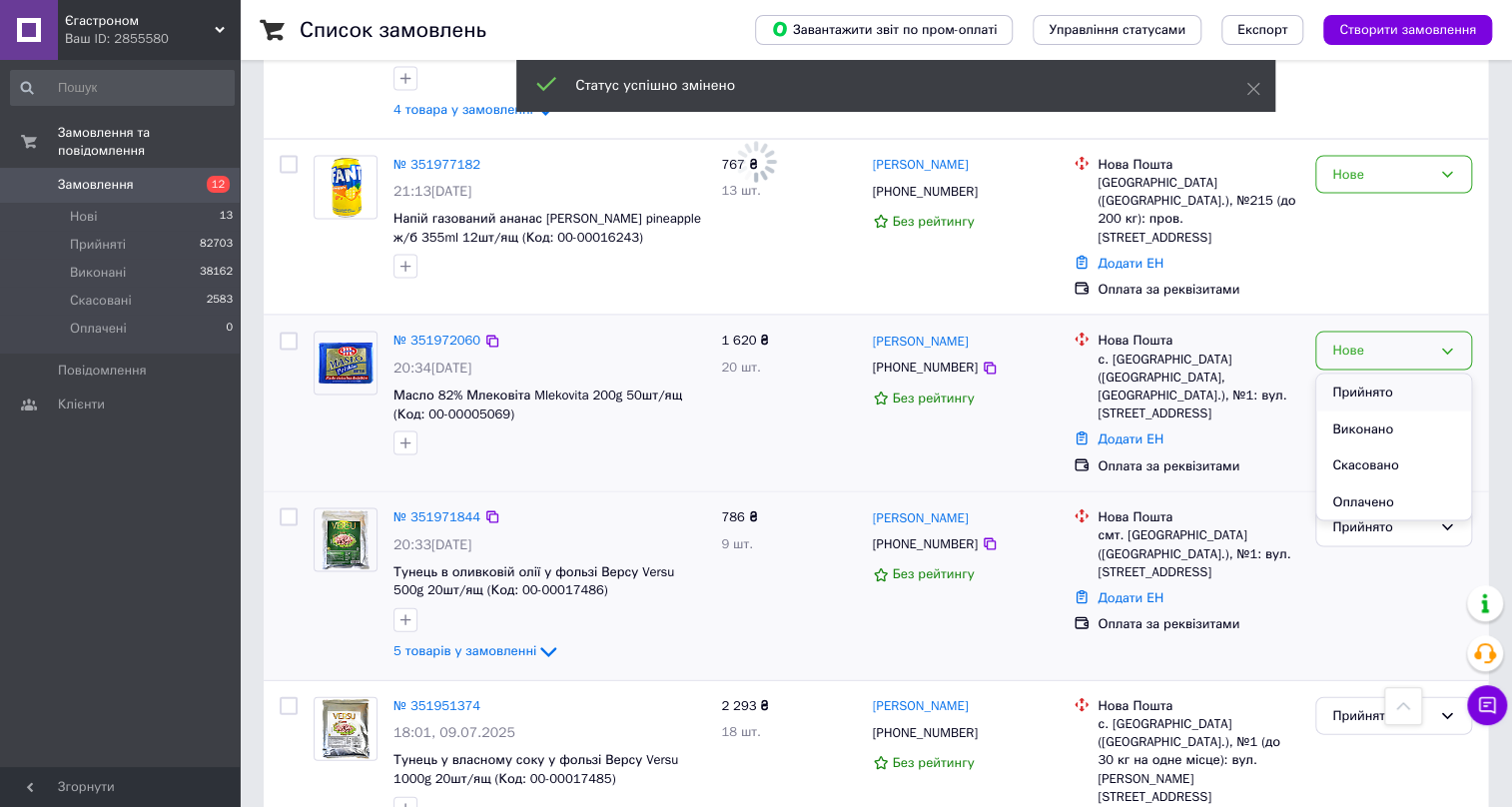 click on "Прийнято" at bounding box center [1393, 392] 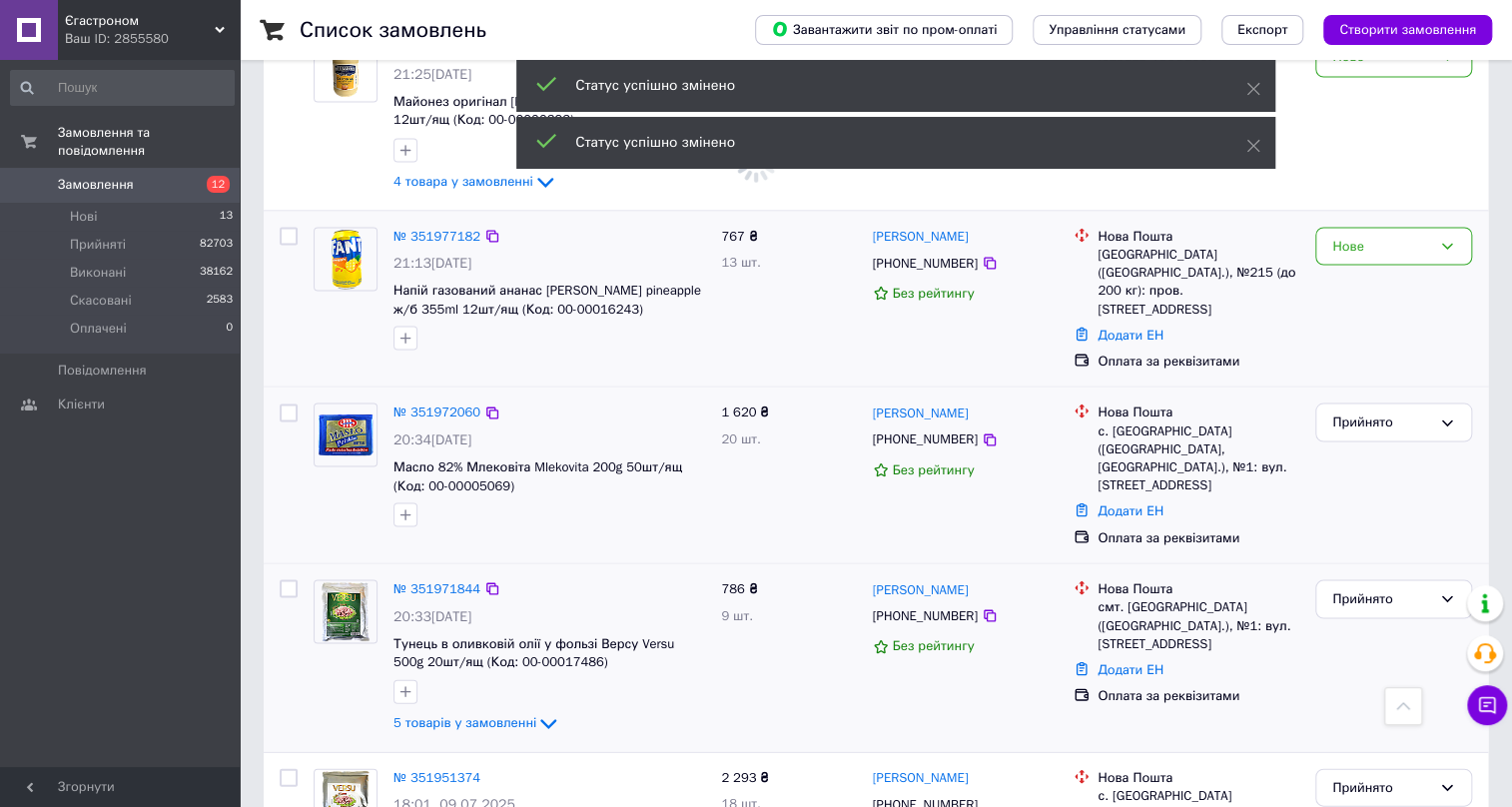 scroll, scrollTop: 1725, scrollLeft: 0, axis: vertical 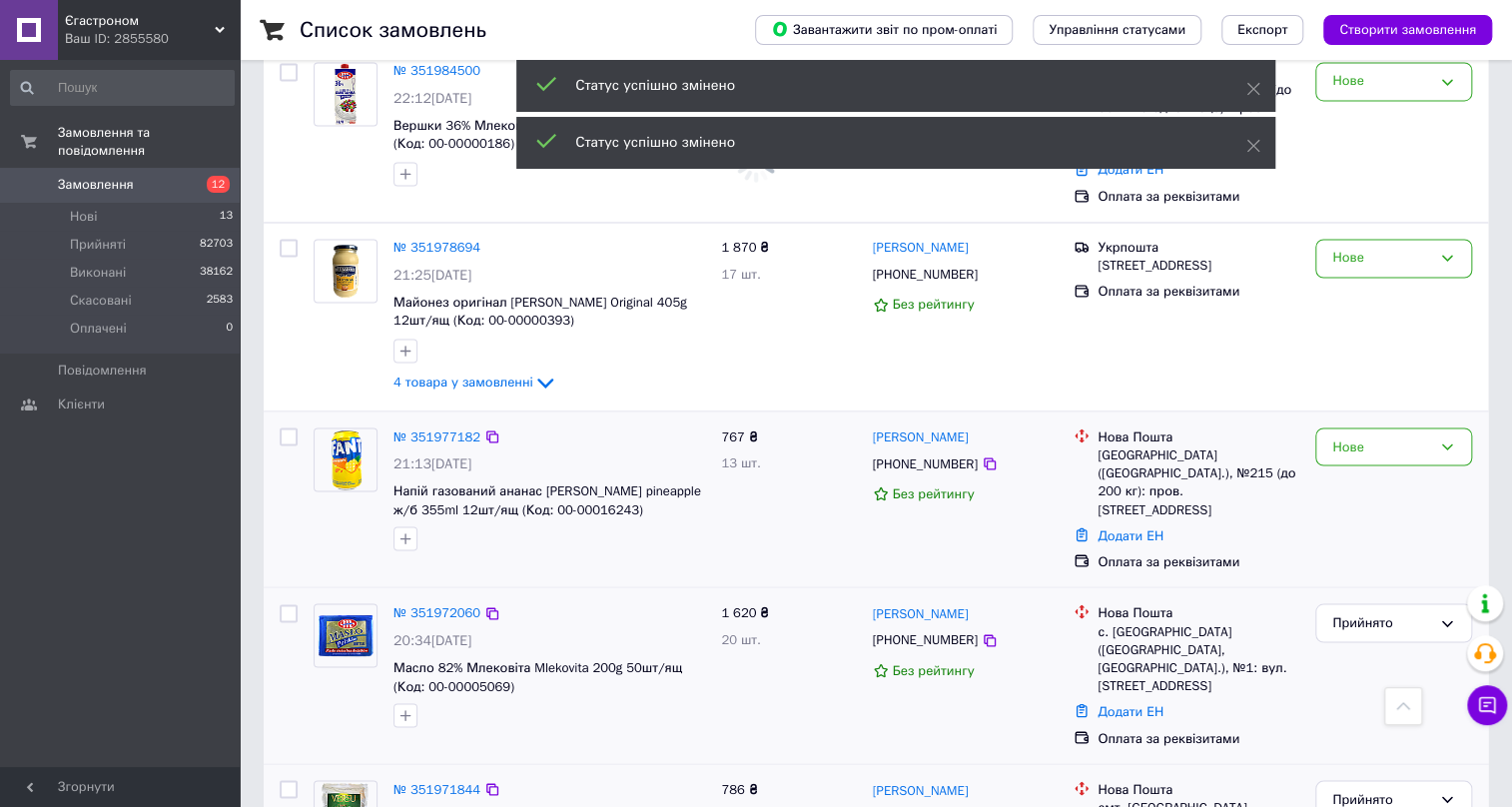 click on "Нове" at bounding box center (1381, 446) 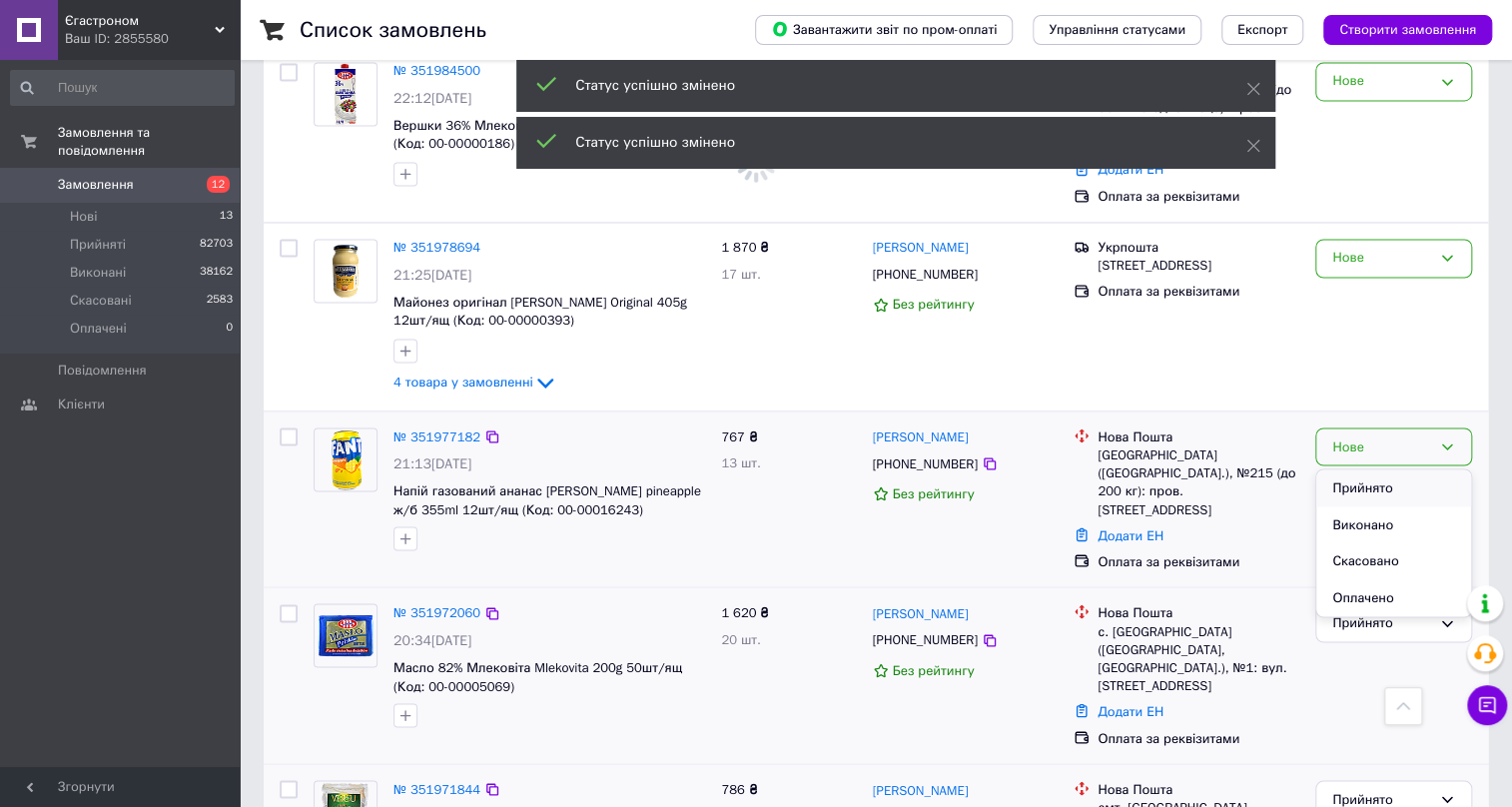 click on "Прийнято" at bounding box center [1393, 487] 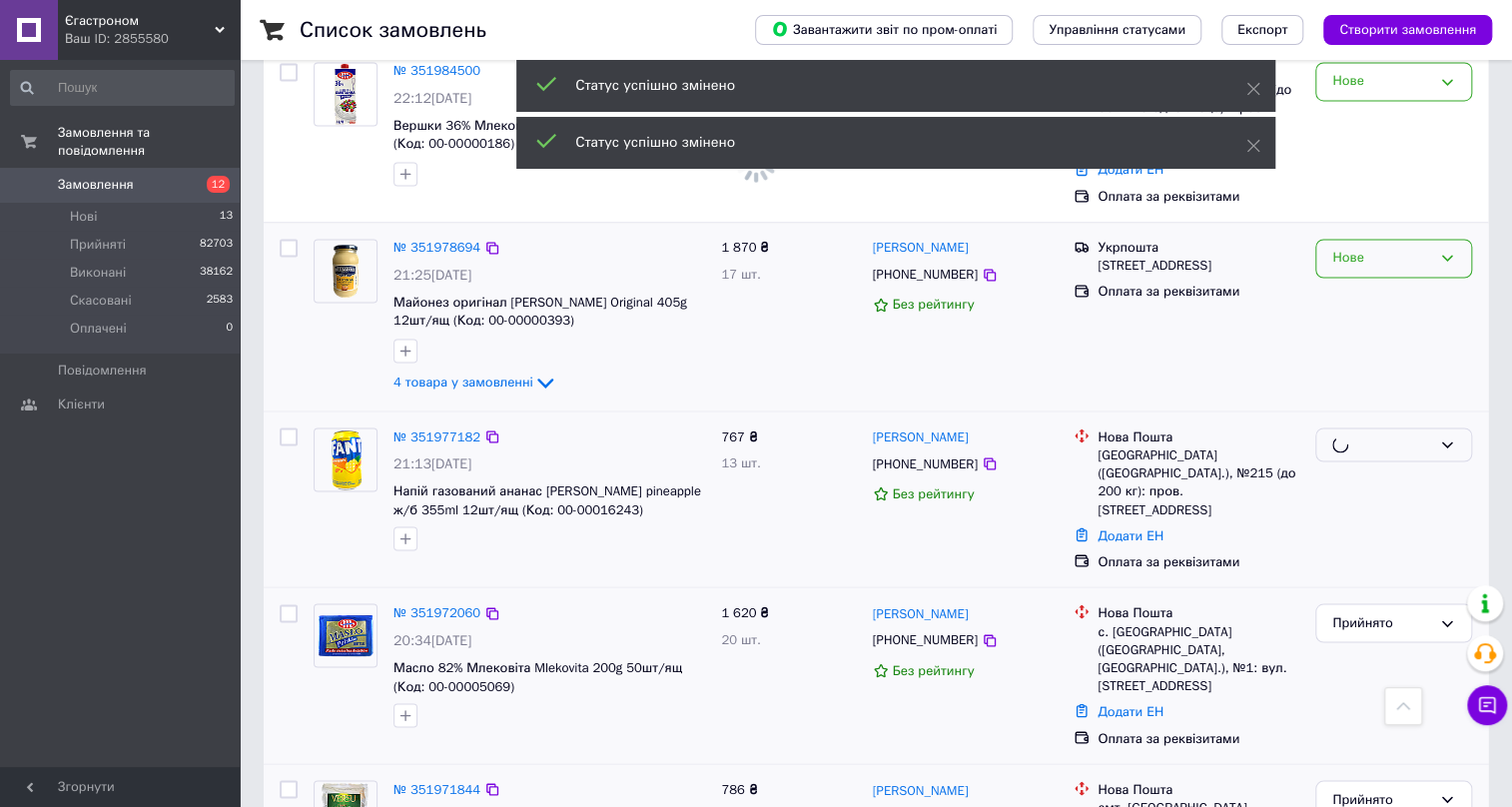 click on "Нове" at bounding box center (1393, 258) 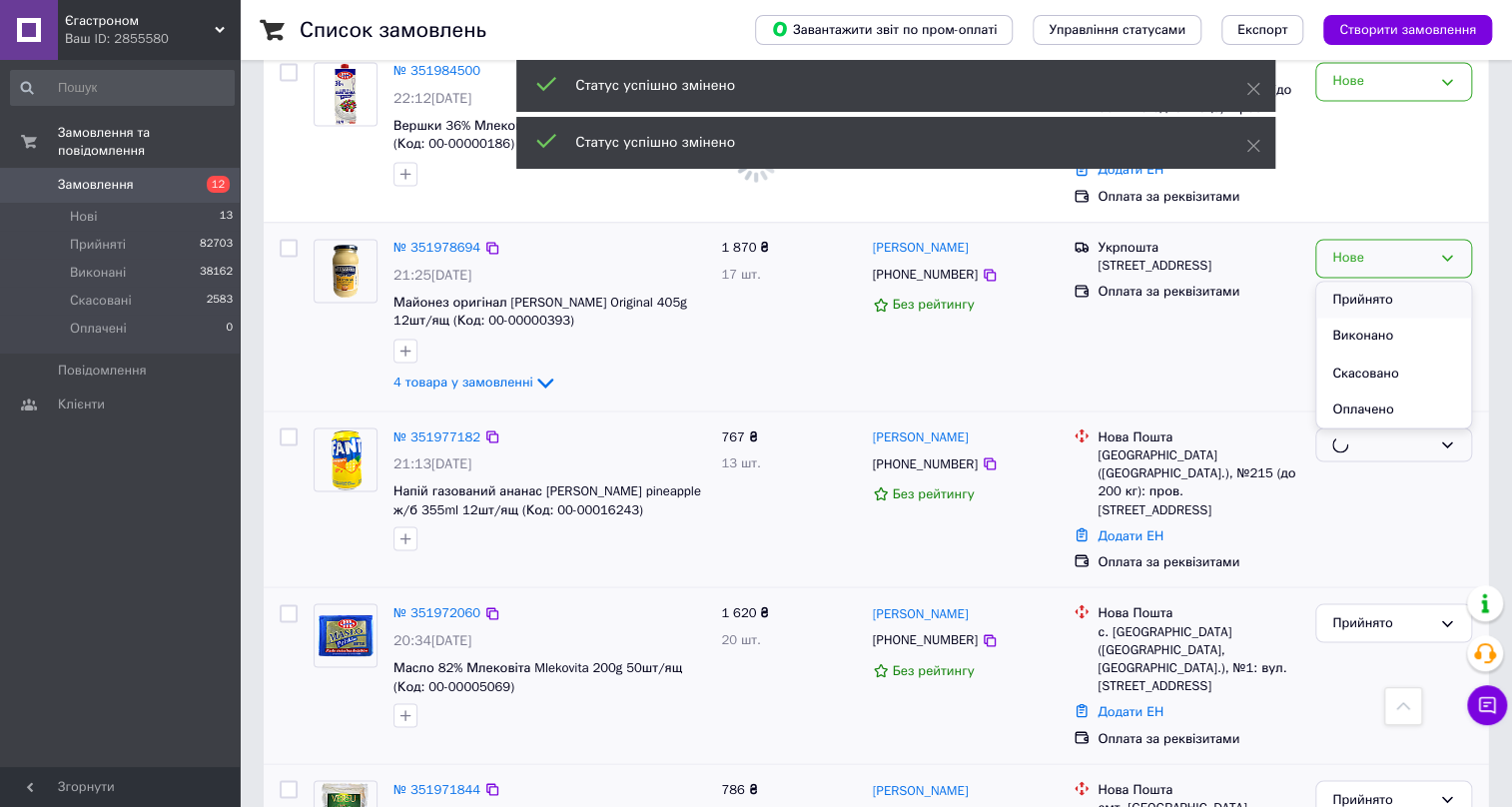 click on "Прийнято" at bounding box center [1393, 300] 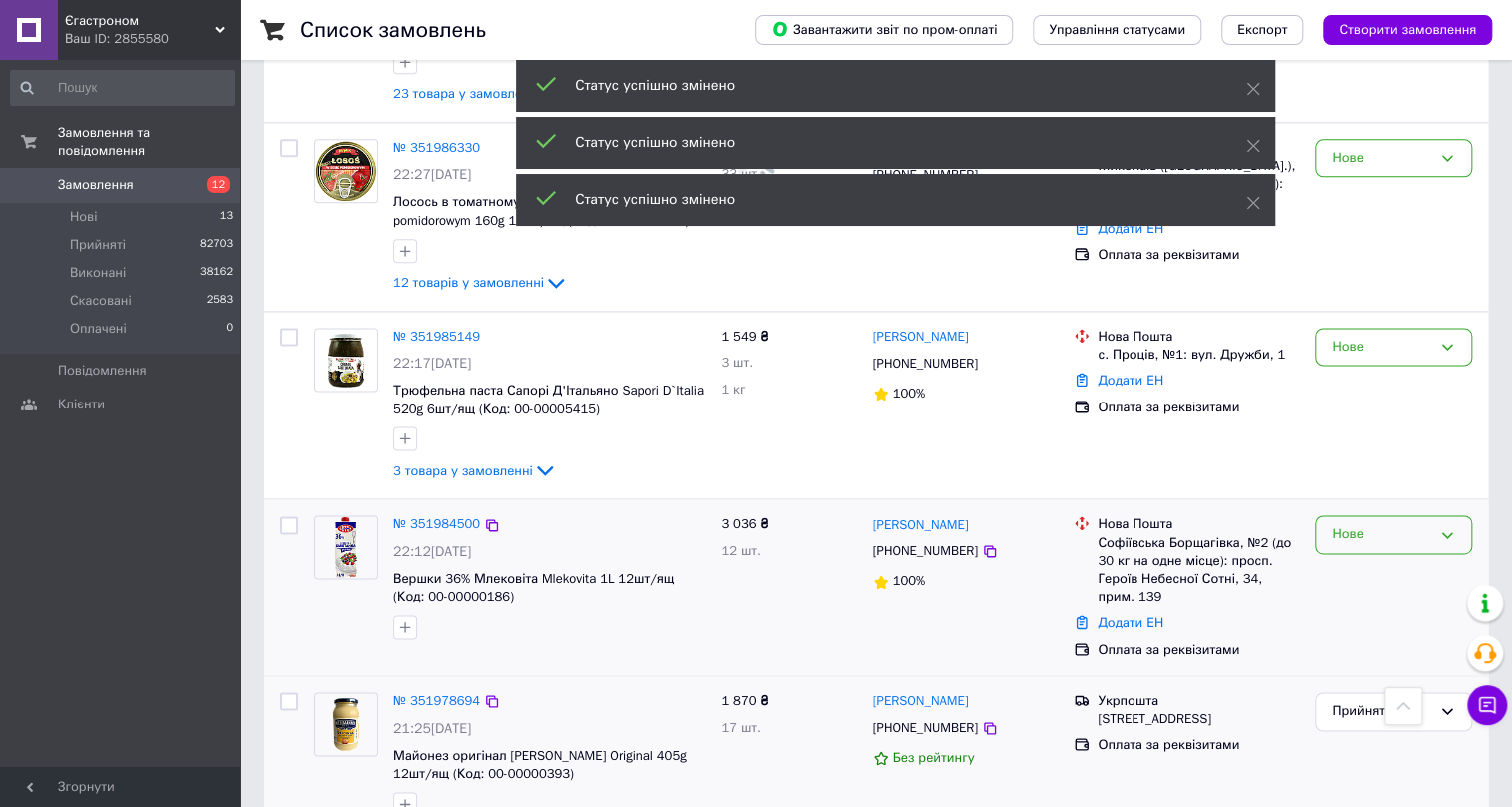 scroll, scrollTop: 1270, scrollLeft: 0, axis: vertical 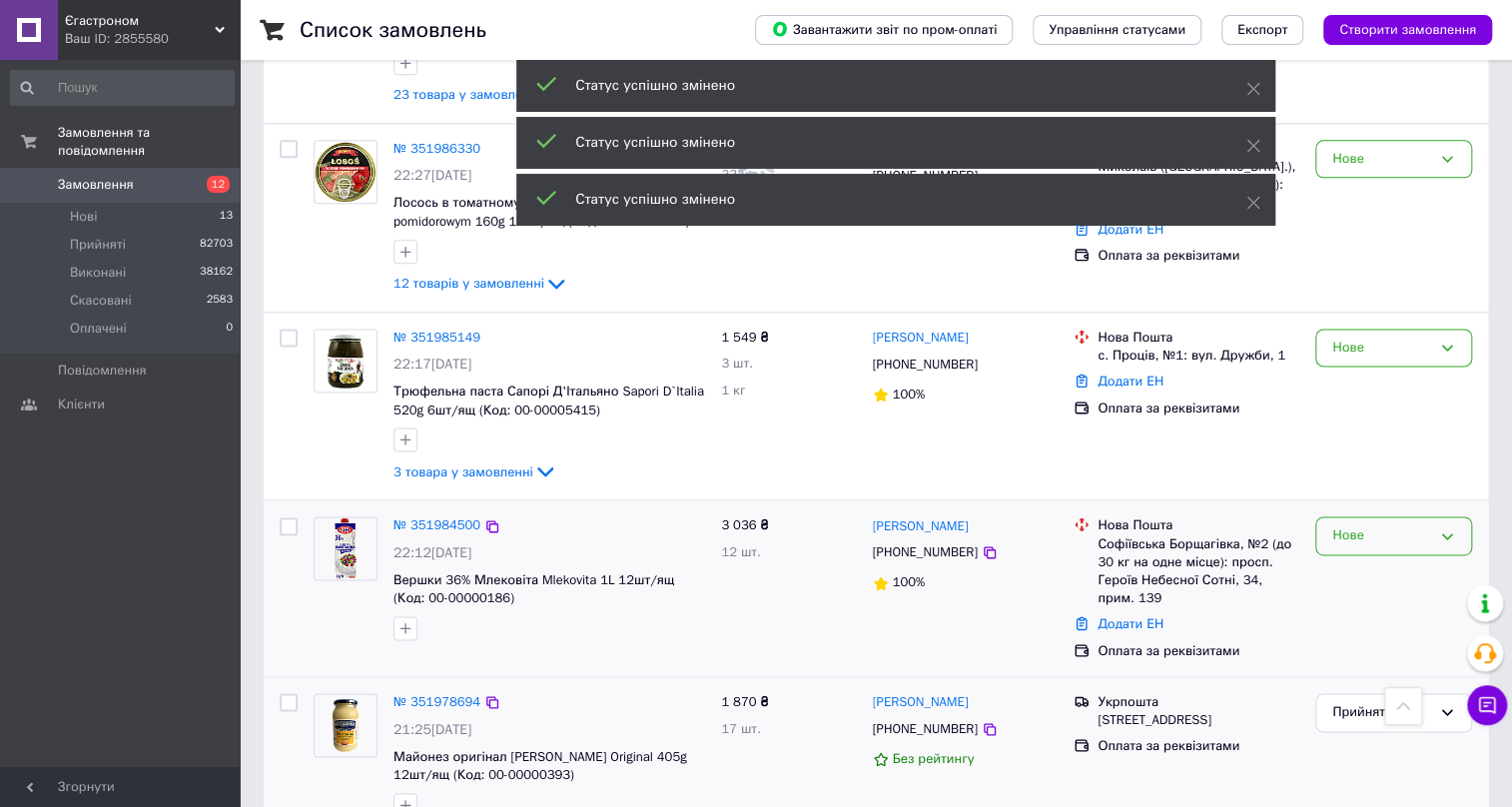 click on "Нове" at bounding box center (1381, 535) 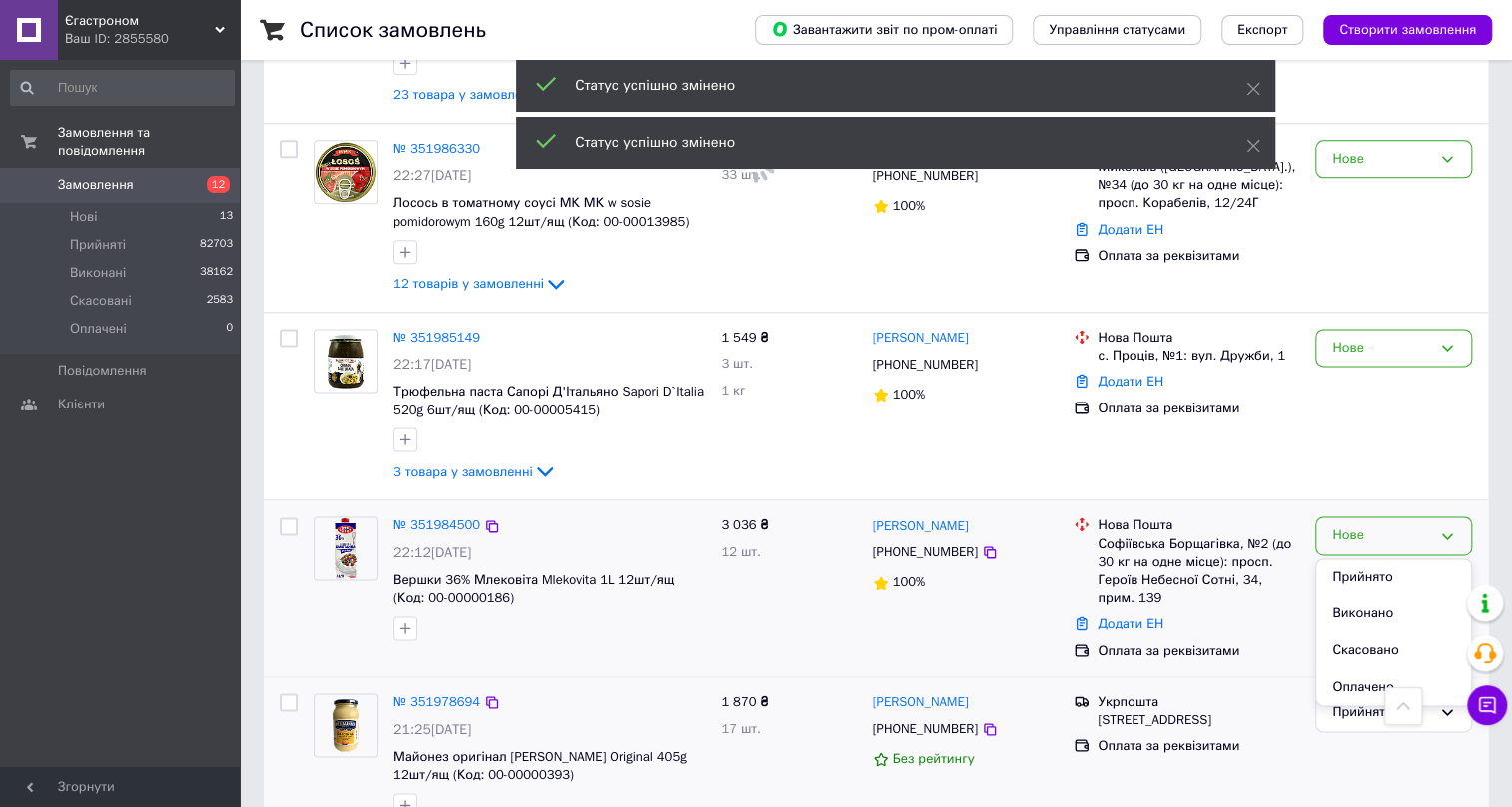 click on "Прийнято" at bounding box center [1393, 577] 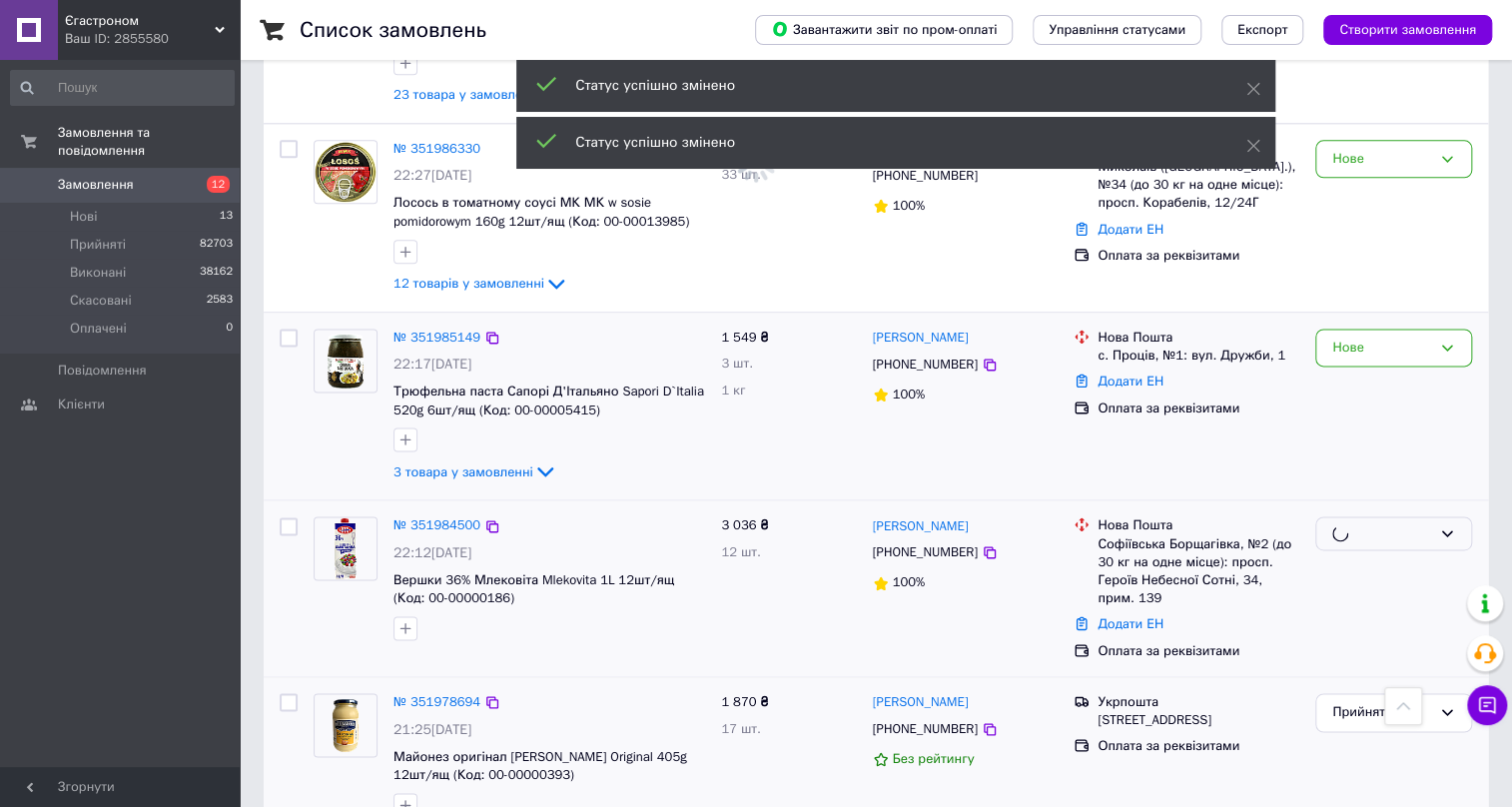 click on "Нове" at bounding box center [1393, 348] 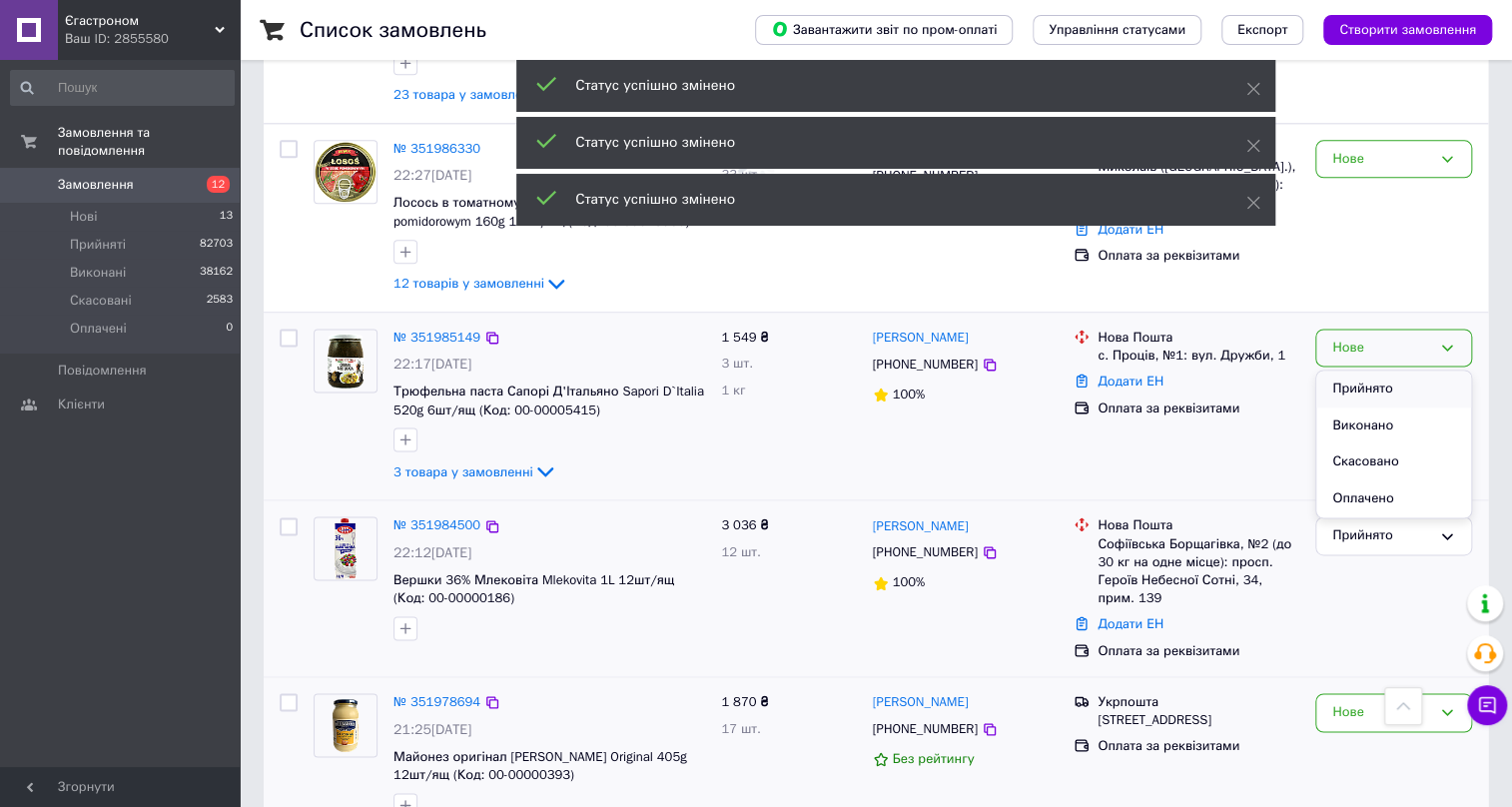 click on "Прийнято" at bounding box center [1393, 389] 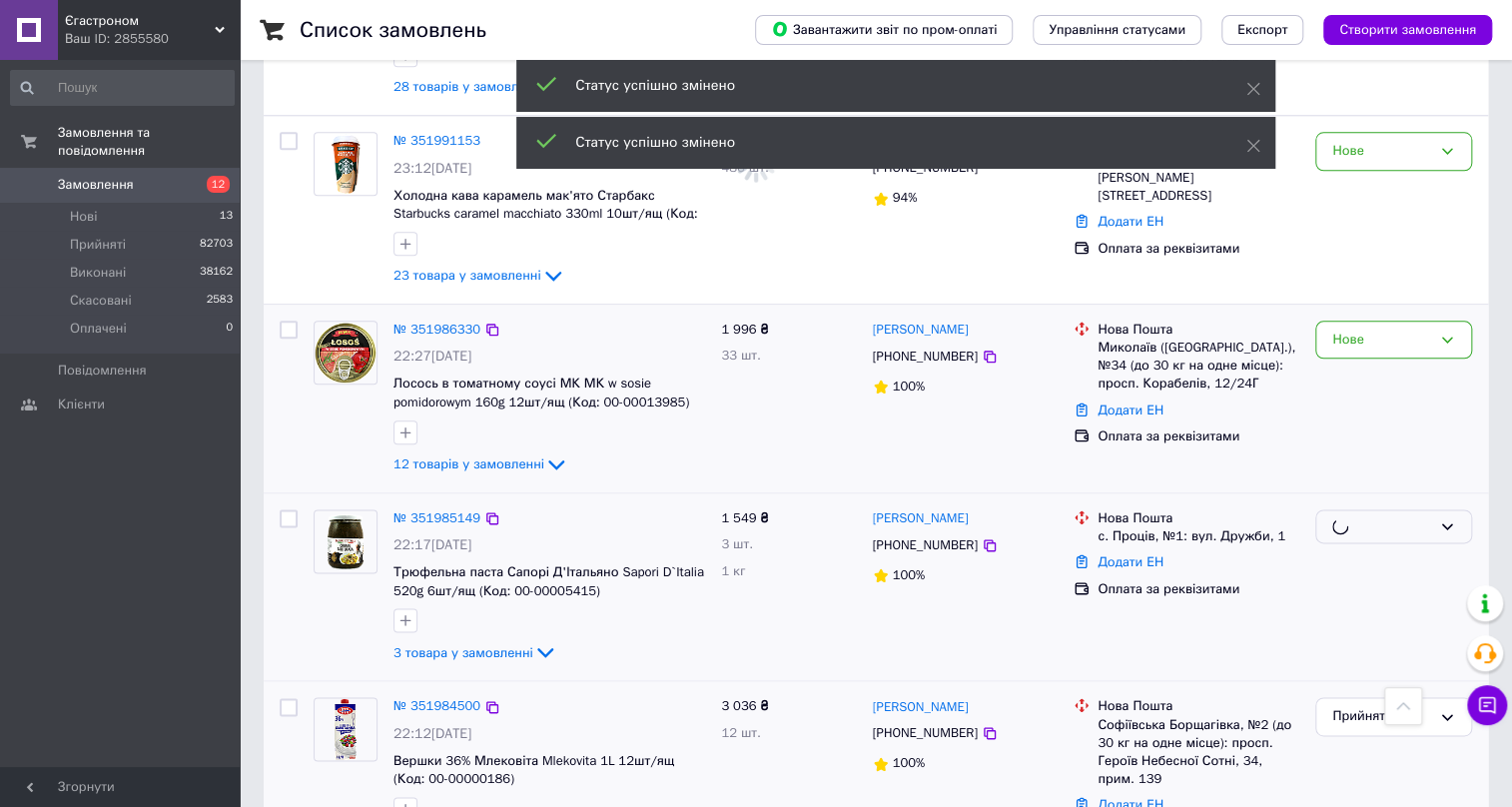 scroll, scrollTop: 1089, scrollLeft: 0, axis: vertical 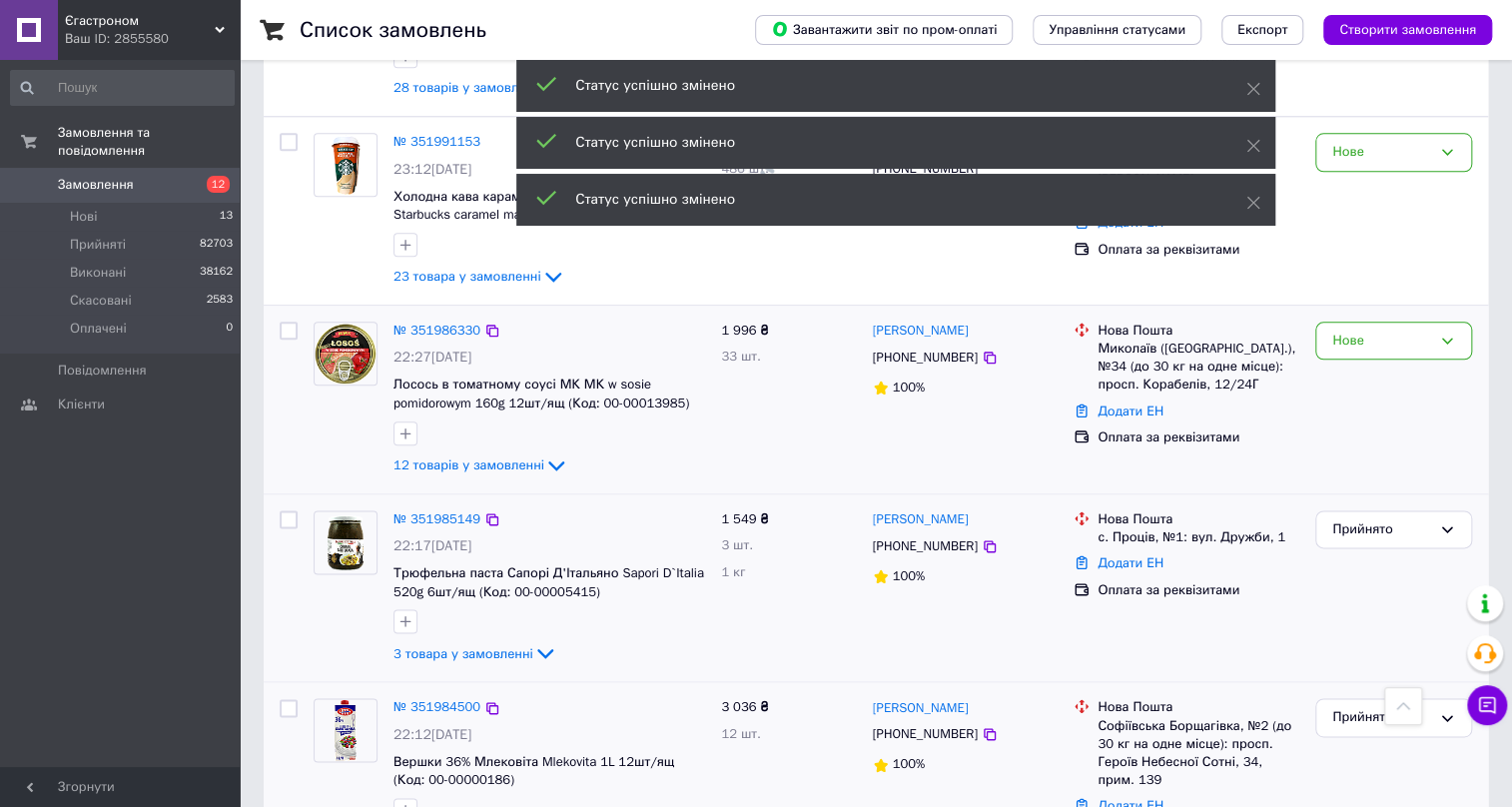 click on "Нове" at bounding box center [1393, 400] 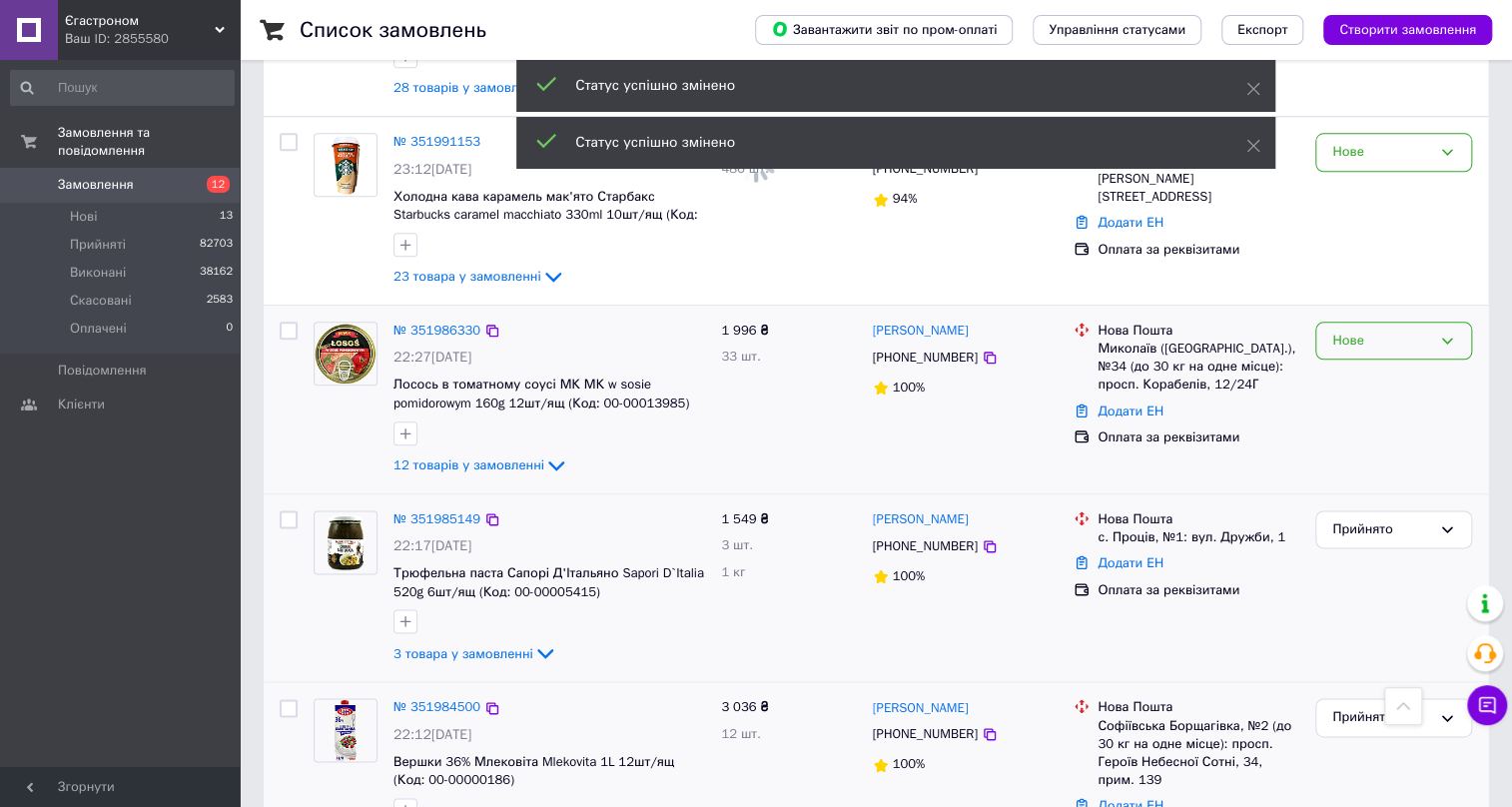 click on "Нове" at bounding box center [1381, 341] 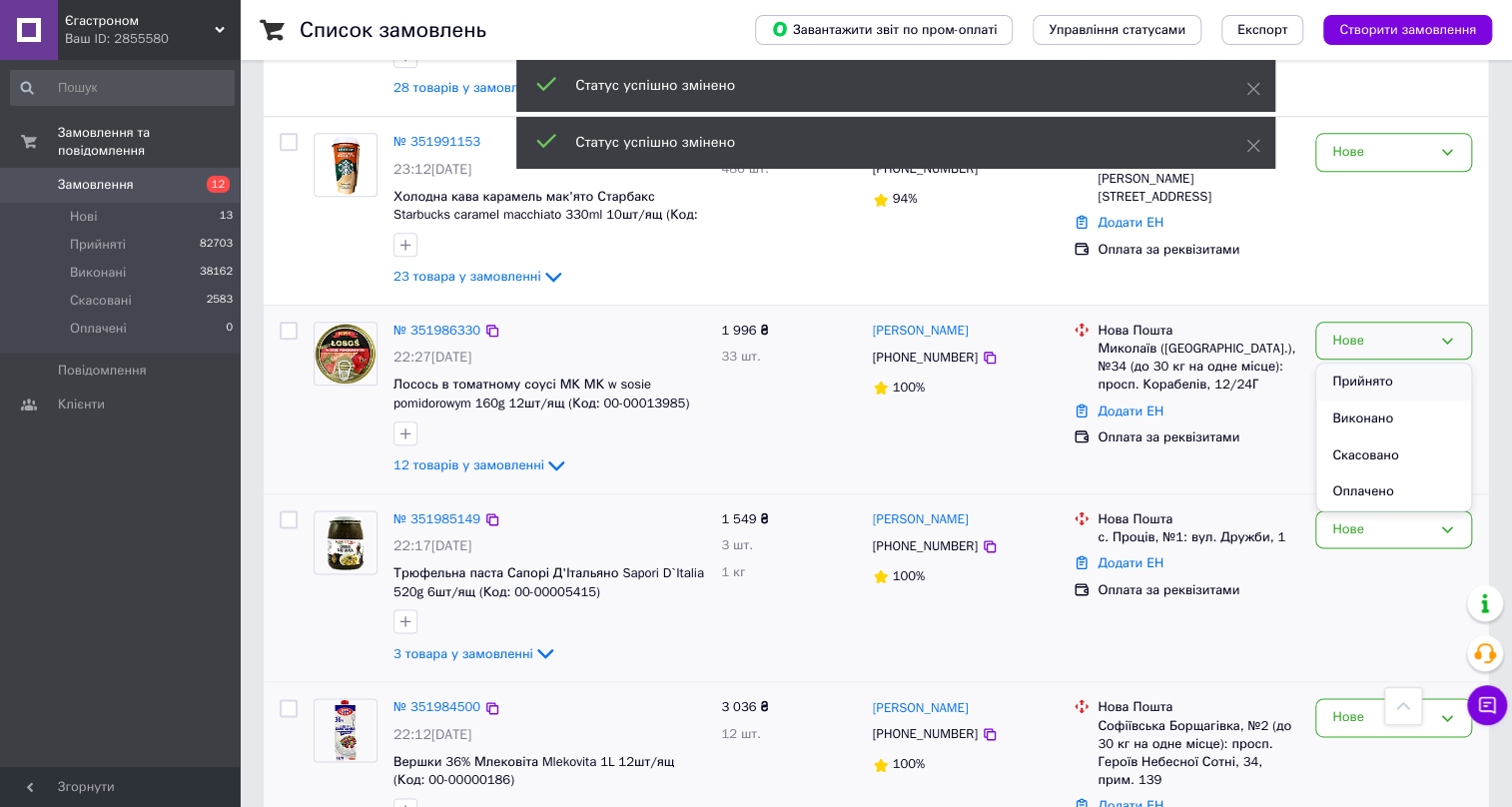 click on "Прийнято" at bounding box center (1393, 382) 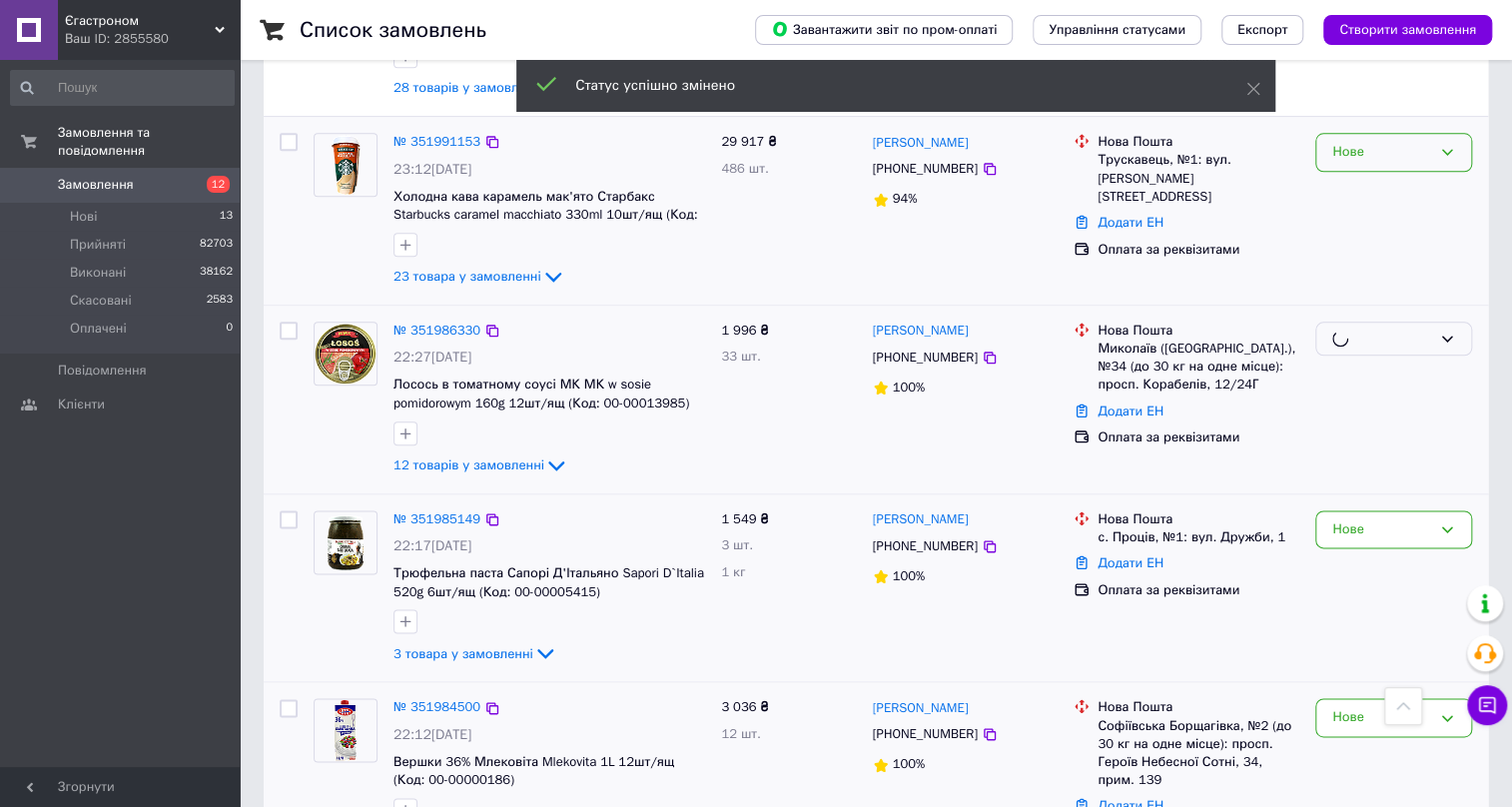 click on "Нове" at bounding box center (1381, 152) 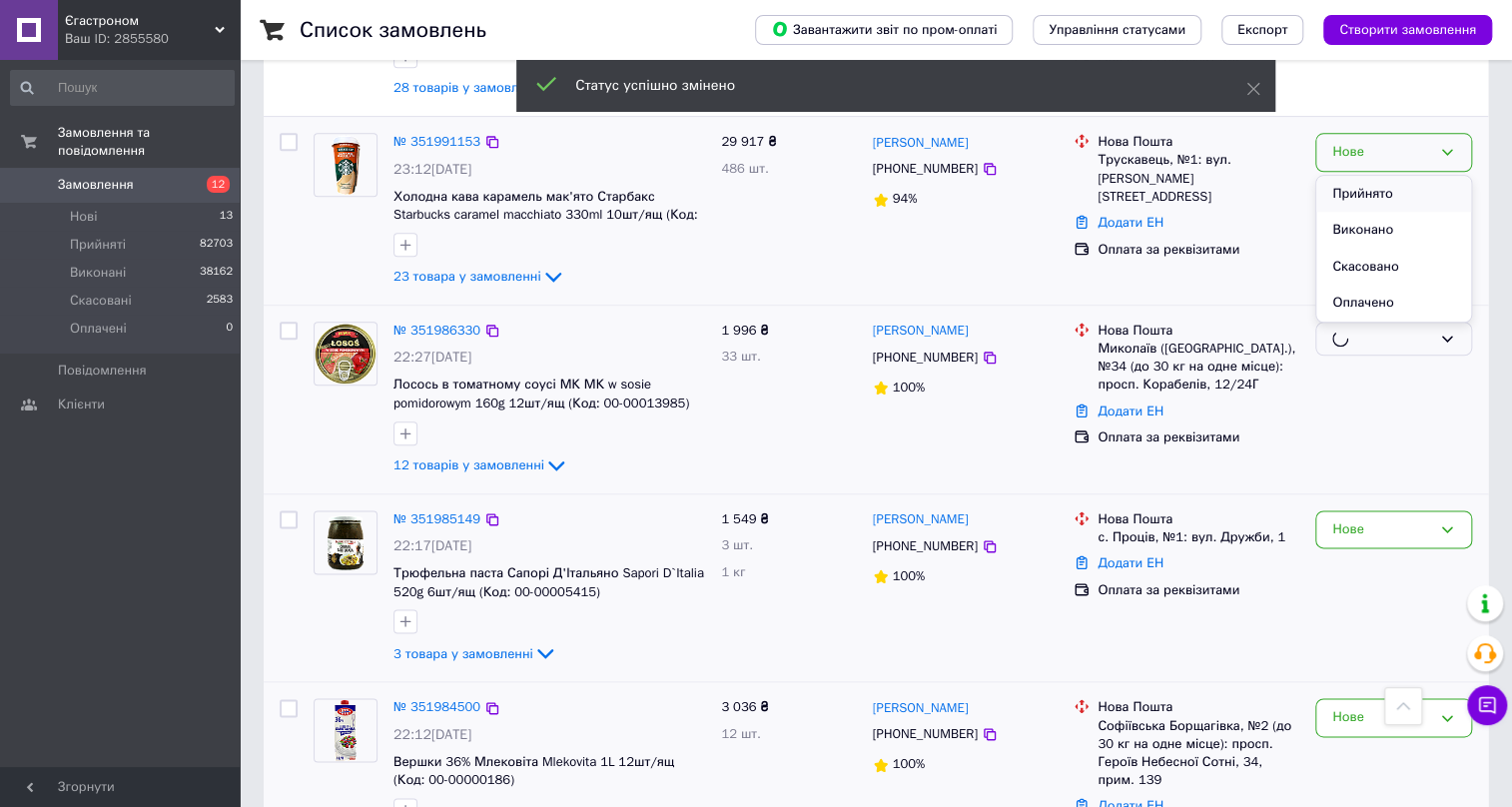 click on "Прийнято" at bounding box center [1393, 194] 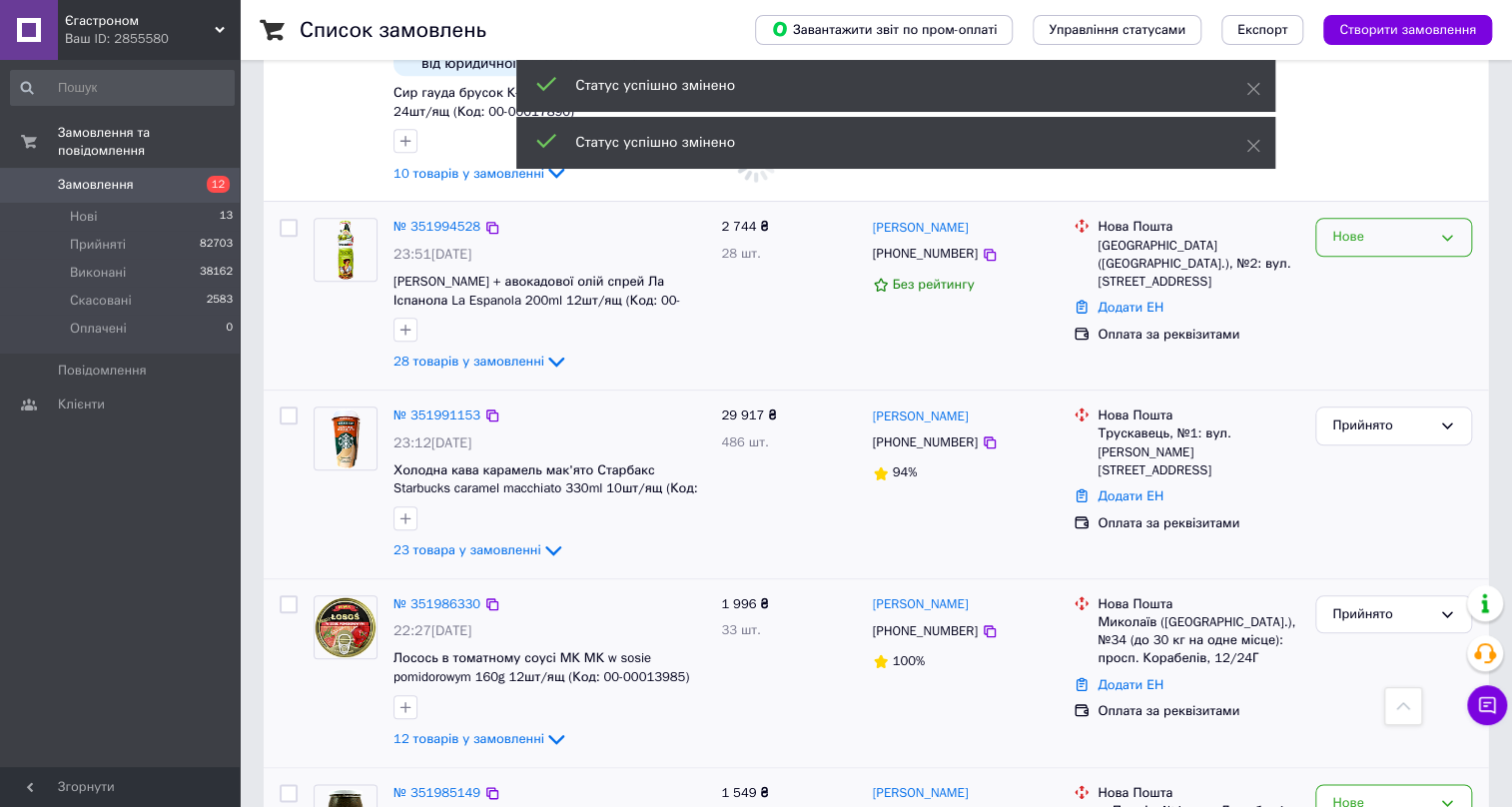 scroll, scrollTop: 726, scrollLeft: 0, axis: vertical 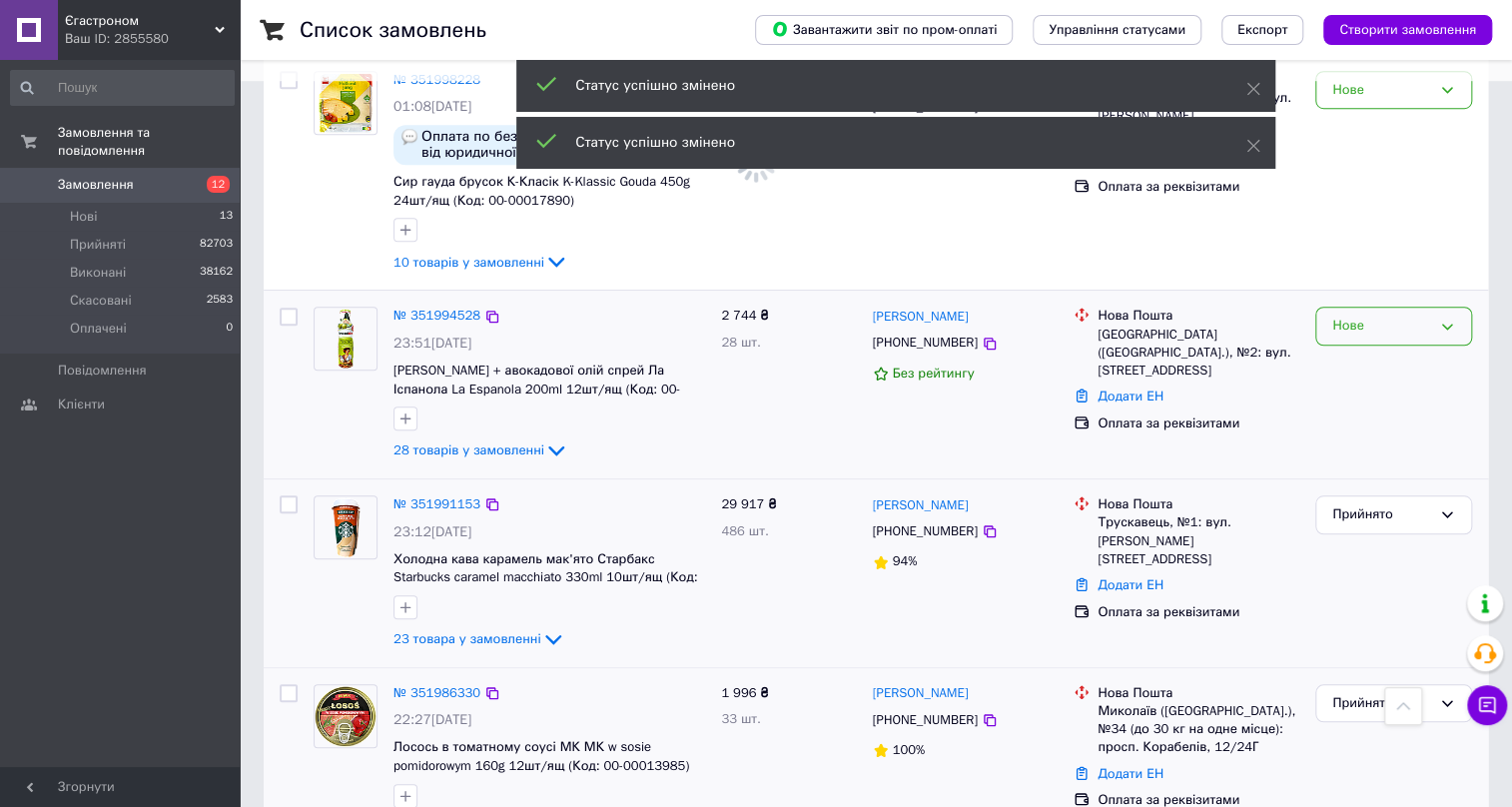 click on "Нове" at bounding box center [1381, 326] 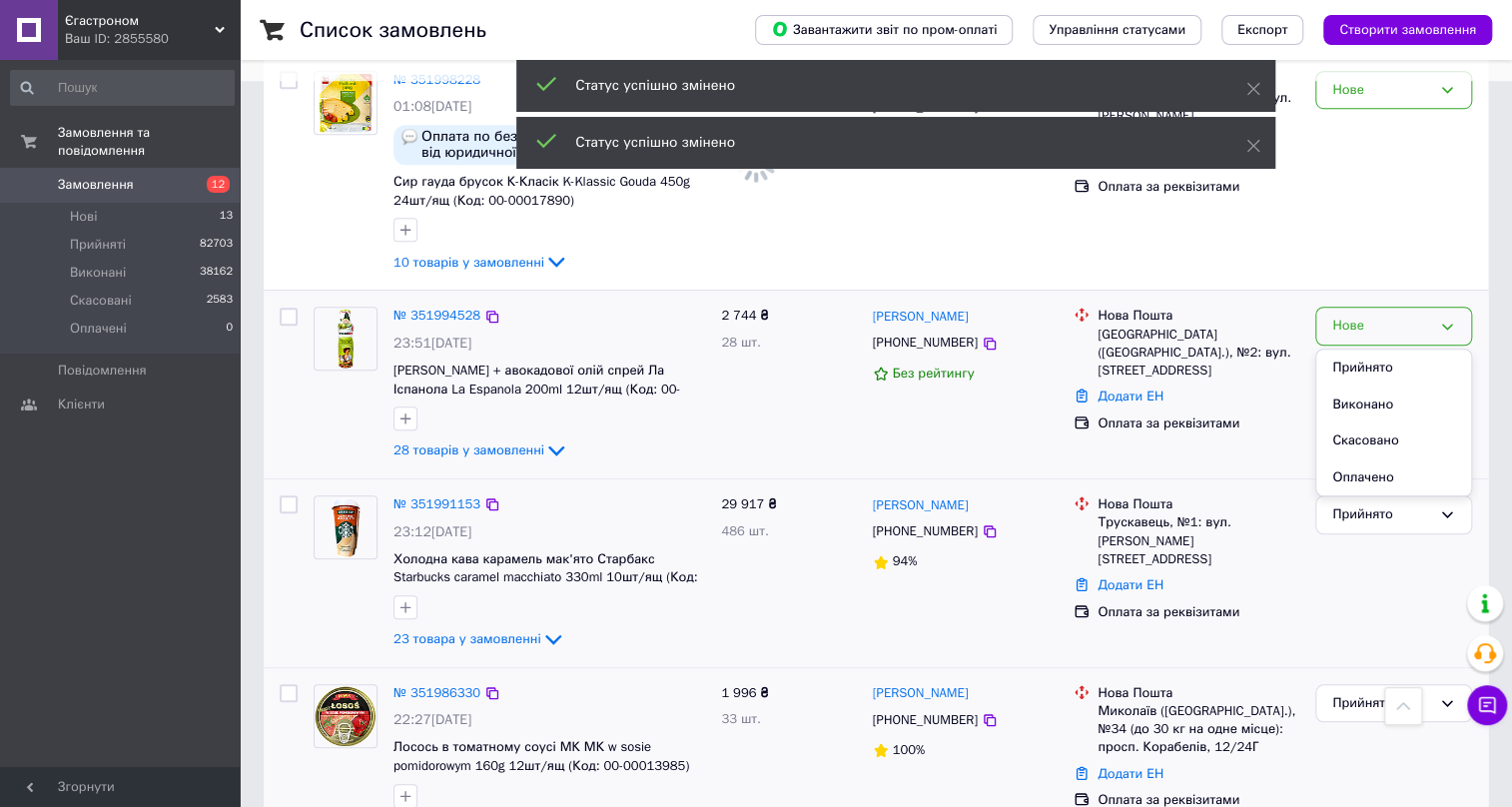 click on "Прийнято" at bounding box center (1393, 368) 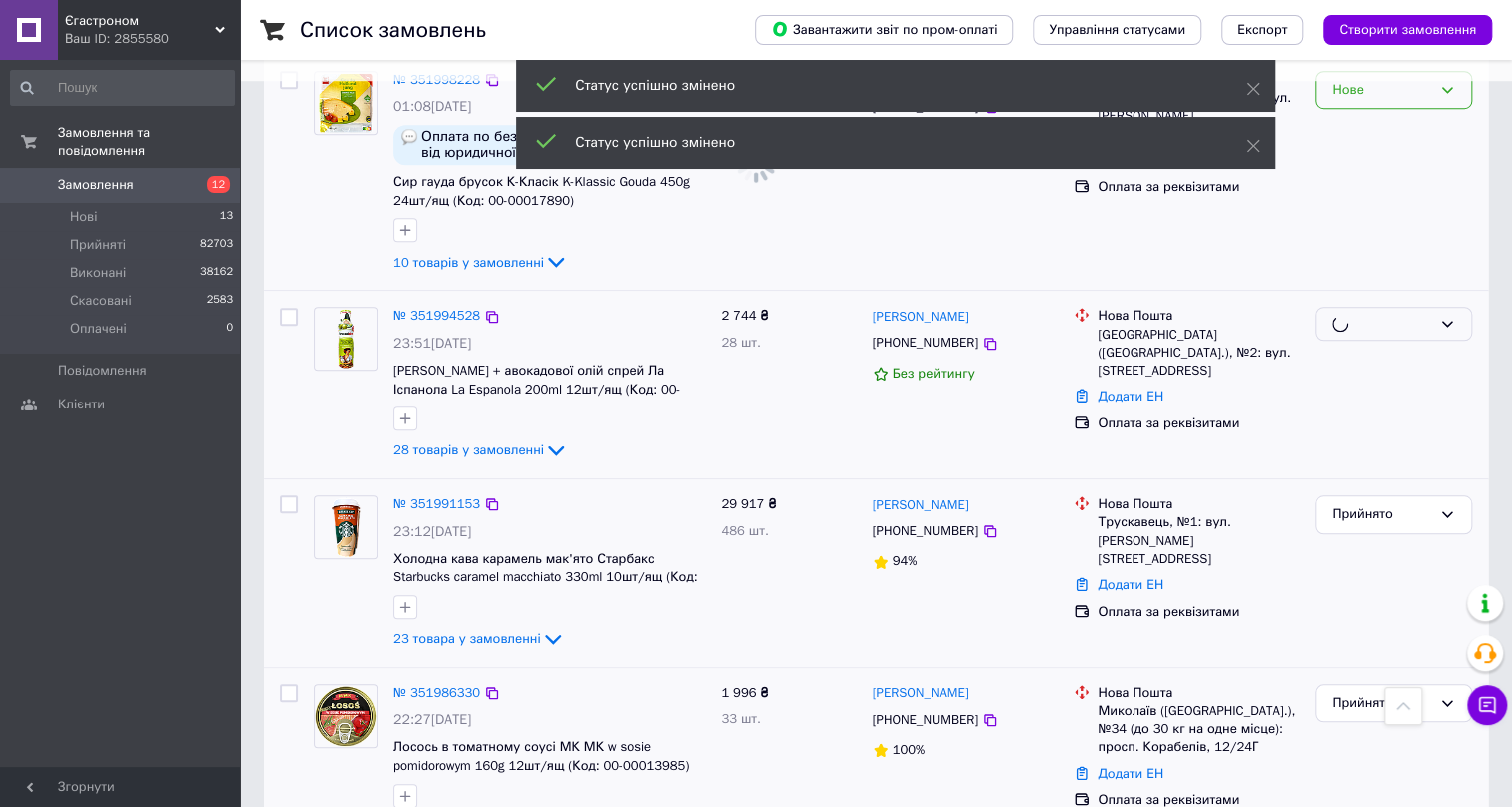 click on "Нове" at bounding box center (1381, 90) 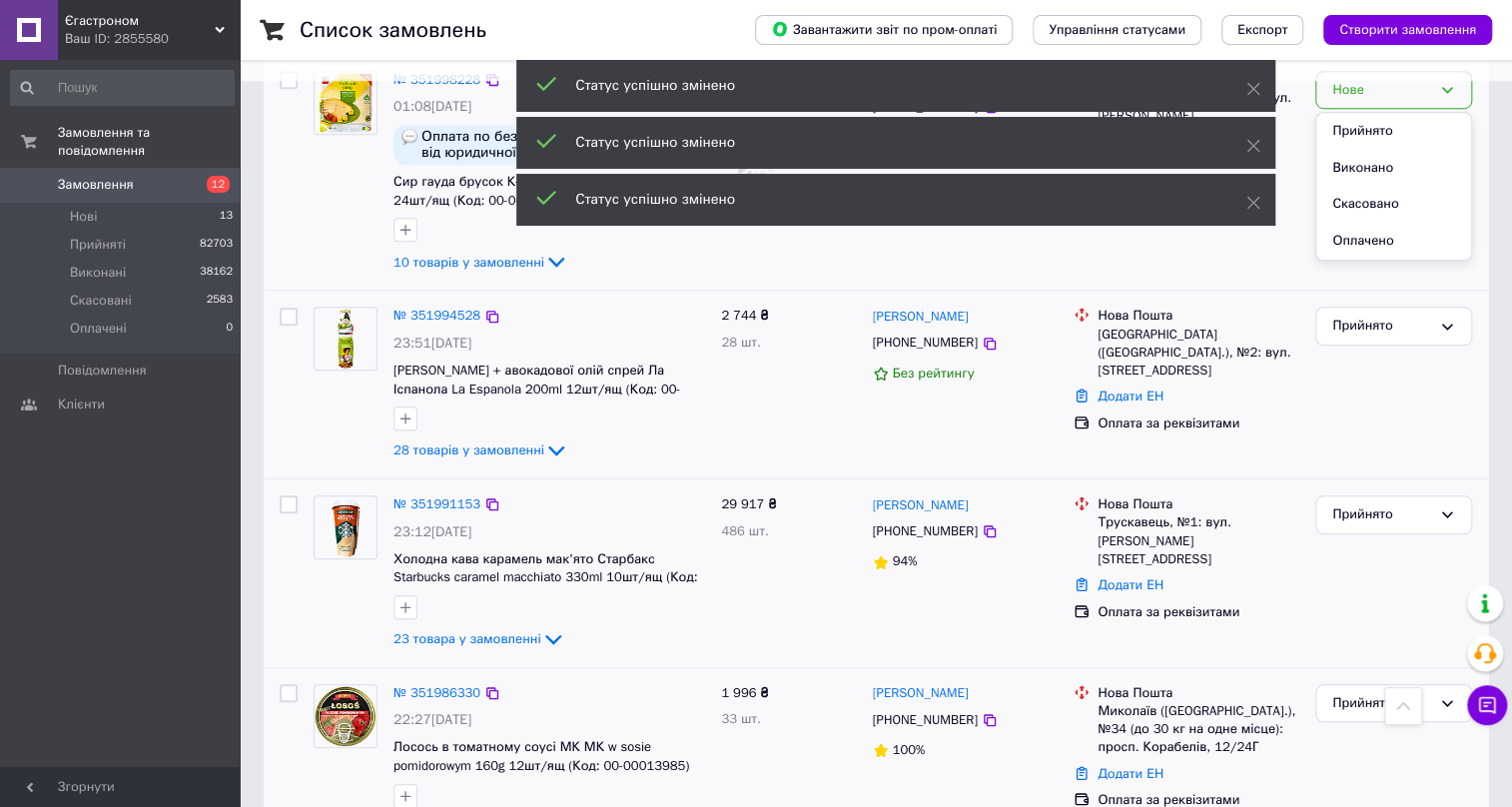 click on "Прийнято" at bounding box center [1393, 131] 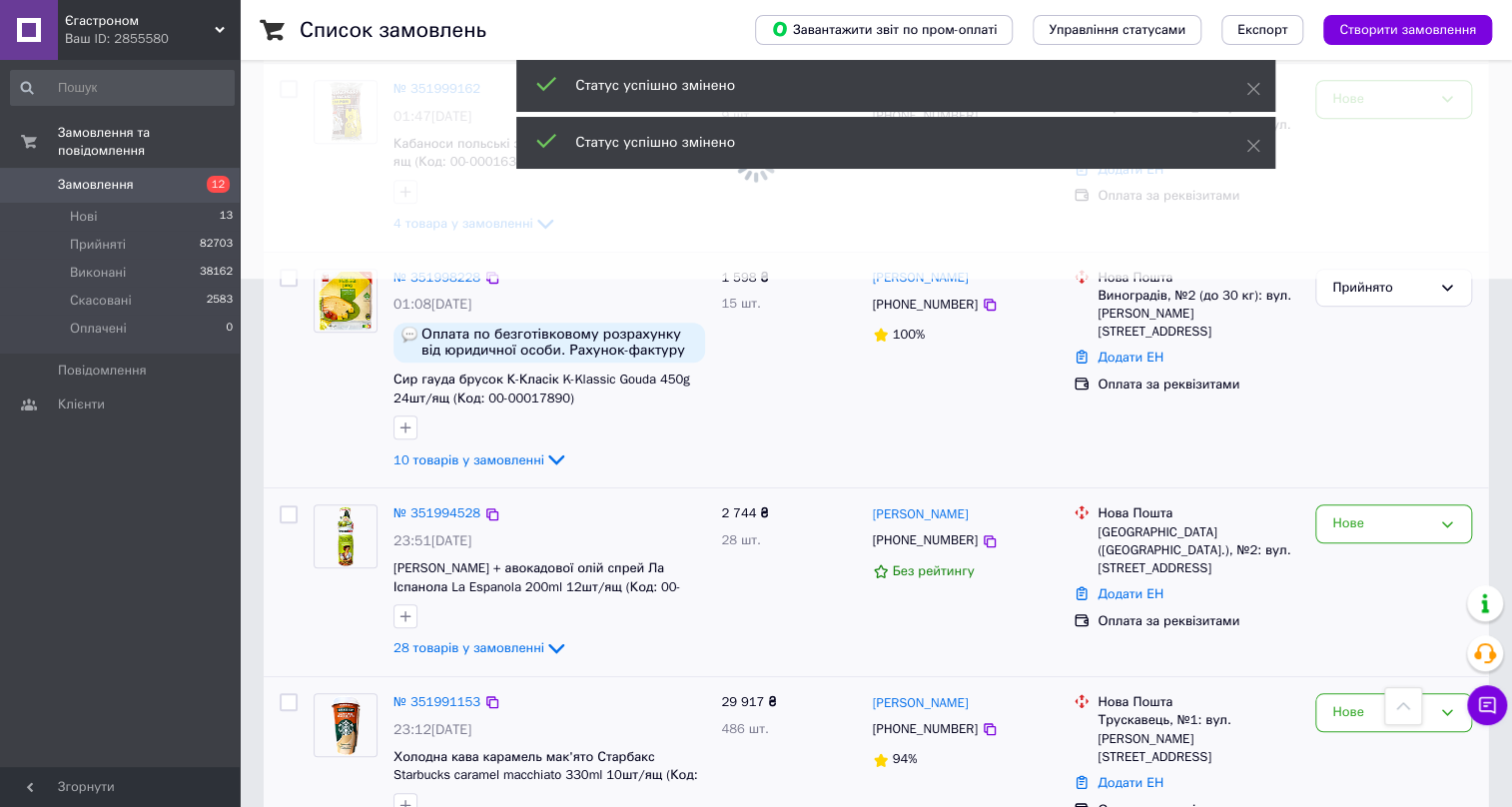 scroll, scrollTop: 272, scrollLeft: 0, axis: vertical 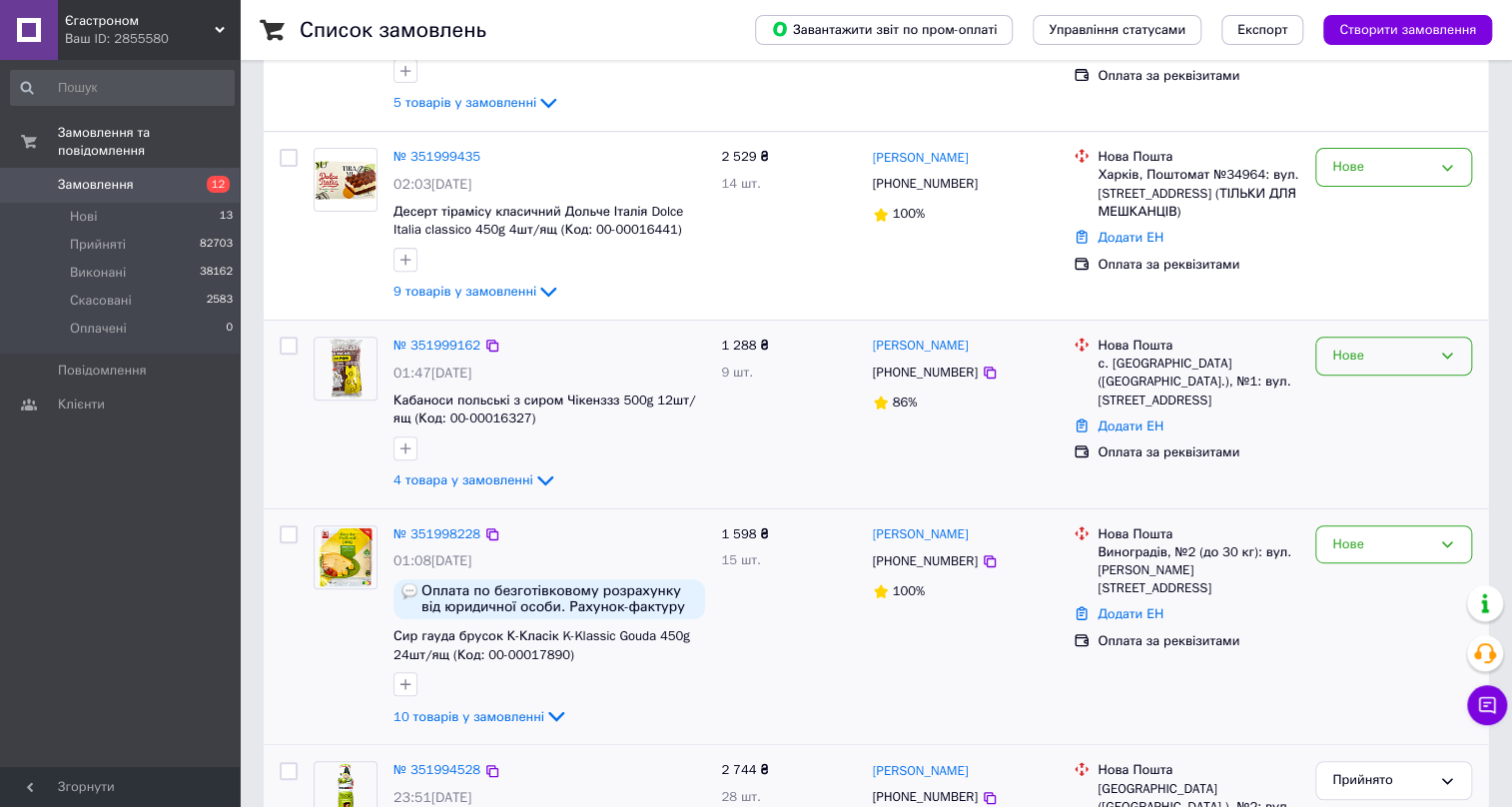 click on "Нове" at bounding box center [1381, 356] 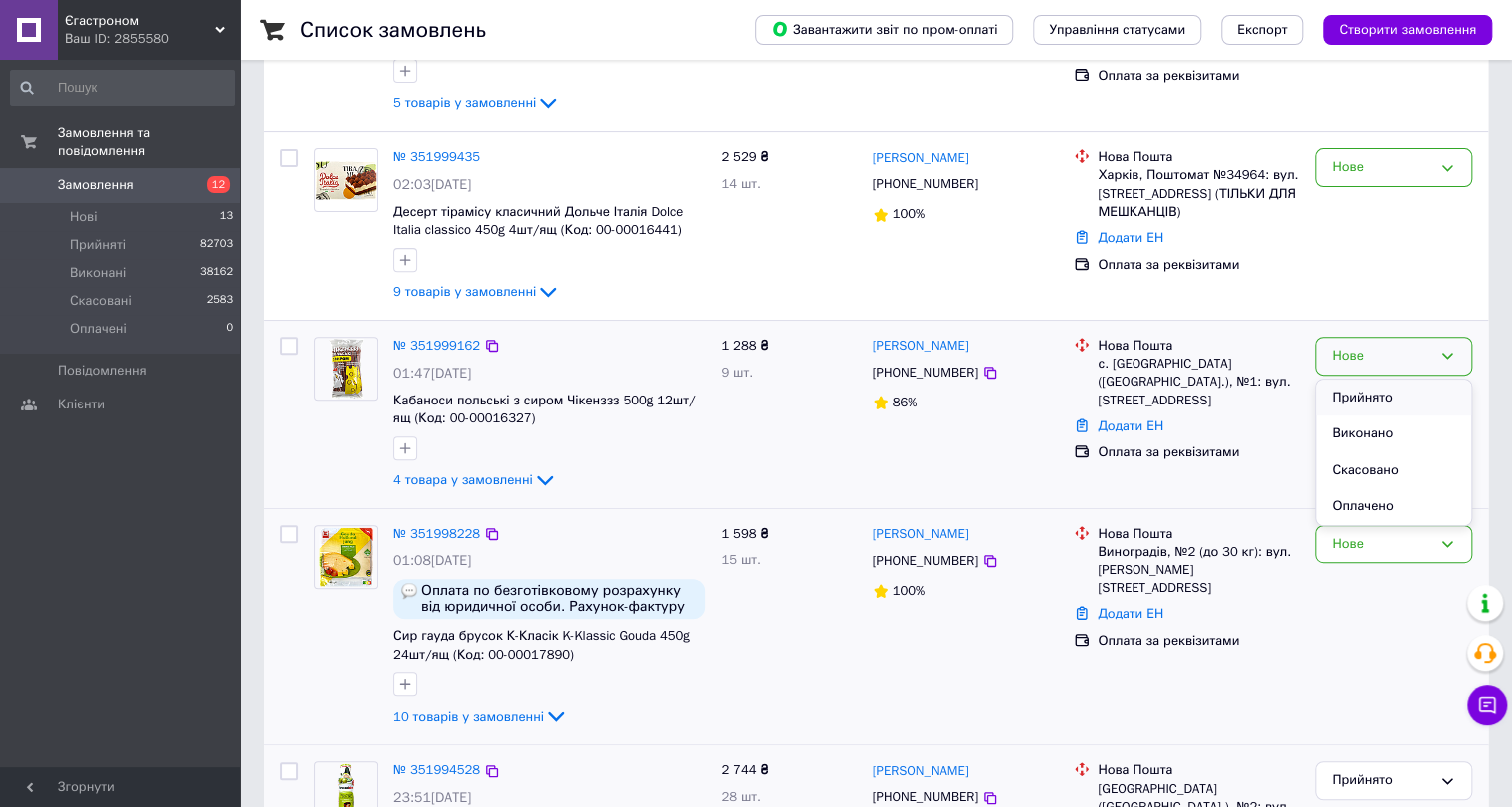 click on "Прийнято" at bounding box center [1393, 398] 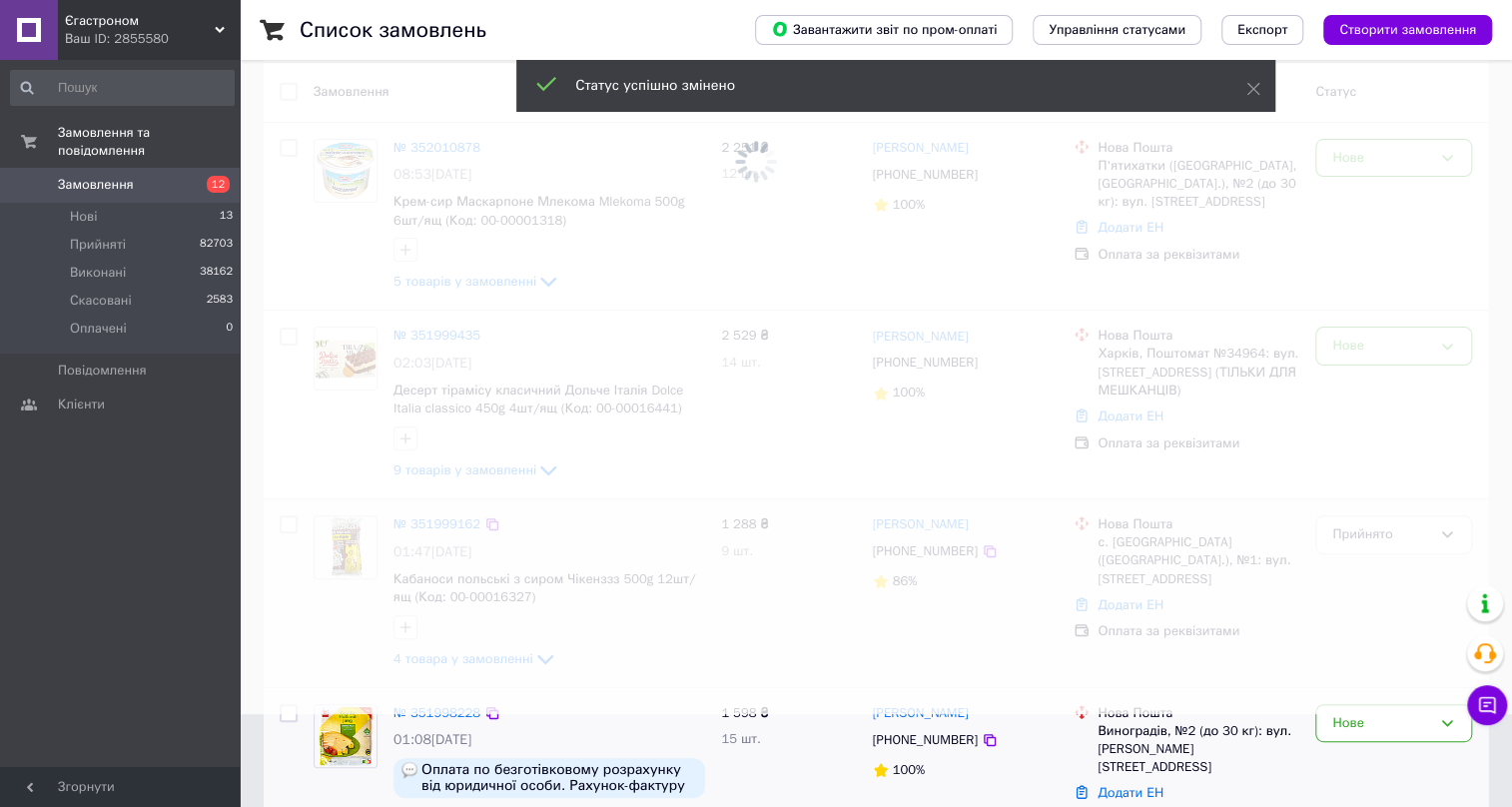 scroll, scrollTop: 90, scrollLeft: 0, axis: vertical 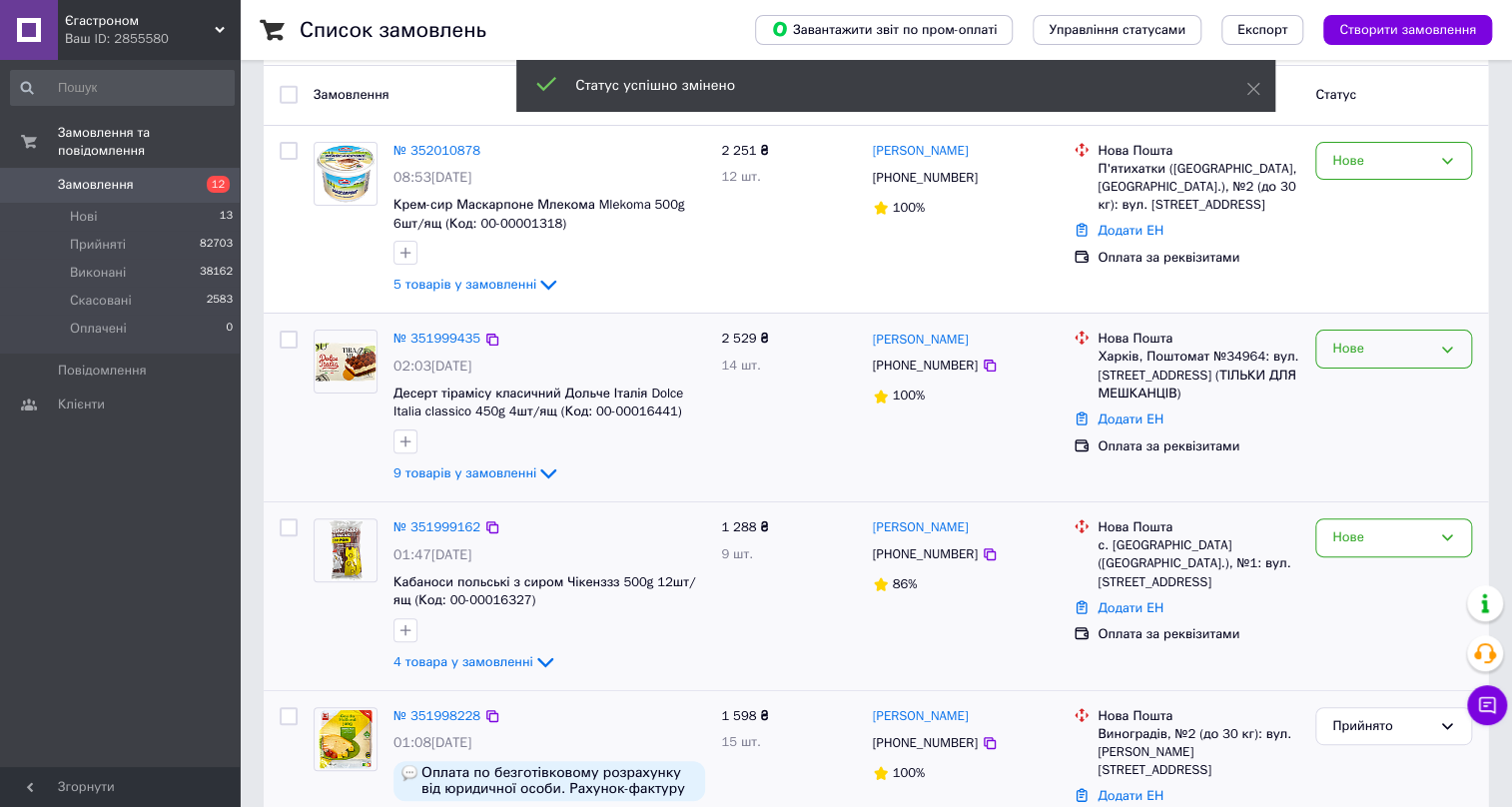 click on "Нове" at bounding box center [1381, 349] 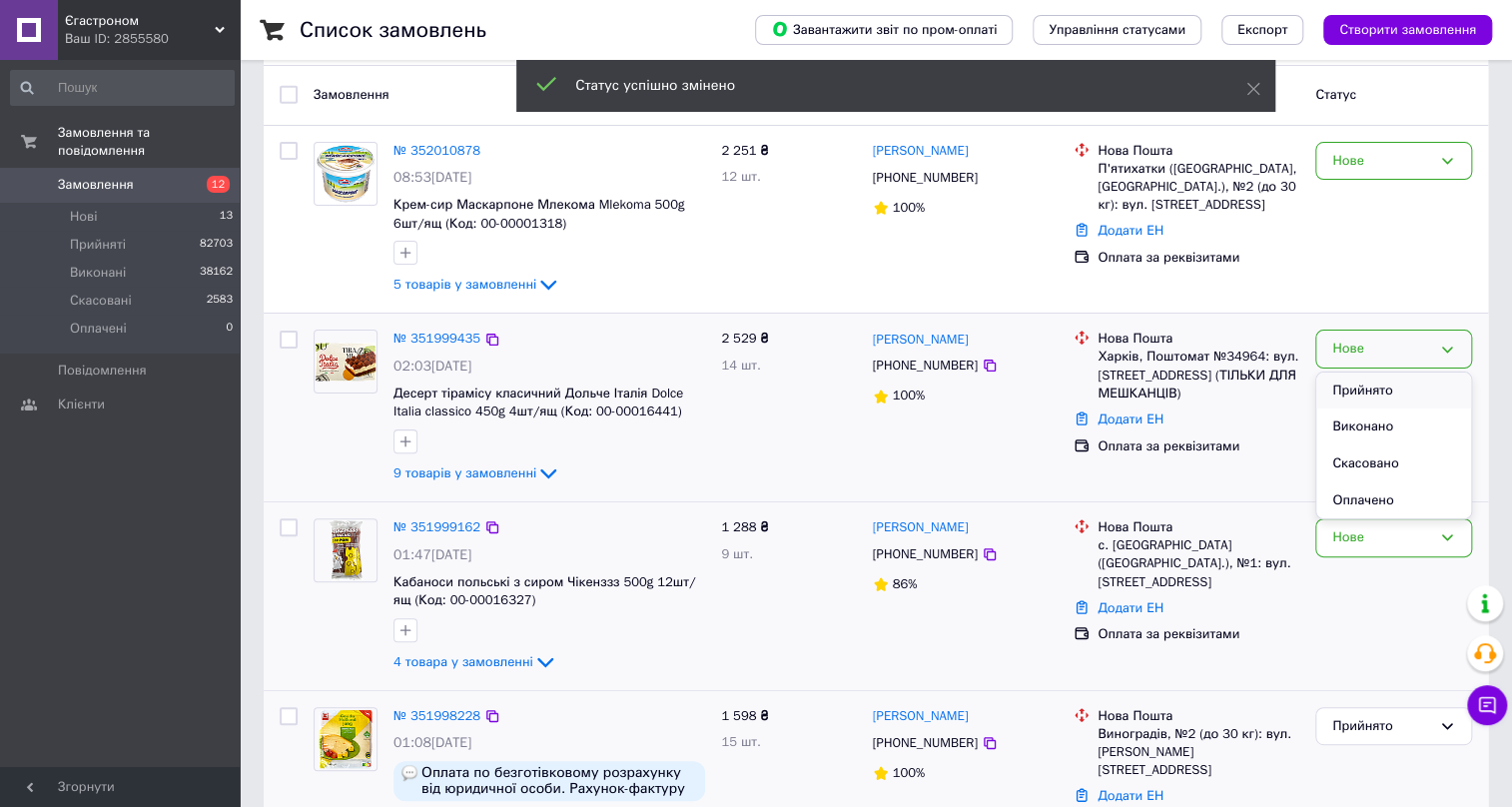 click on "Прийнято" at bounding box center (1393, 391) 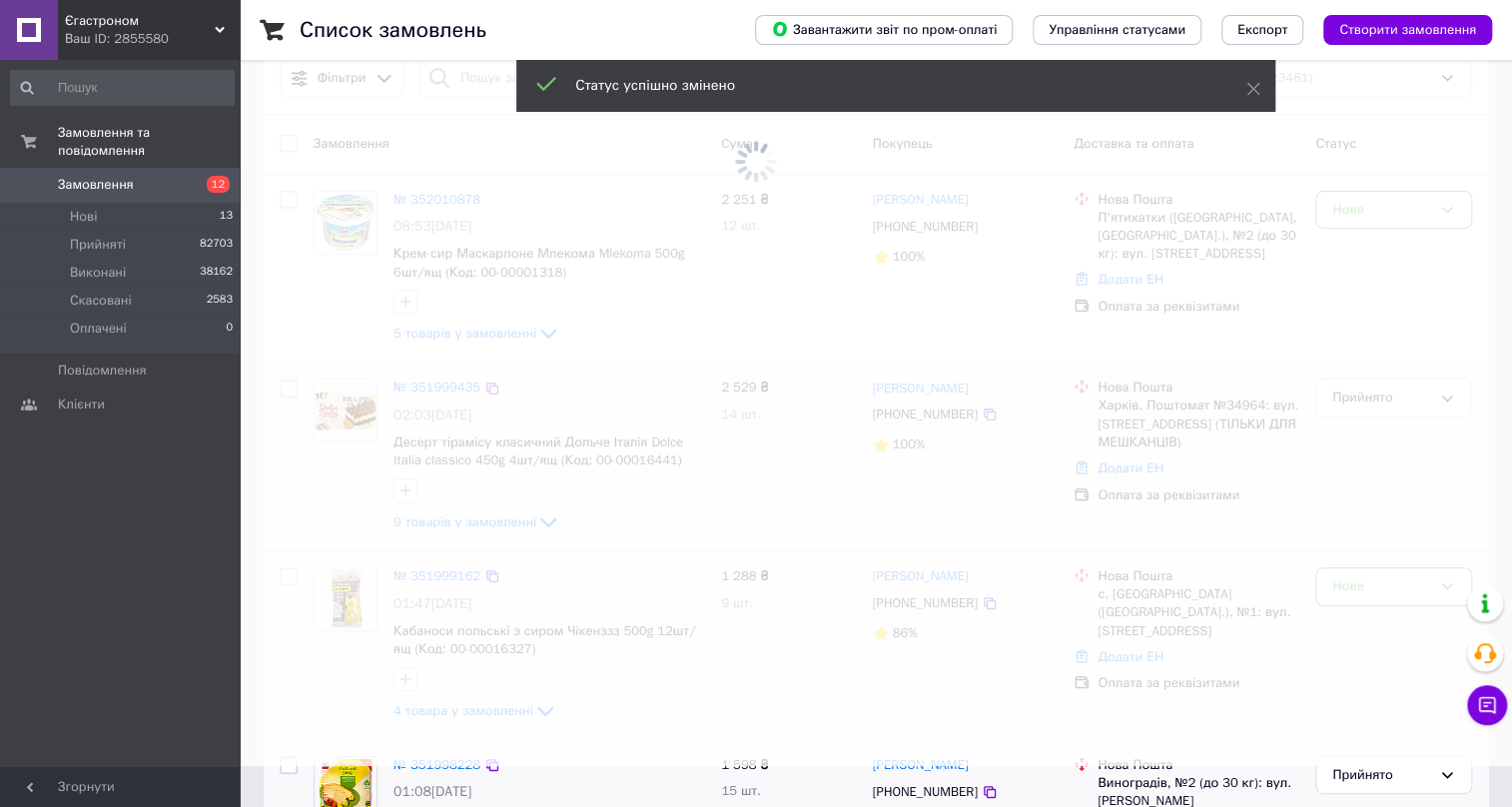 scroll, scrollTop: 0, scrollLeft: 0, axis: both 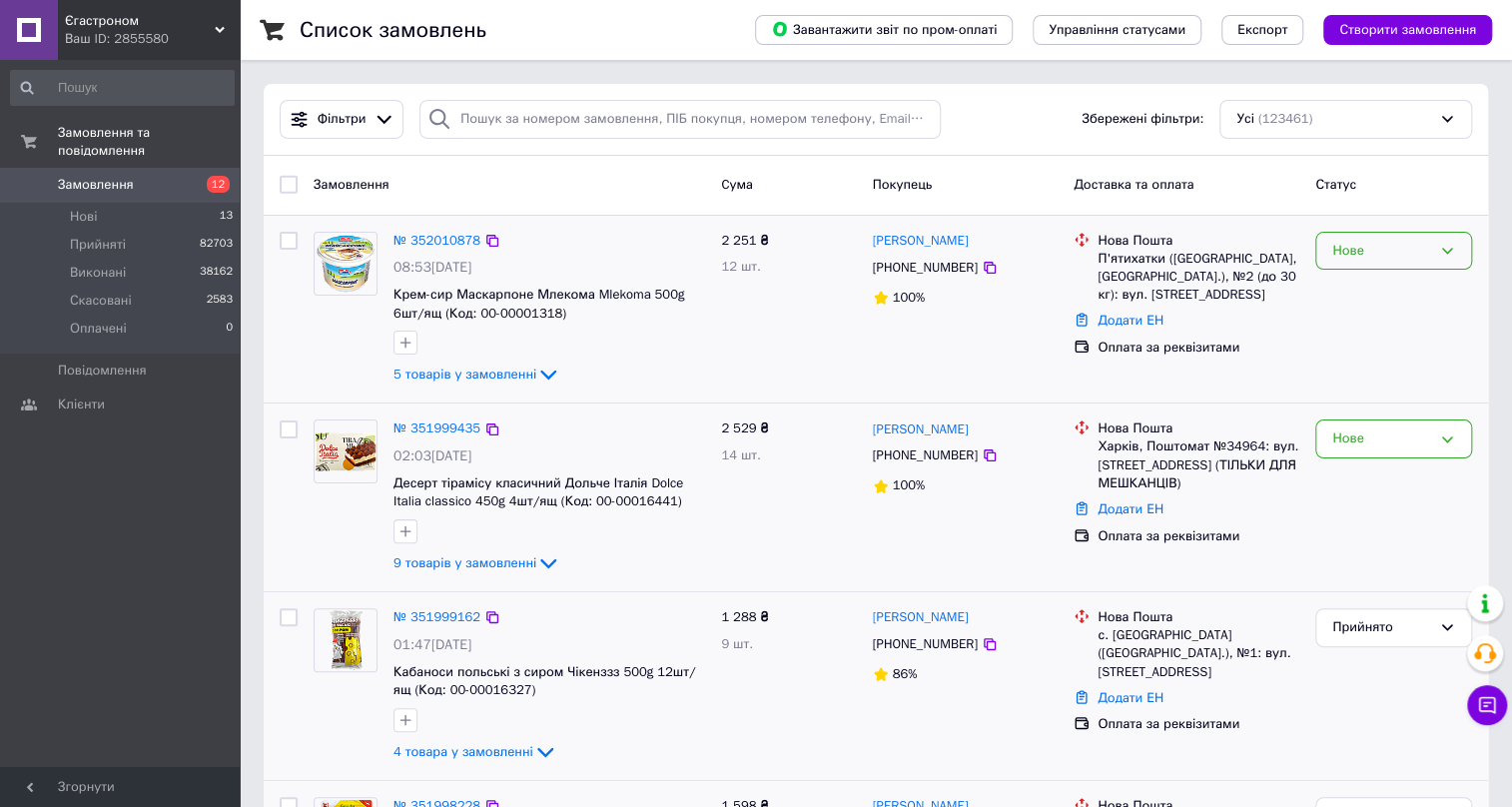 click on "Нове" at bounding box center [1381, 251] 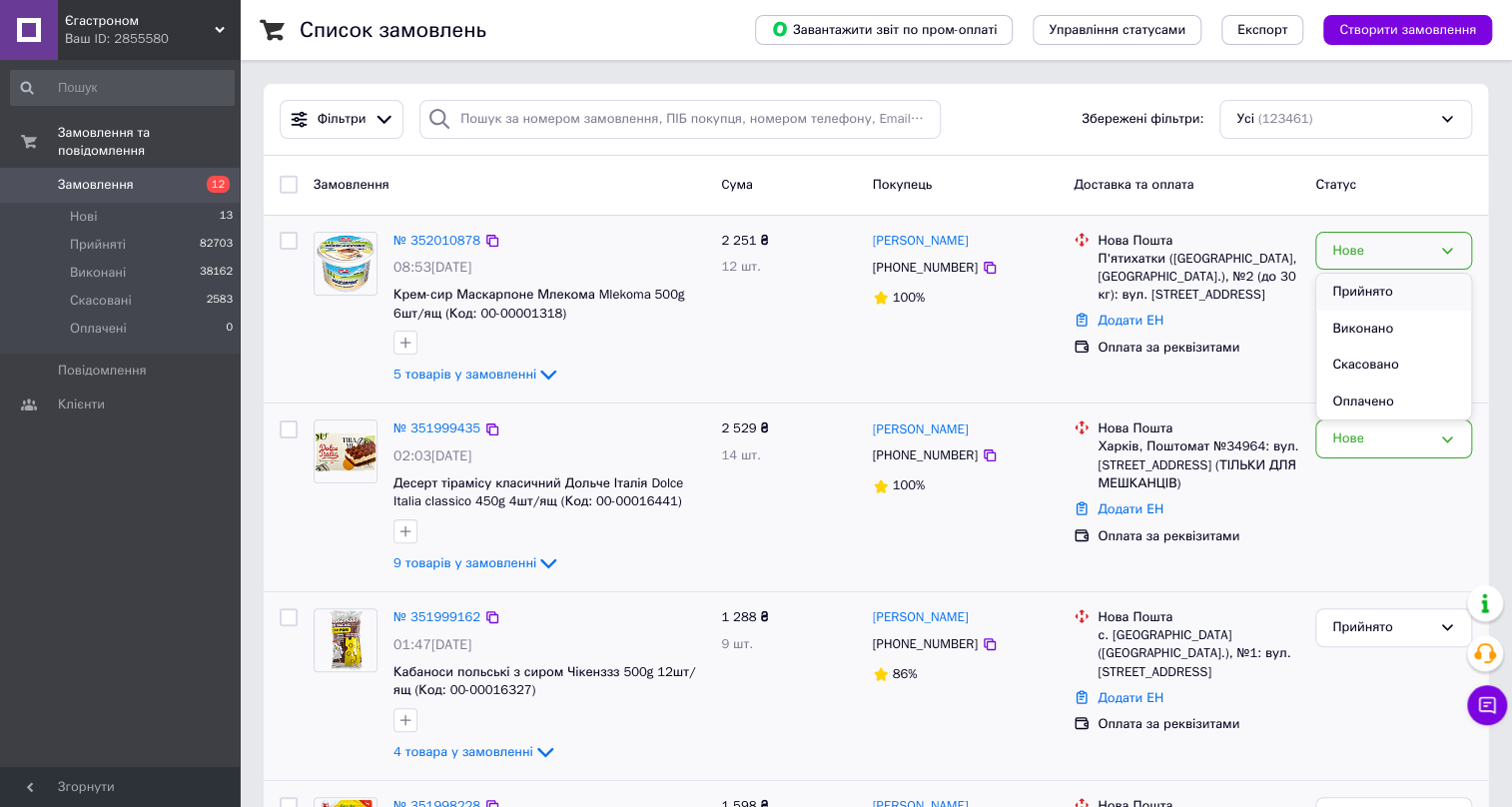 click on "Прийнято" at bounding box center [1393, 292] 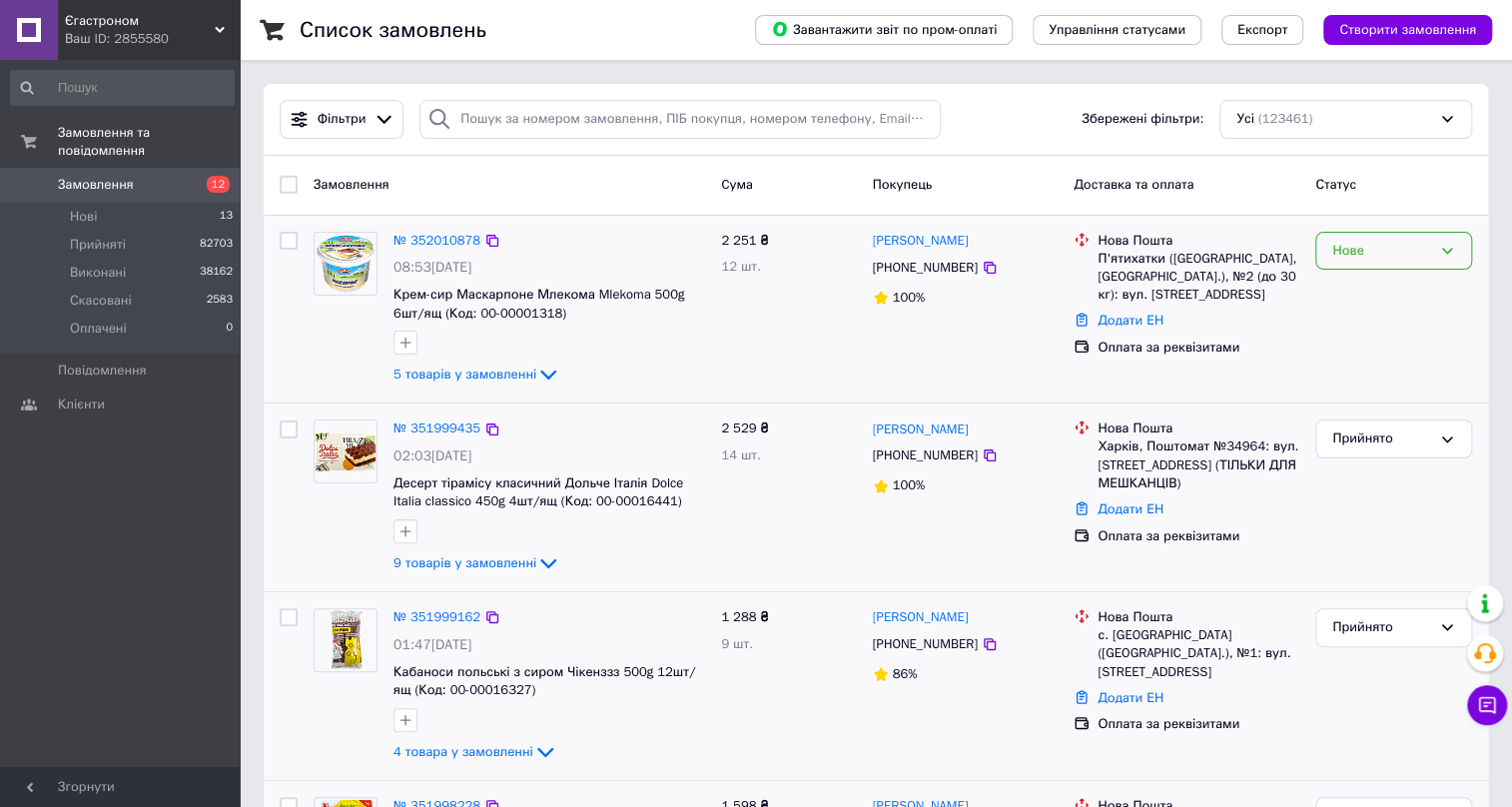 click on "Нове" at bounding box center [1381, 251] 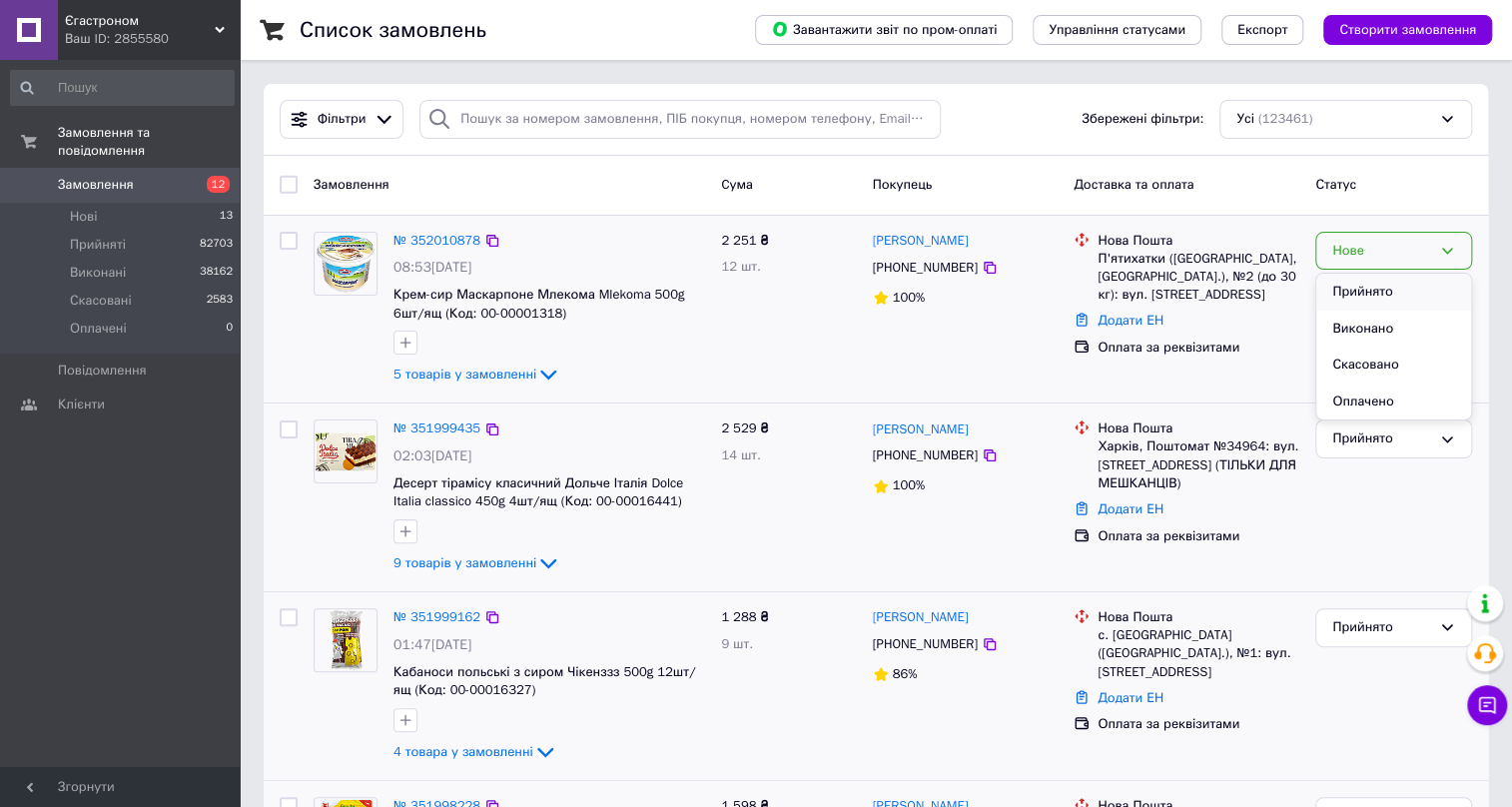 click on "Прийнято" at bounding box center [1393, 292] 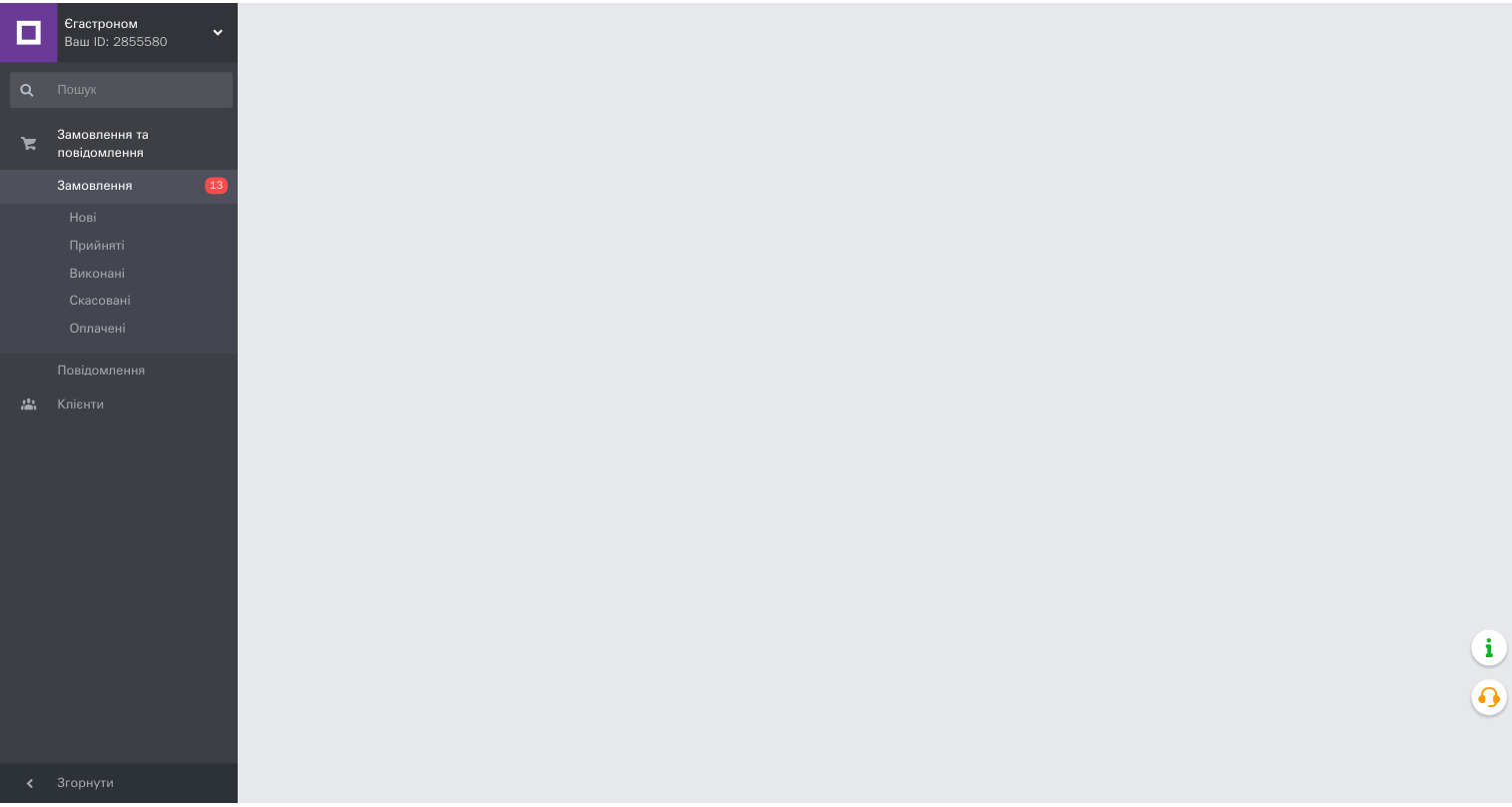 scroll, scrollTop: 0, scrollLeft: 0, axis: both 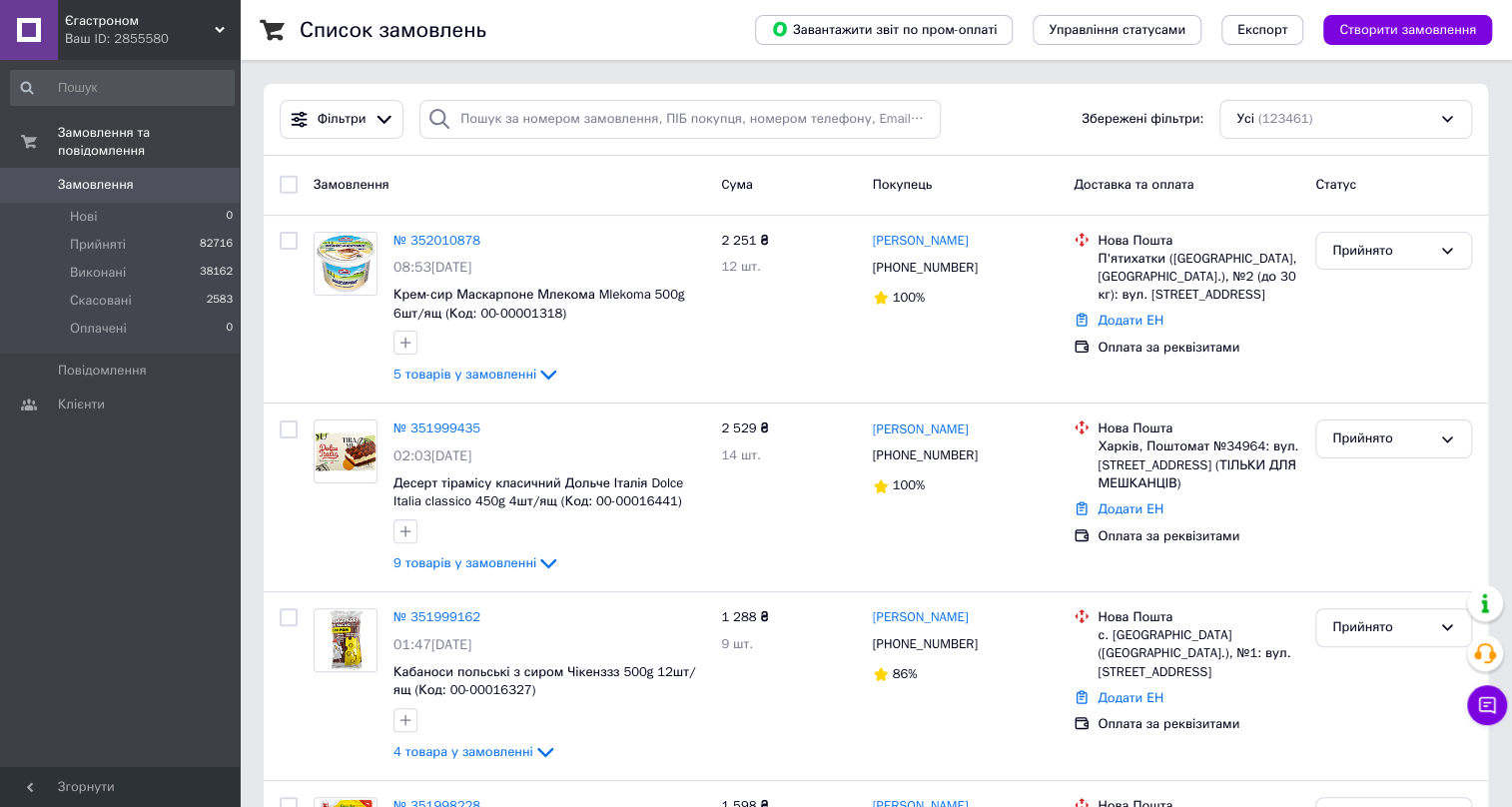click on "Замовлення та повідомлення Замовлення 0 Нові 0 Прийняті 82716 Виконані 38162 Скасовані 2583 Оплачені 0 Повідомлення 0 Клієнти" at bounding box center (122, 415) 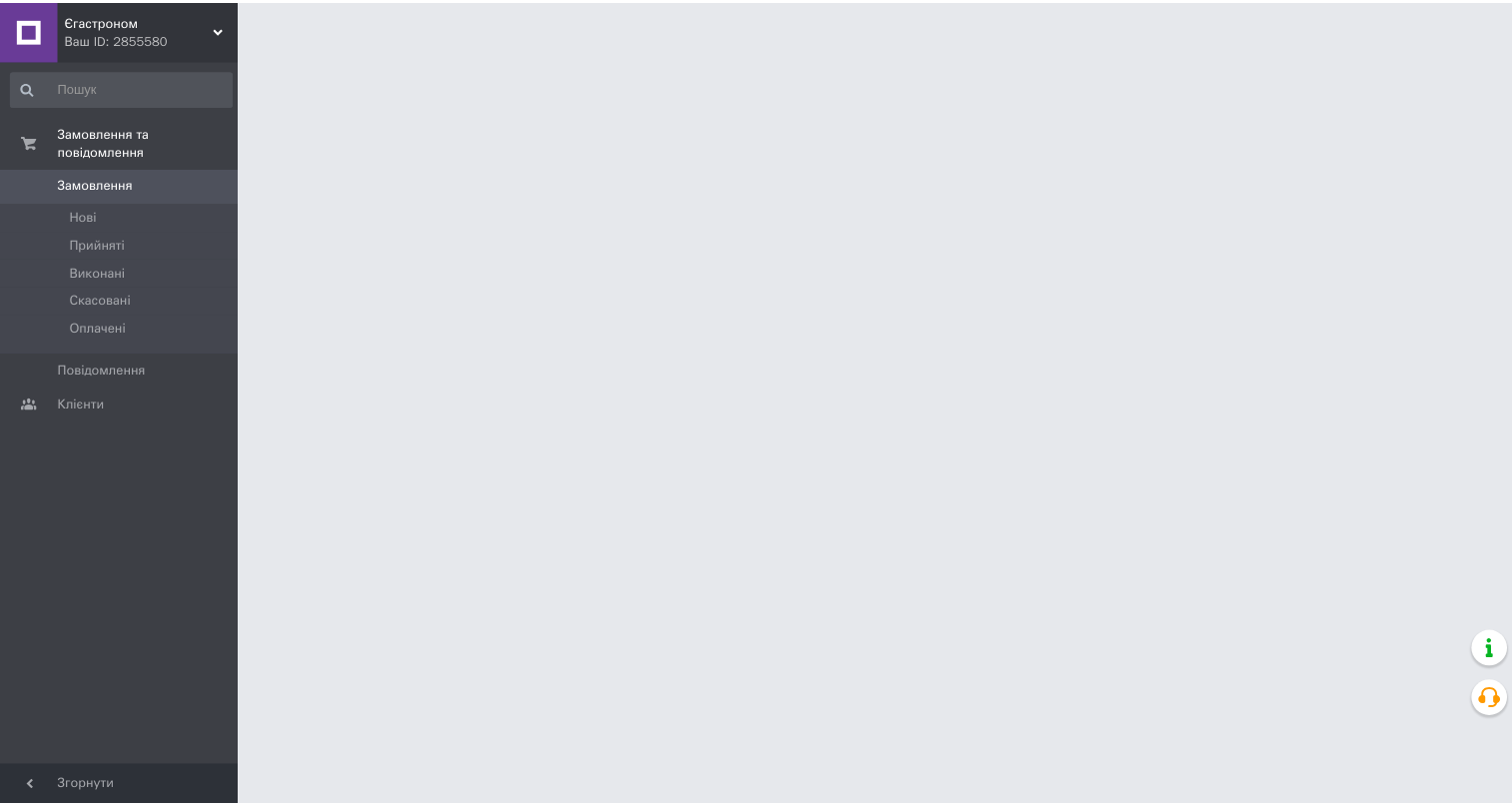 scroll, scrollTop: 0, scrollLeft: 0, axis: both 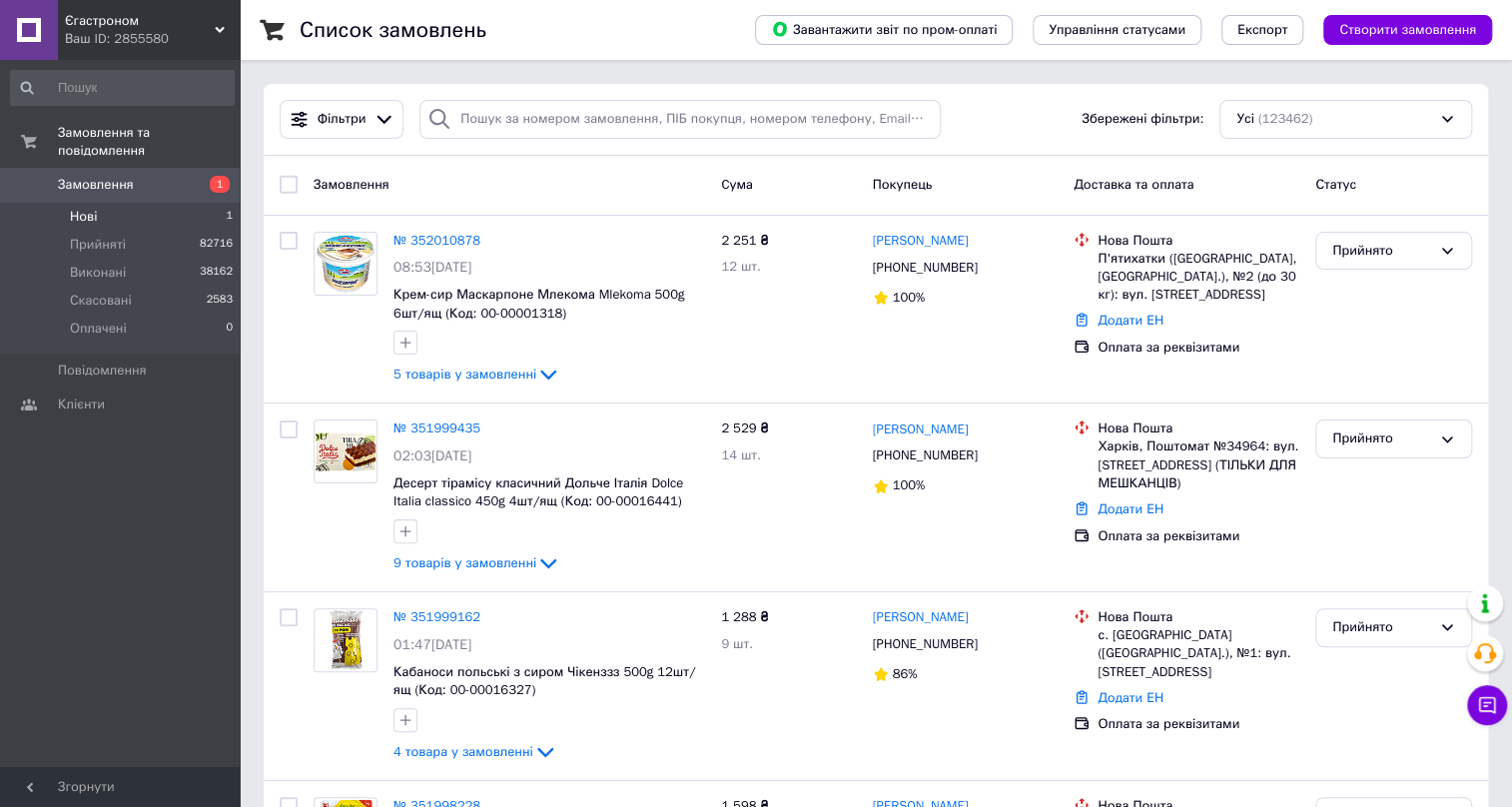 click on "Нові 1" at bounding box center [122, 217] 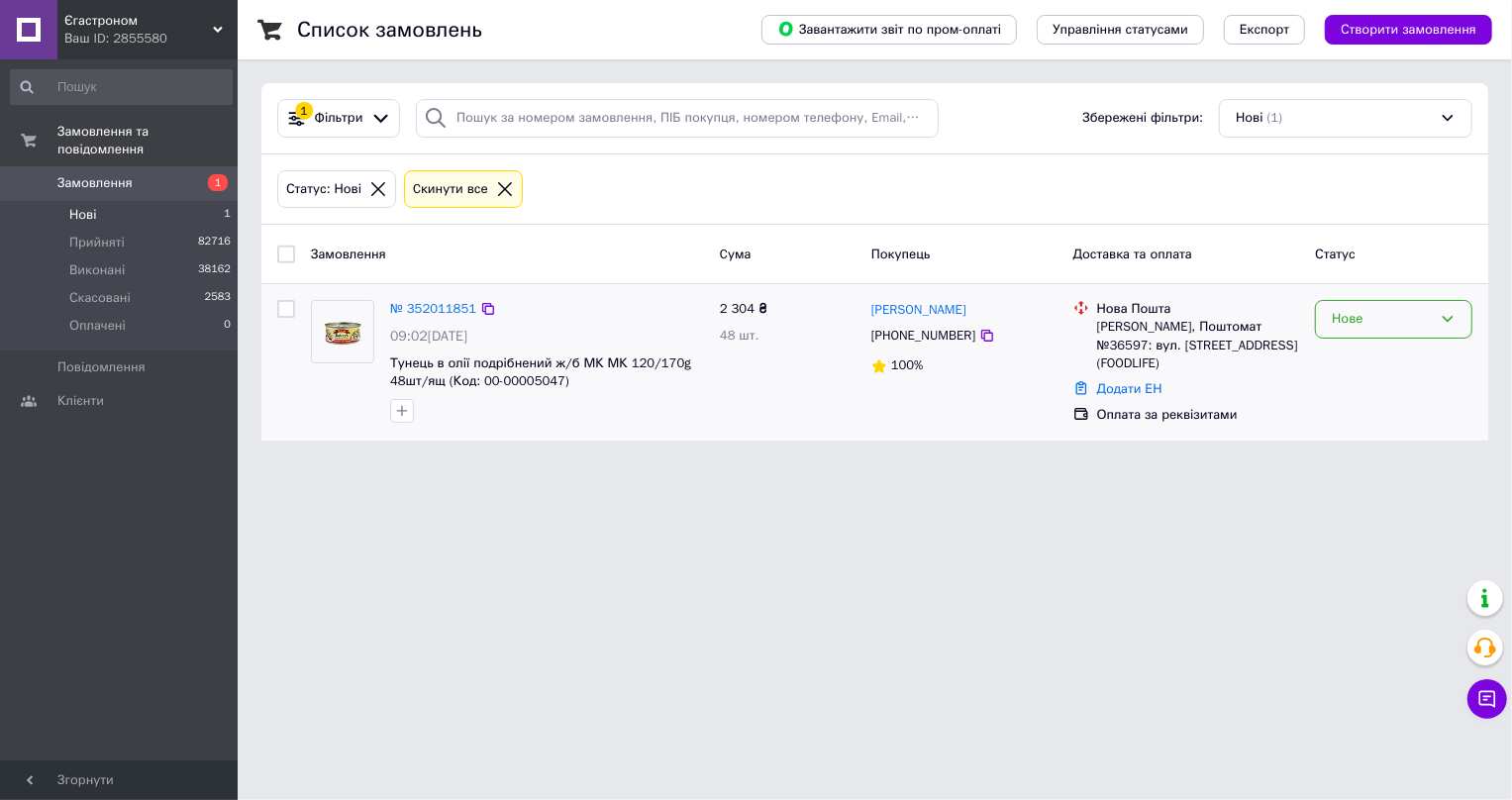 click on "Нове" at bounding box center (1381, 319) 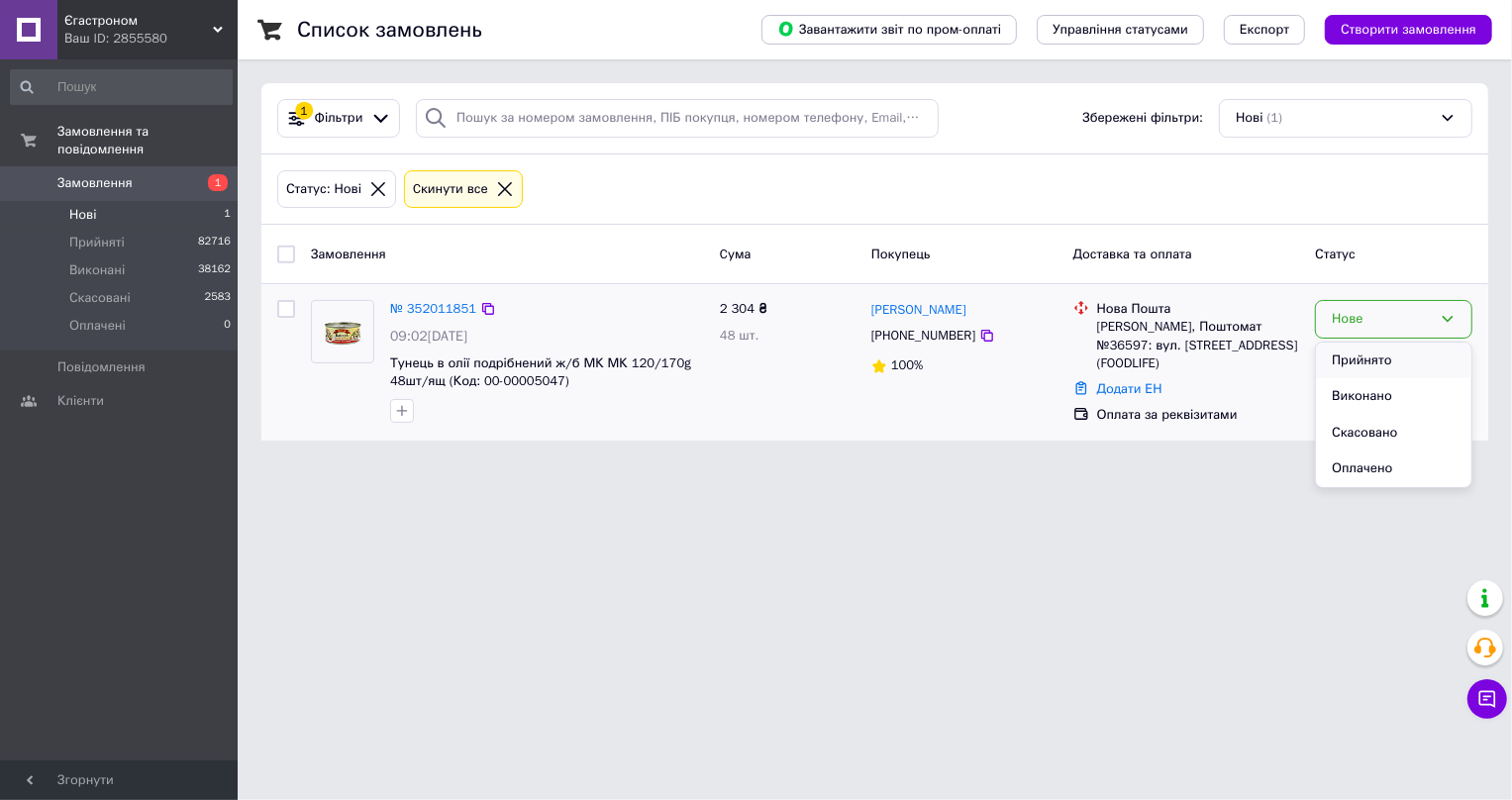 click on "Прийнято" at bounding box center (1393, 360) 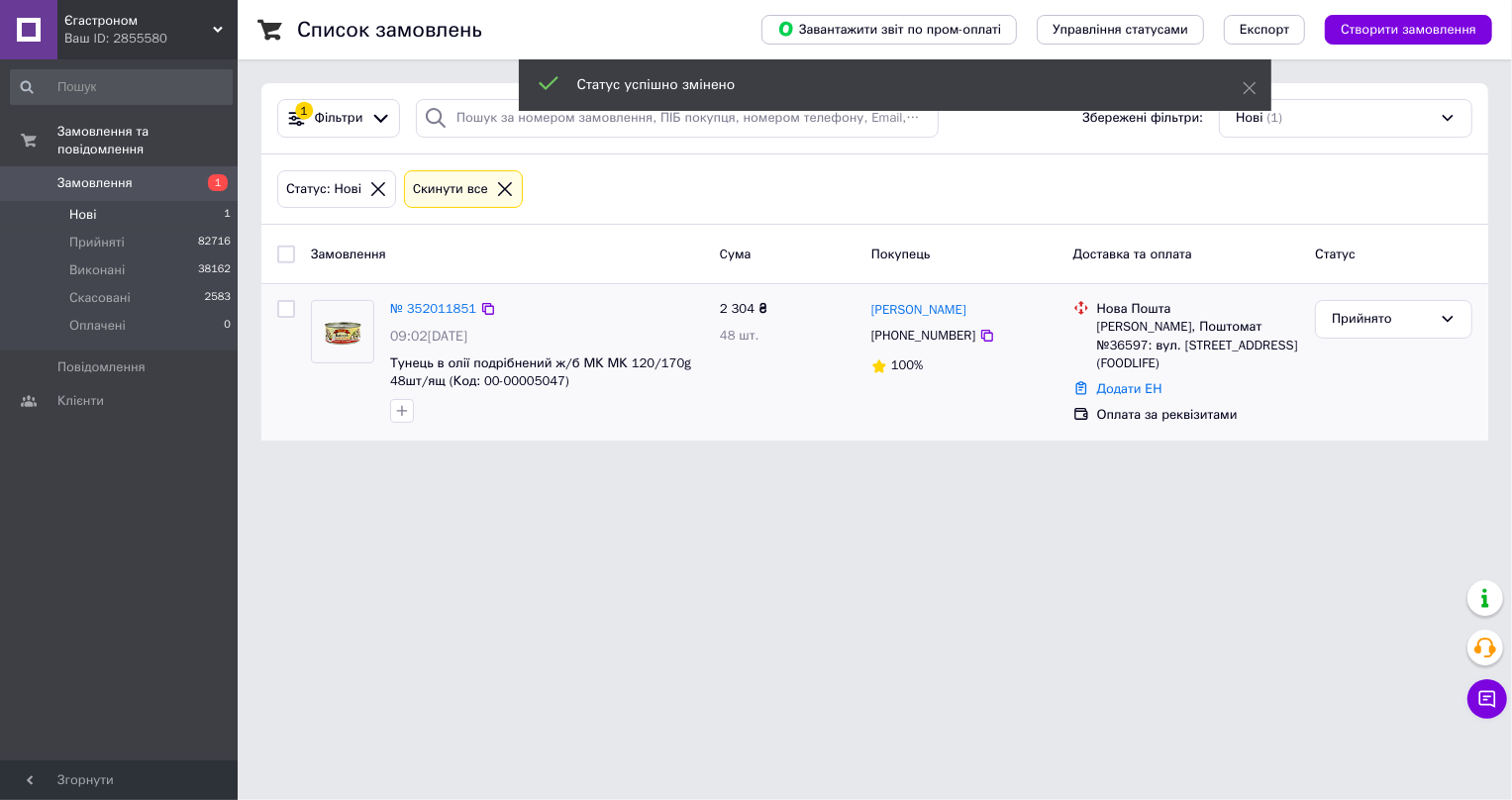 click 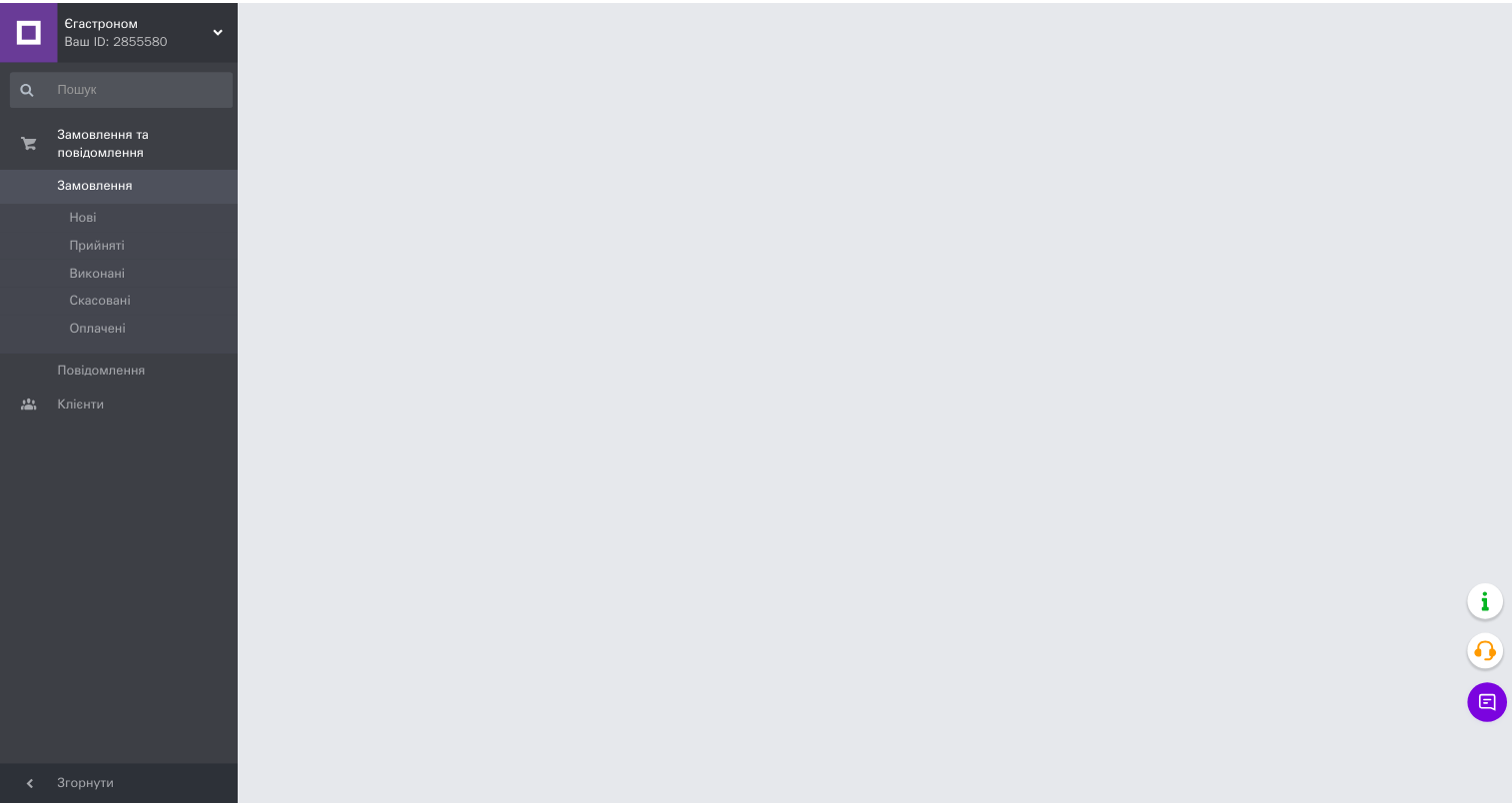 scroll, scrollTop: 0, scrollLeft: 0, axis: both 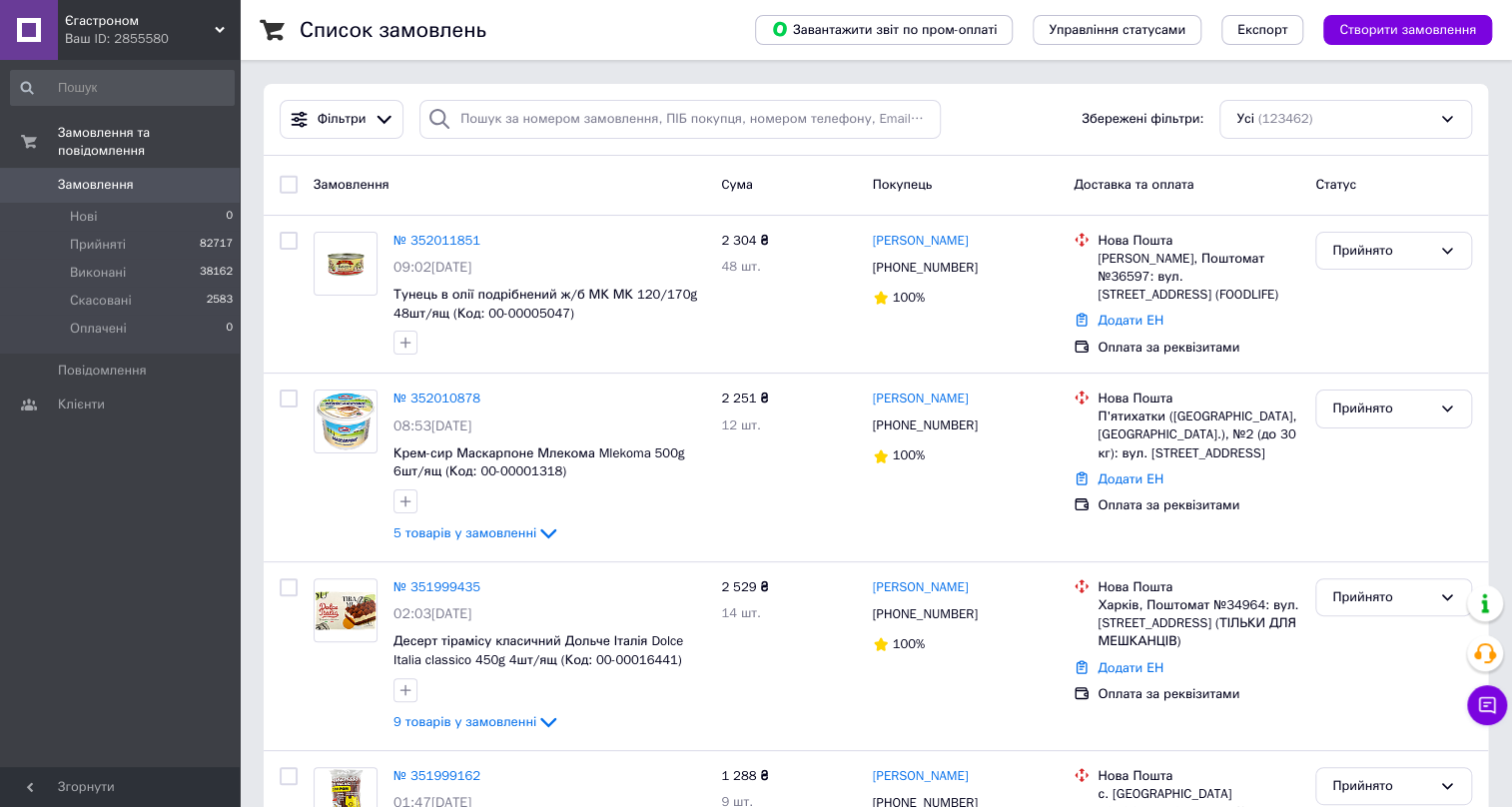 click on "Замовлення та повідомлення Замовлення 0 Нові 0 Прийняті 82717 Виконані 38162 Скасовані 2583 Оплачені 0 Повідомлення 0 Клієнти" at bounding box center (122, 415) 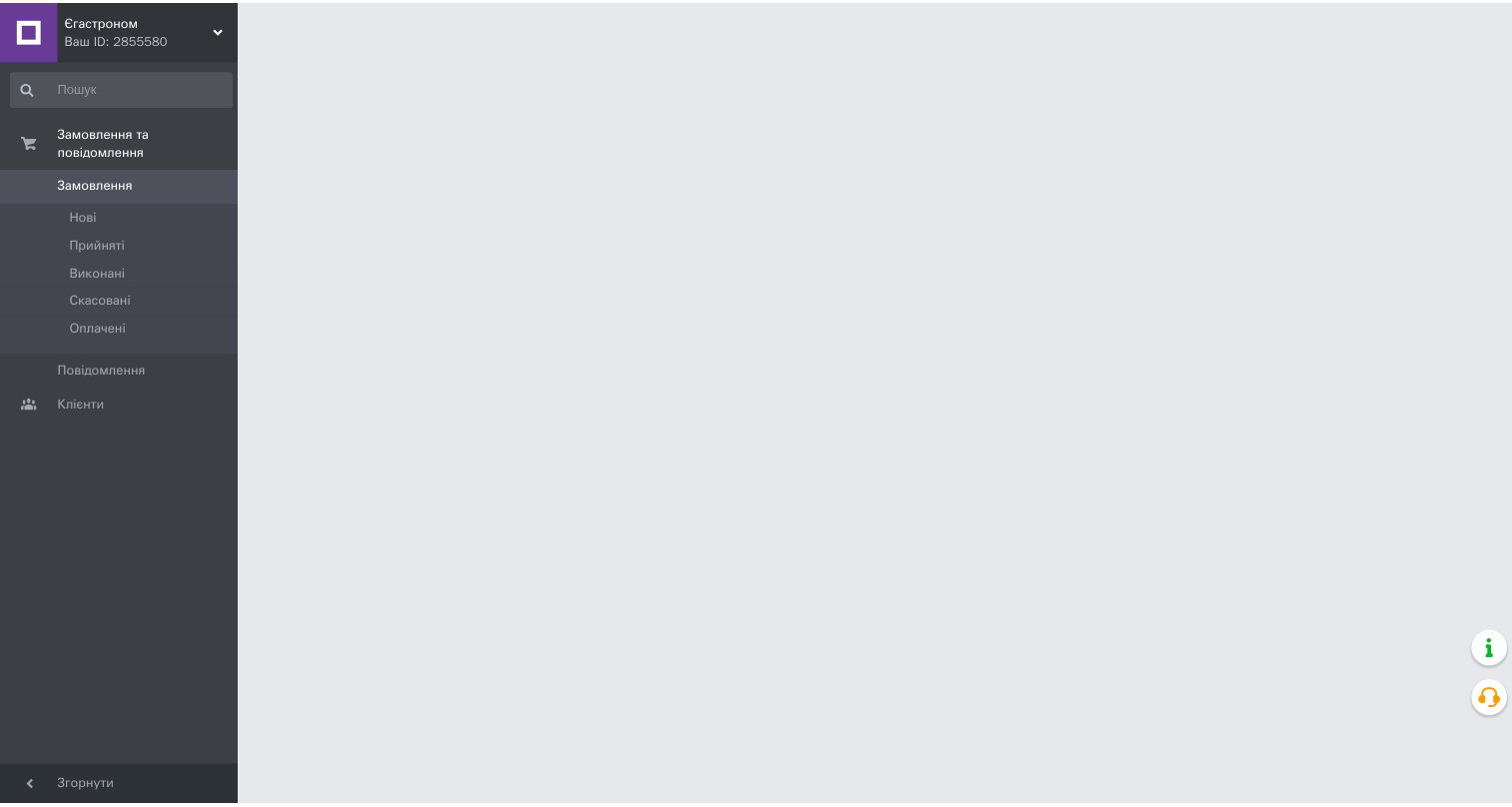 scroll, scrollTop: 0, scrollLeft: 0, axis: both 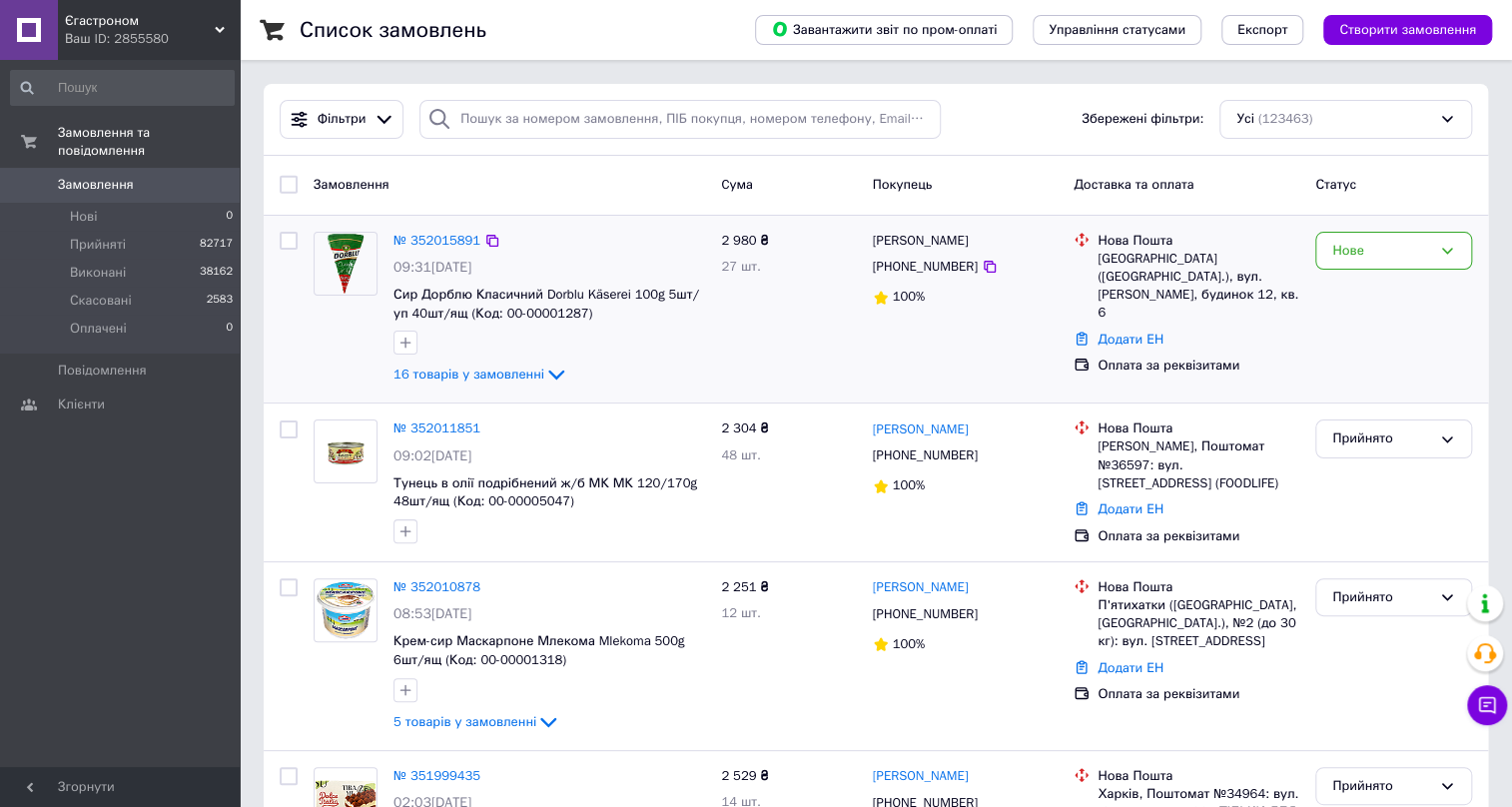 click on "№ 352015891 09:31, 10.07.2025 Сир Дорблю Класичний Dorblu Käserei 100g 5шт/уп 40шт/ящ (Код: 00-00001287) 16 товарів у замовленні 2 980 ₴ 27 шт. Ігор Міняйло +380503380317 100% Нова Пошта Чернівці (Чернівецька обл.), вул. Кобилянської Ольги, будинок 12, кв. 6 Додати ЕН Оплата за реквізитами Нове" at bounding box center [876, 310] 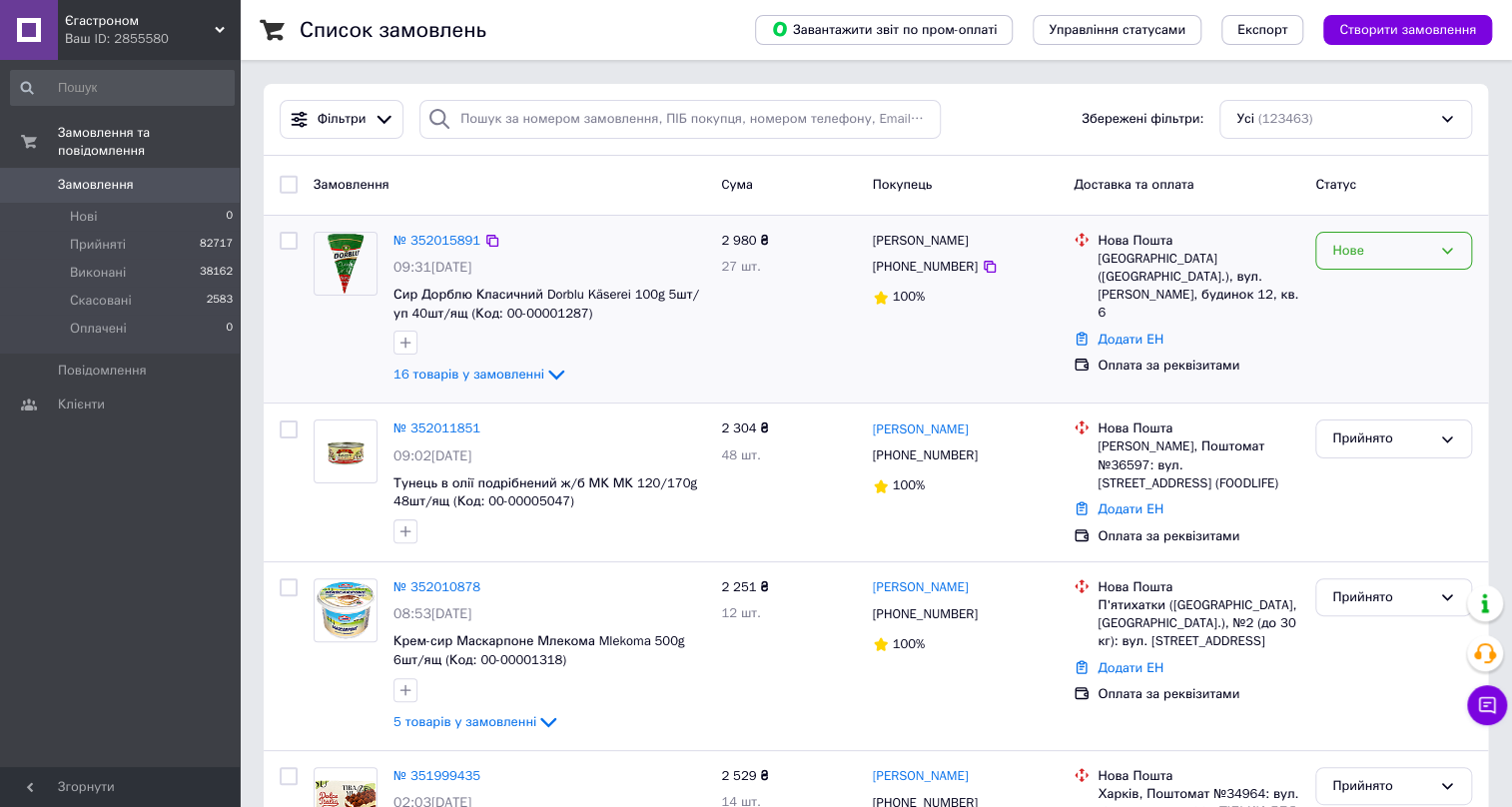 click on "Нове" at bounding box center [1381, 251] 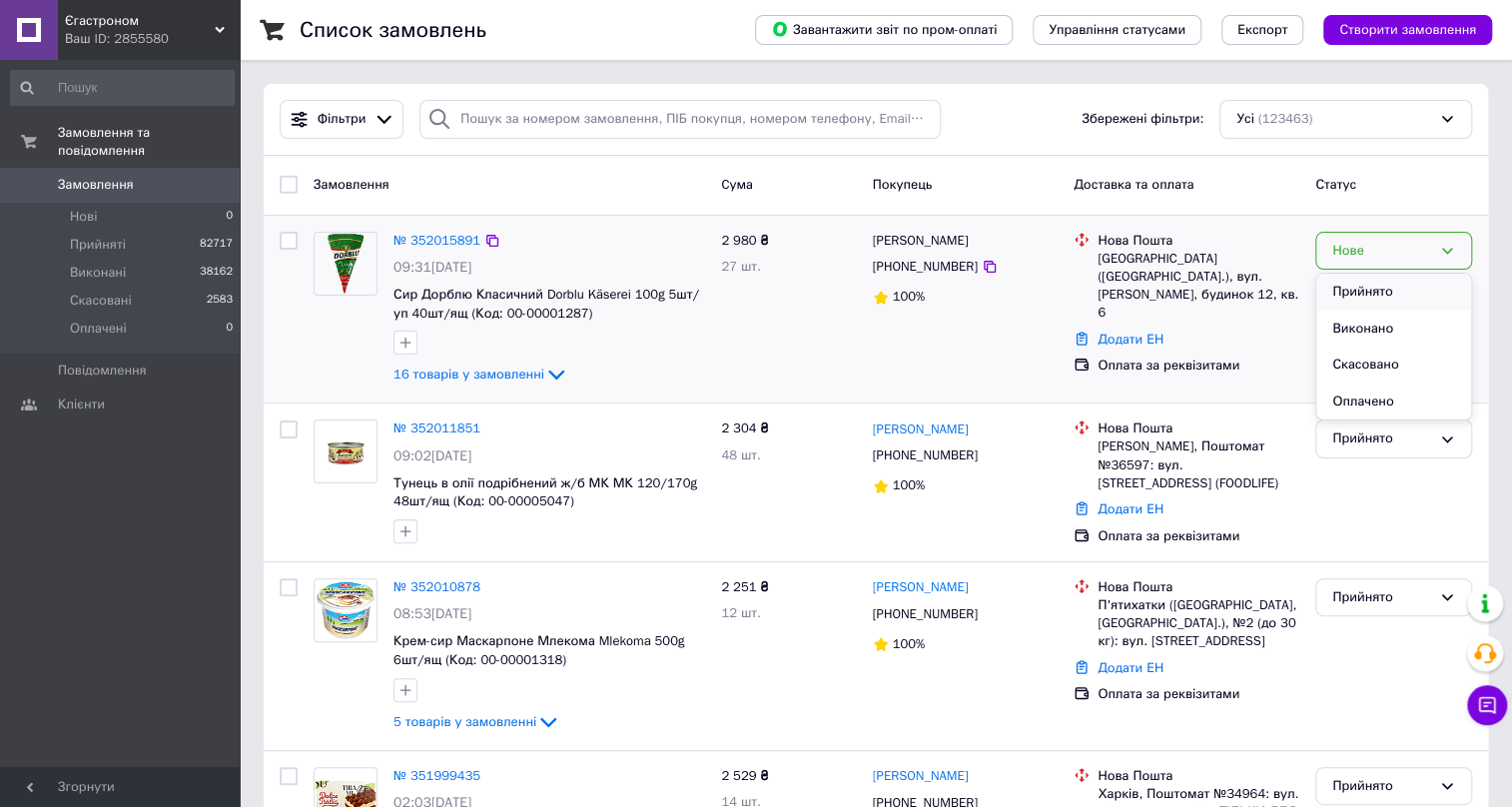 click on "Прийнято" at bounding box center (1393, 292) 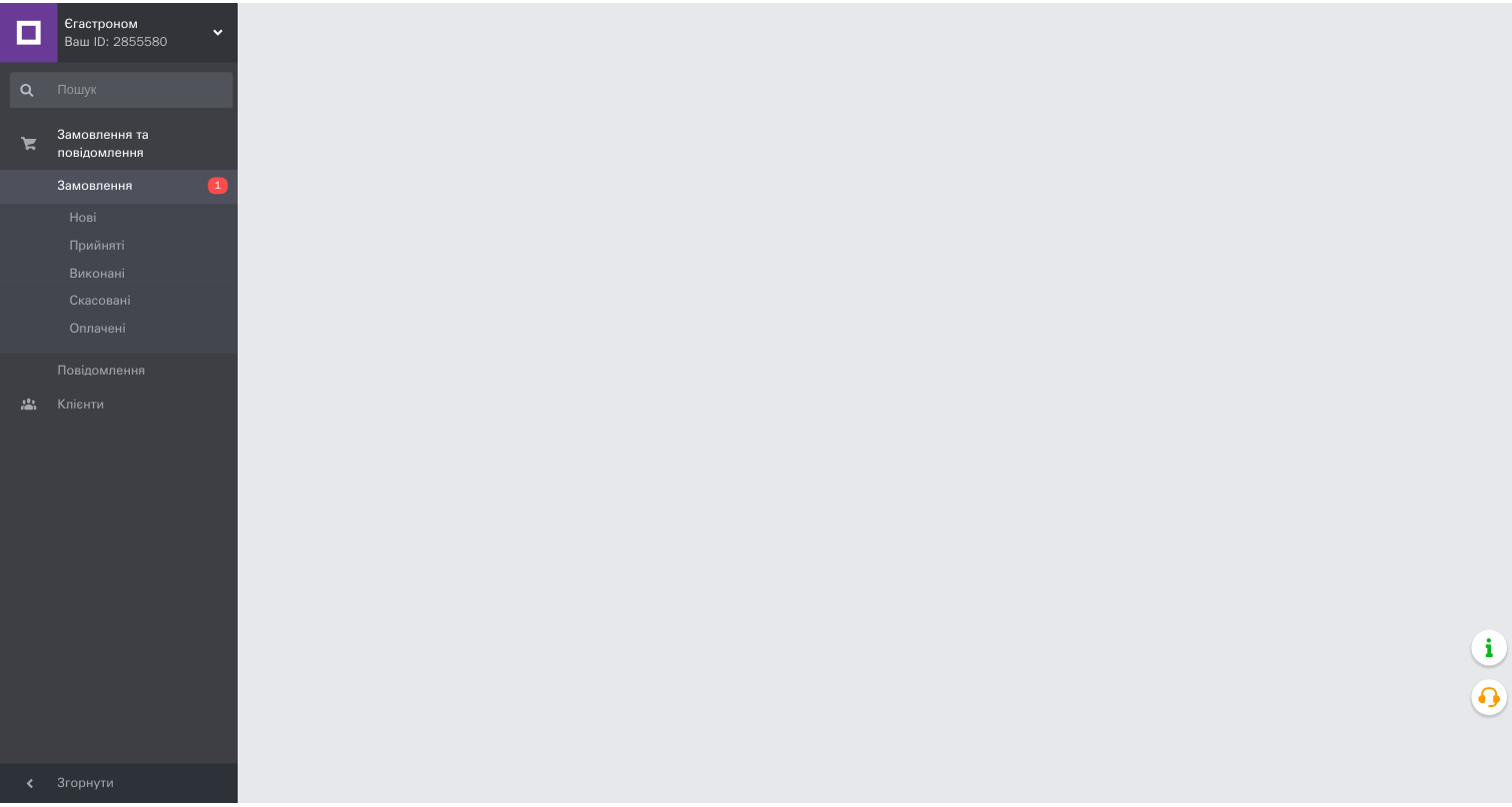 scroll, scrollTop: 0, scrollLeft: 0, axis: both 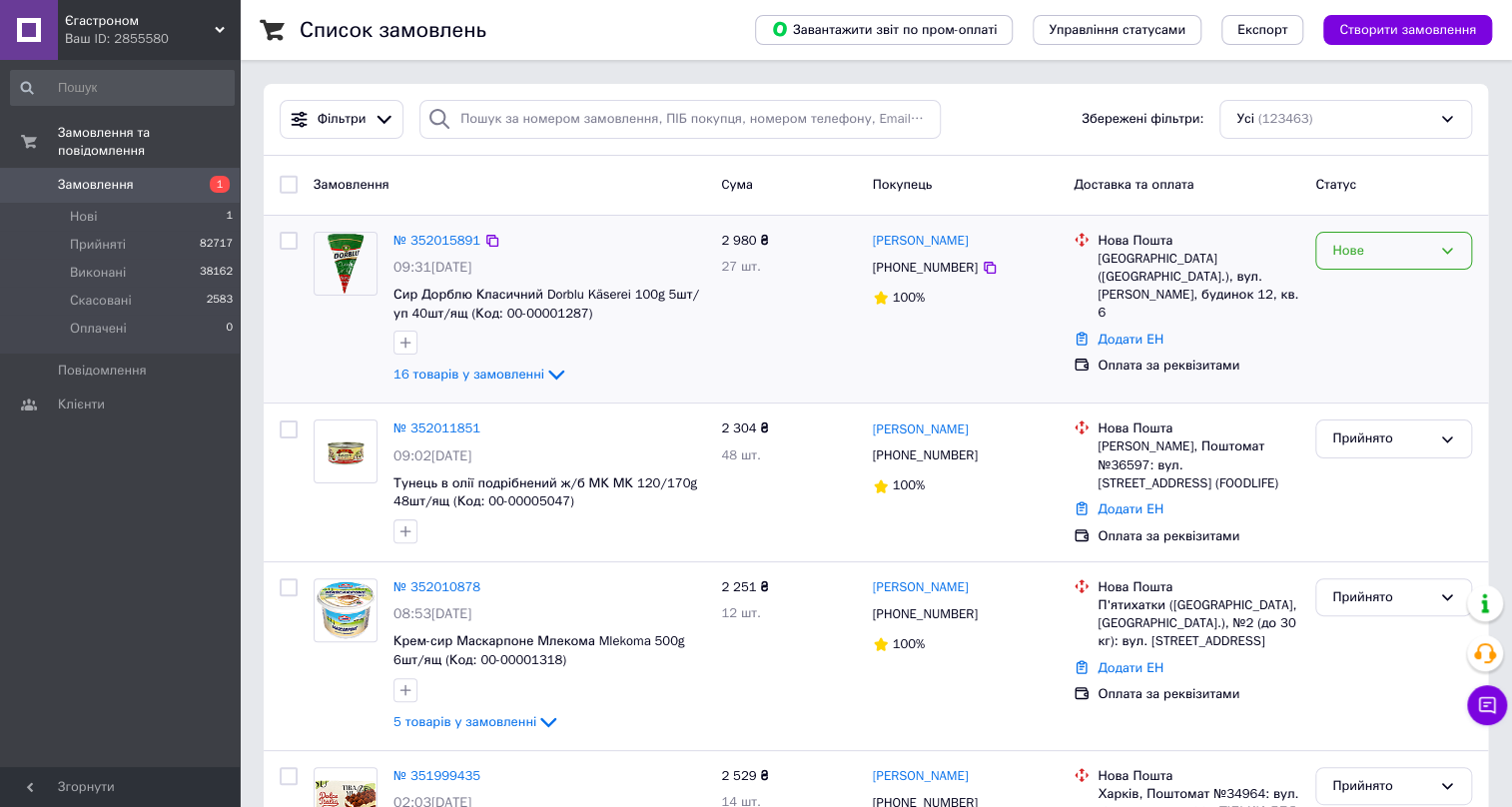 click on "Нове" at bounding box center [1381, 251] 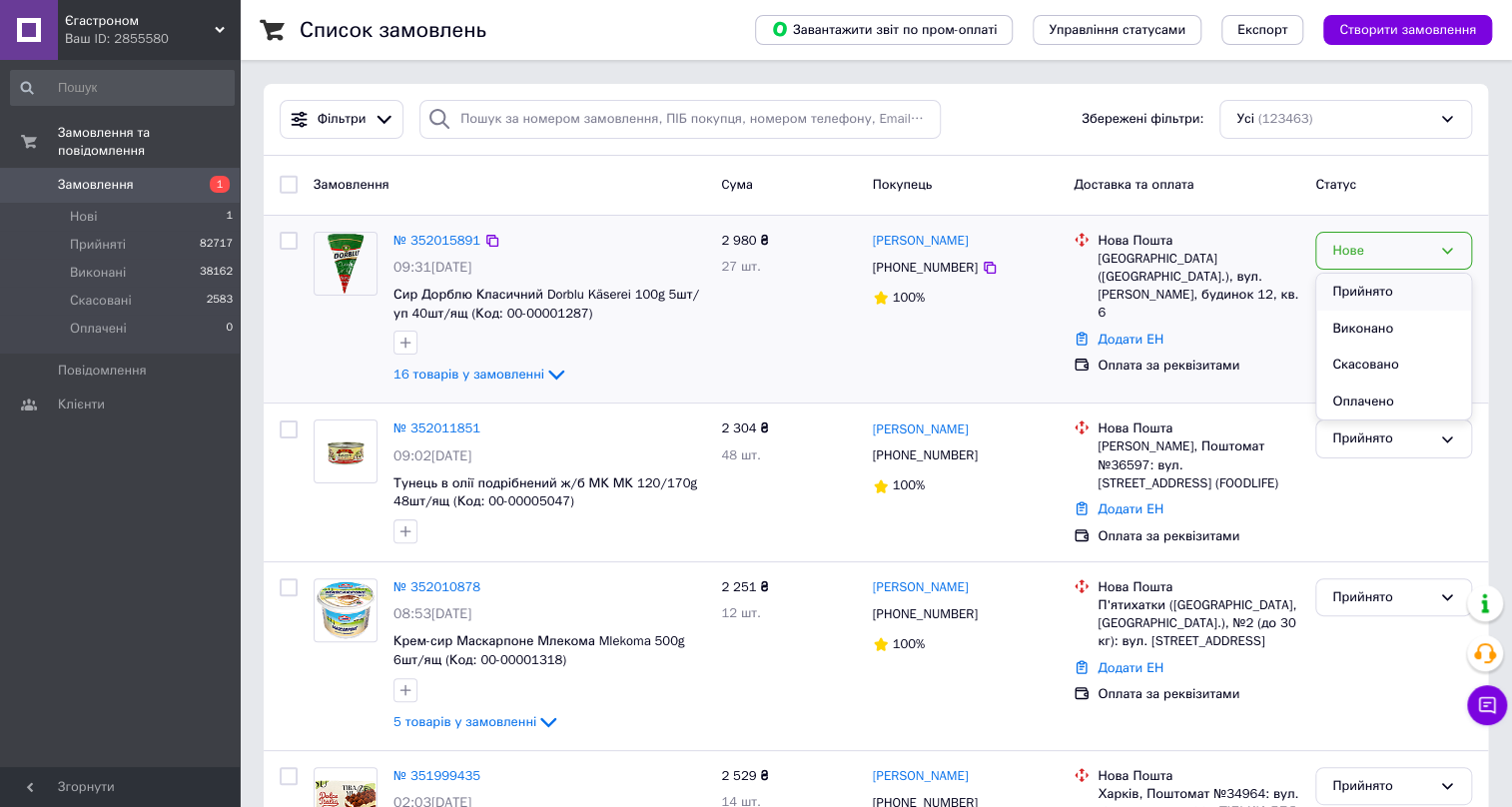 click on "Прийнято" at bounding box center [1393, 292] 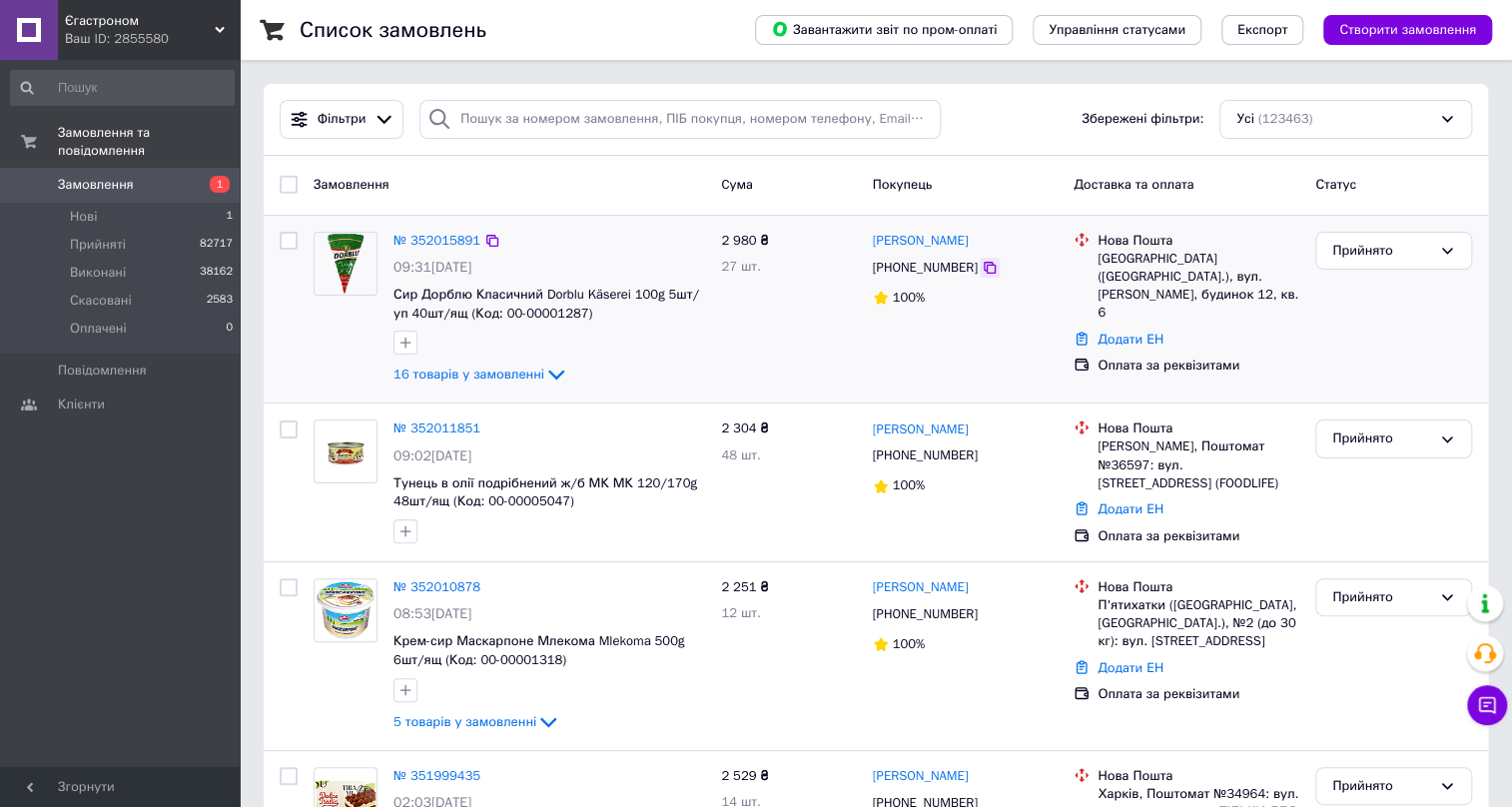 click 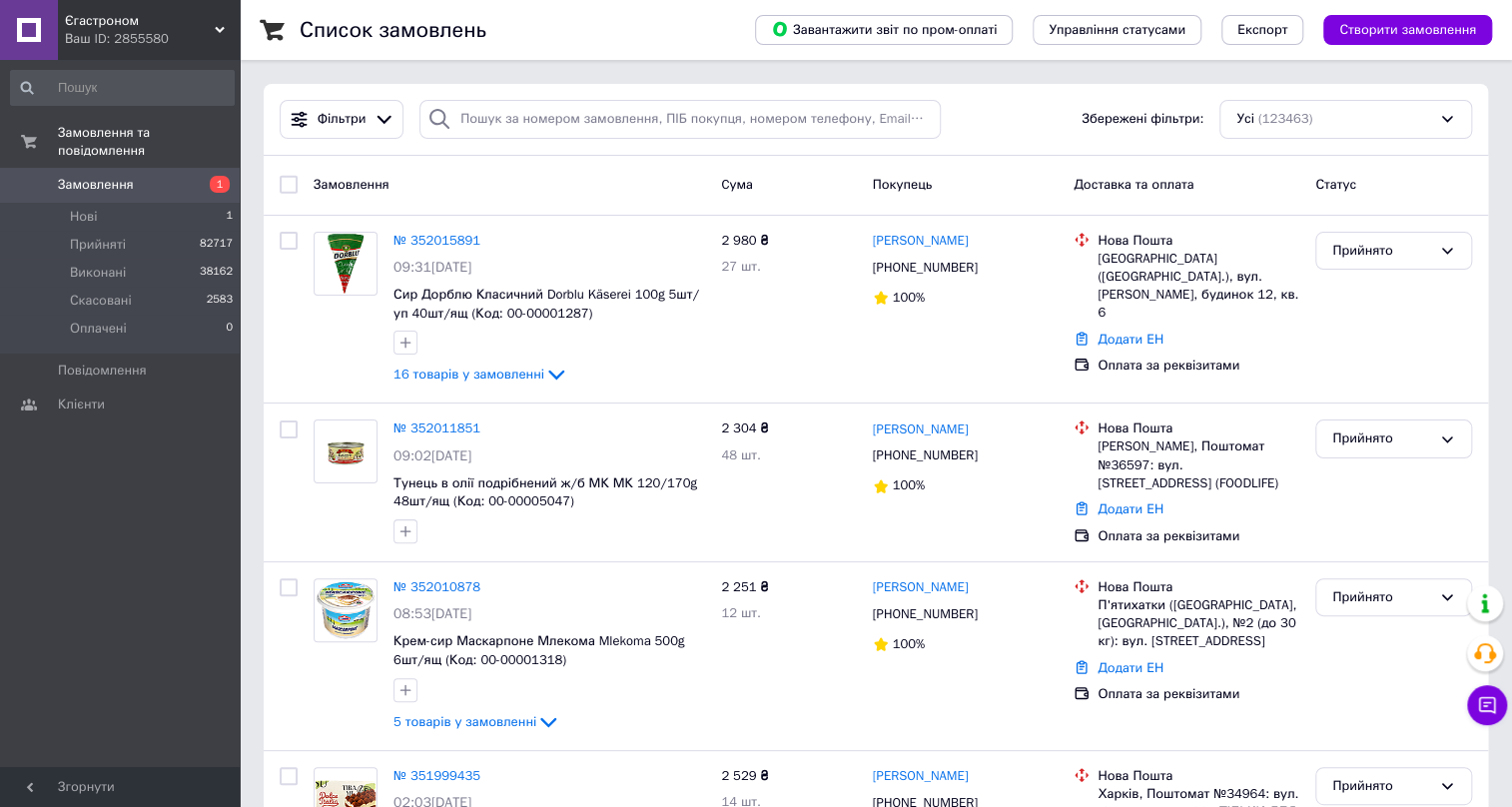 click on "Замовлення та повідомлення Замовлення 1 Нові 1 Прийняті 82717 Виконані 38162 Скасовані 2583 Оплачені 0 Повідомлення 0 Клієнти" at bounding box center [122, 415] 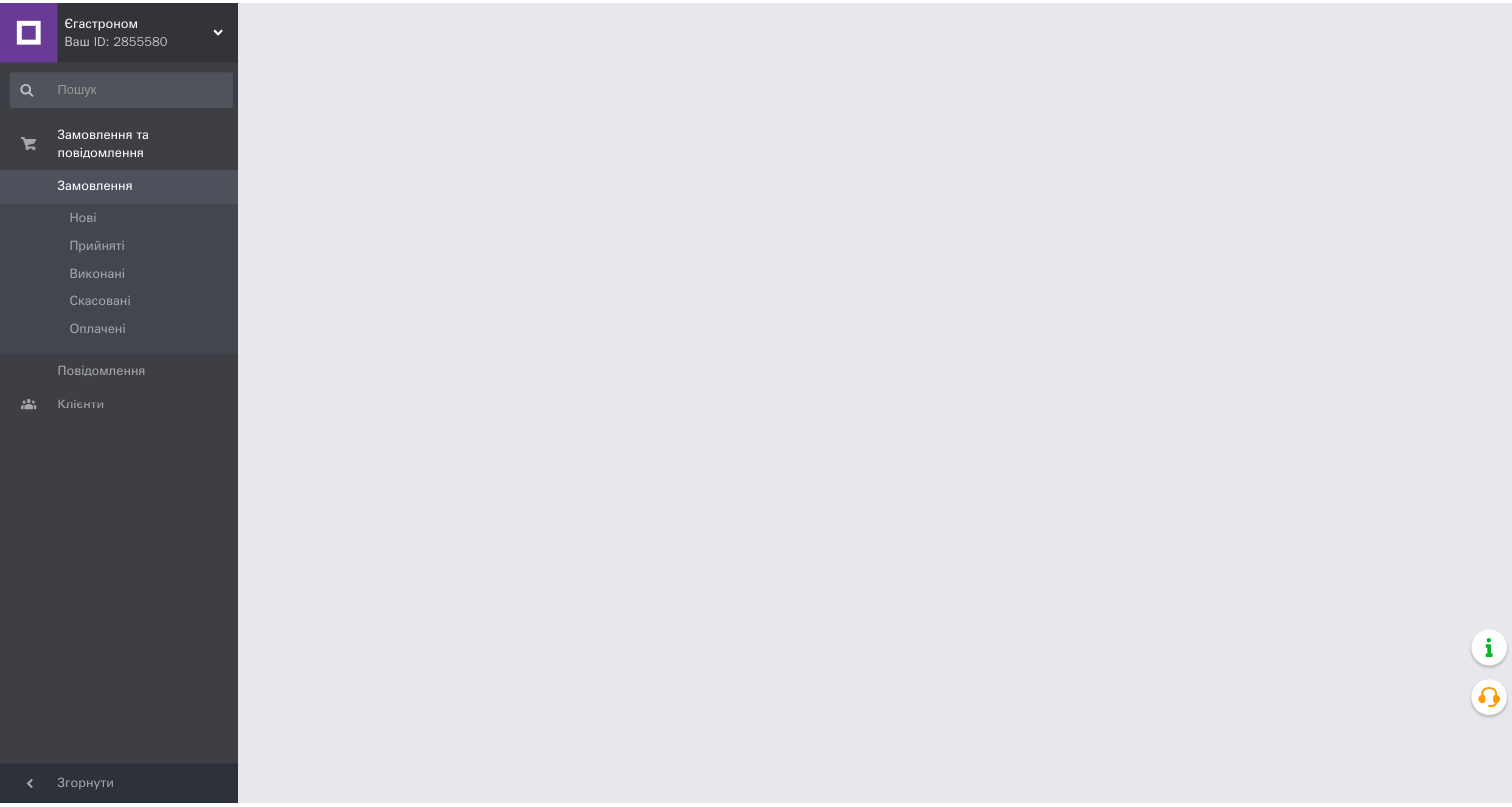 scroll, scrollTop: 0, scrollLeft: 0, axis: both 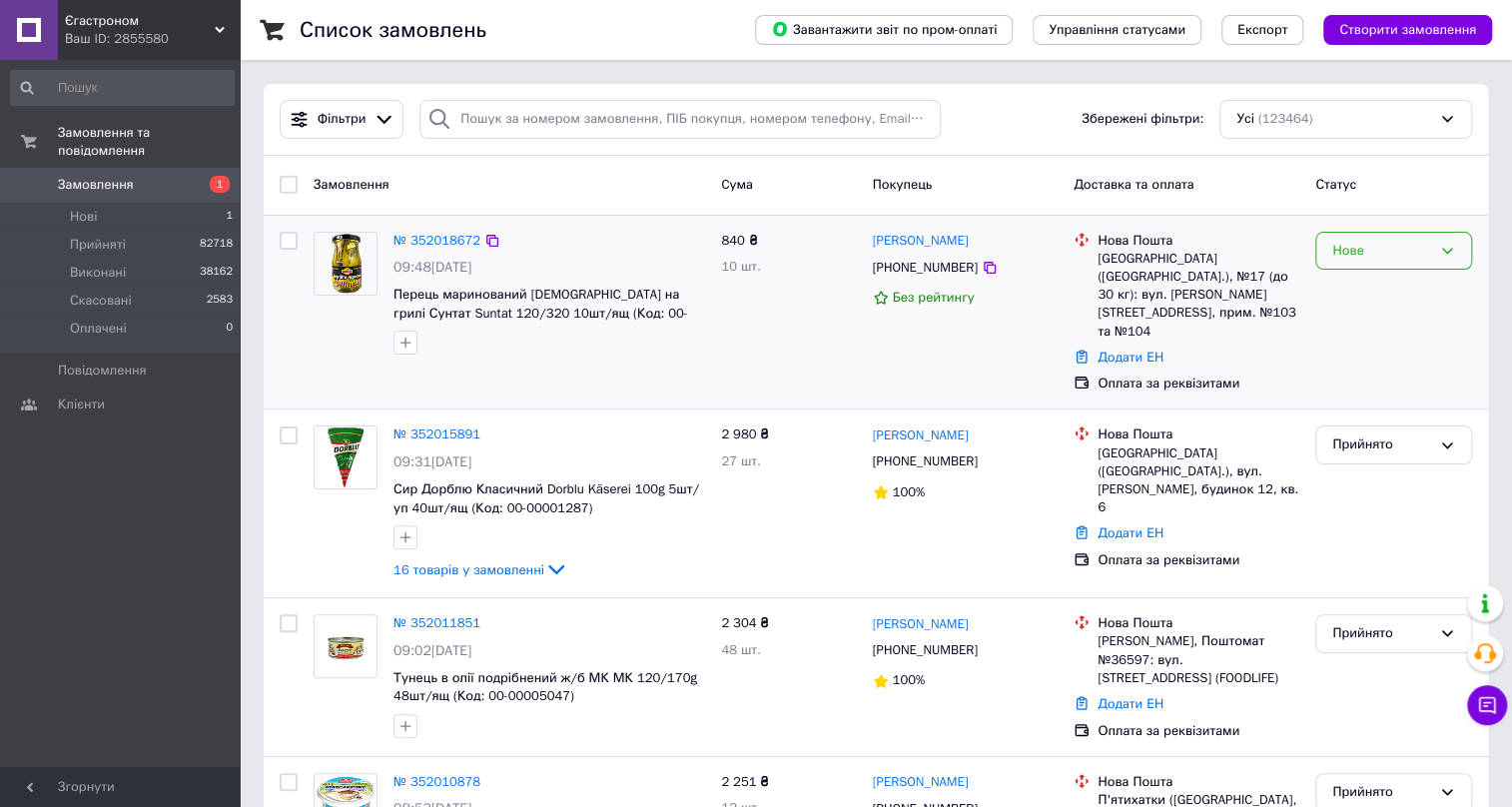 click on "Нове" at bounding box center (1393, 251) 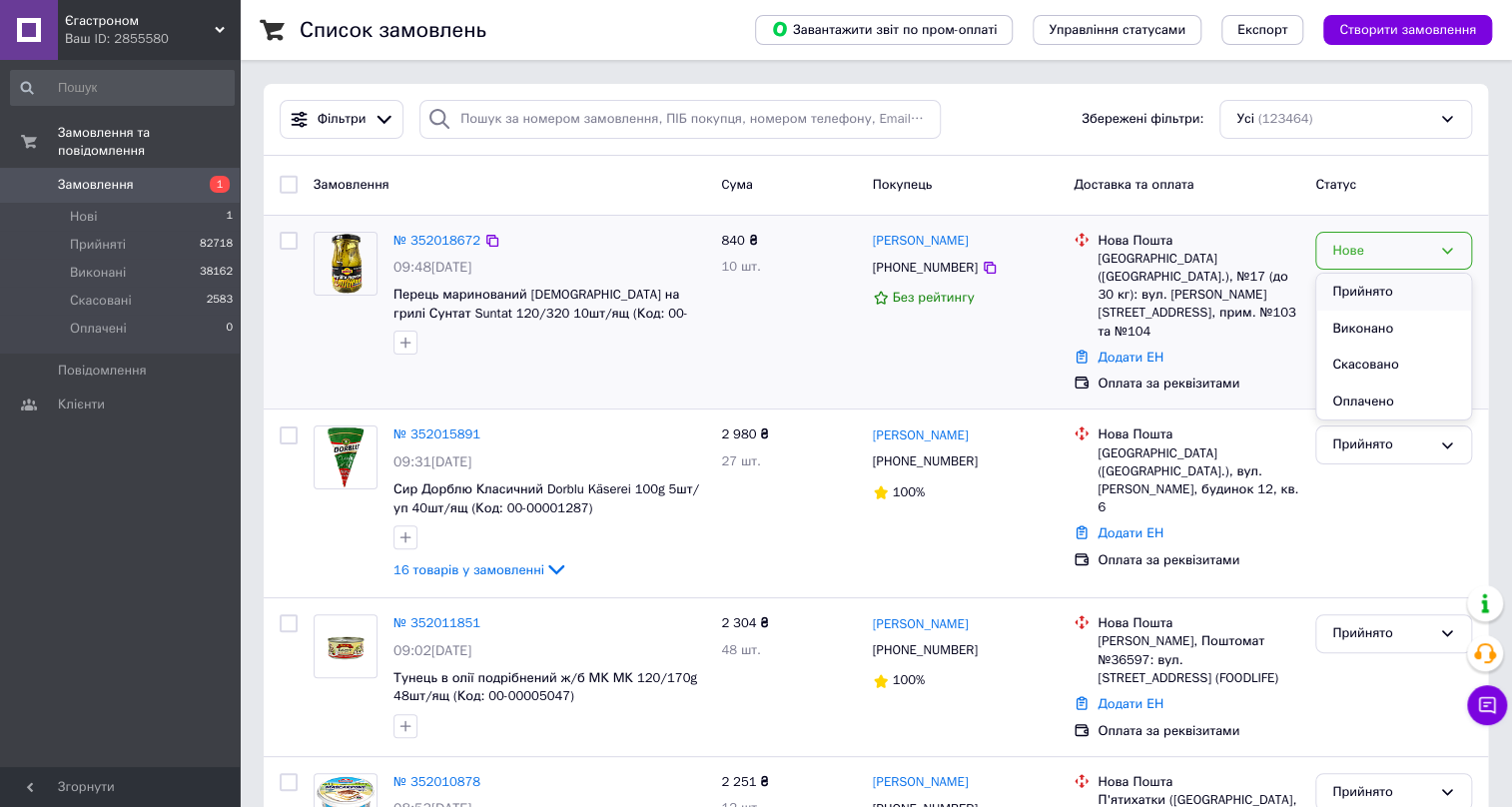 click on "Прийнято" at bounding box center [1393, 292] 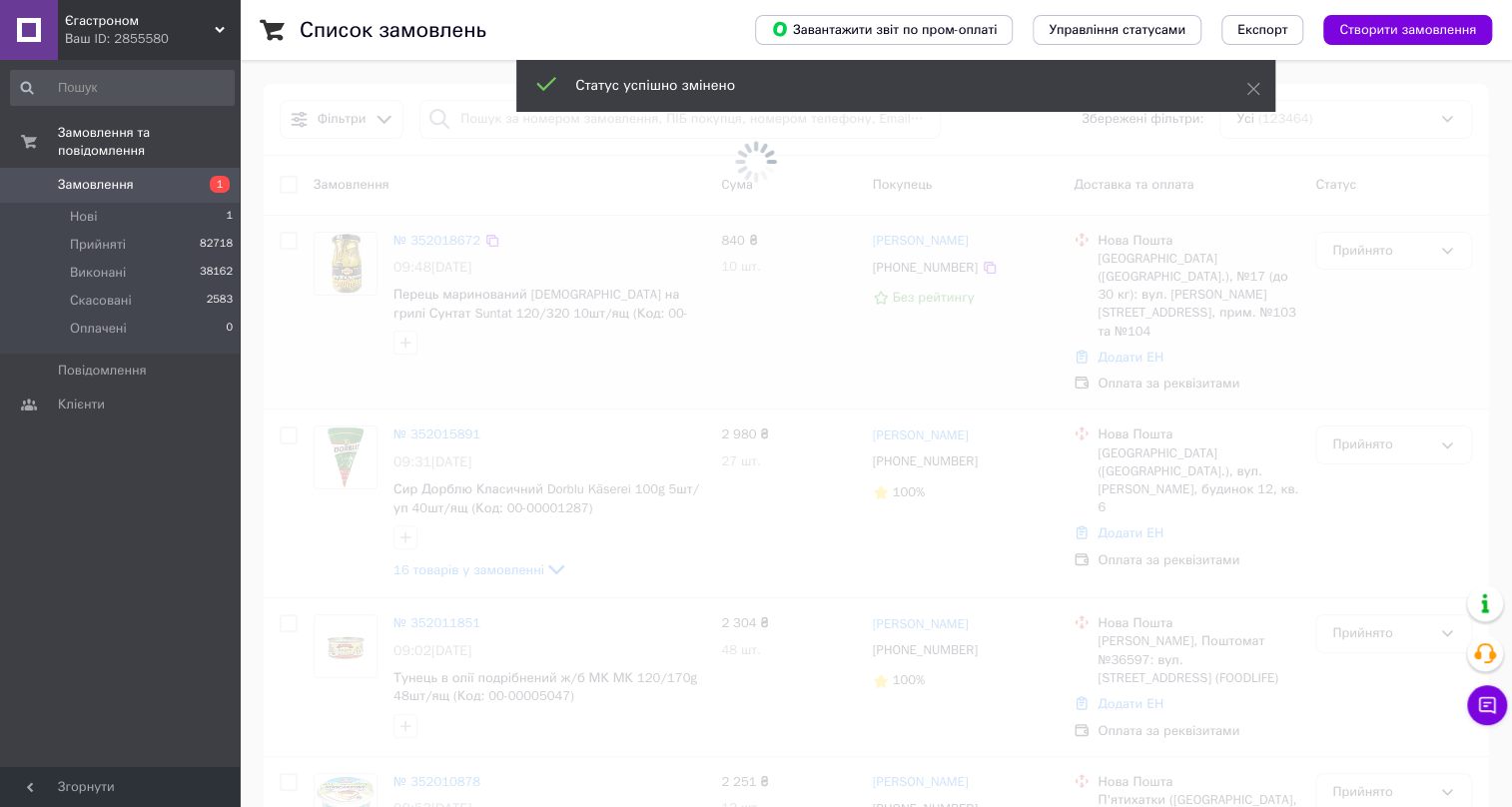 click on "Замовлення та повідомлення Замовлення 1 Нові 1 Прийняті 82718 Виконані 38162 Скасовані 2583 Оплачені 0 Повідомлення 0 Клієнти" at bounding box center [122, 415] 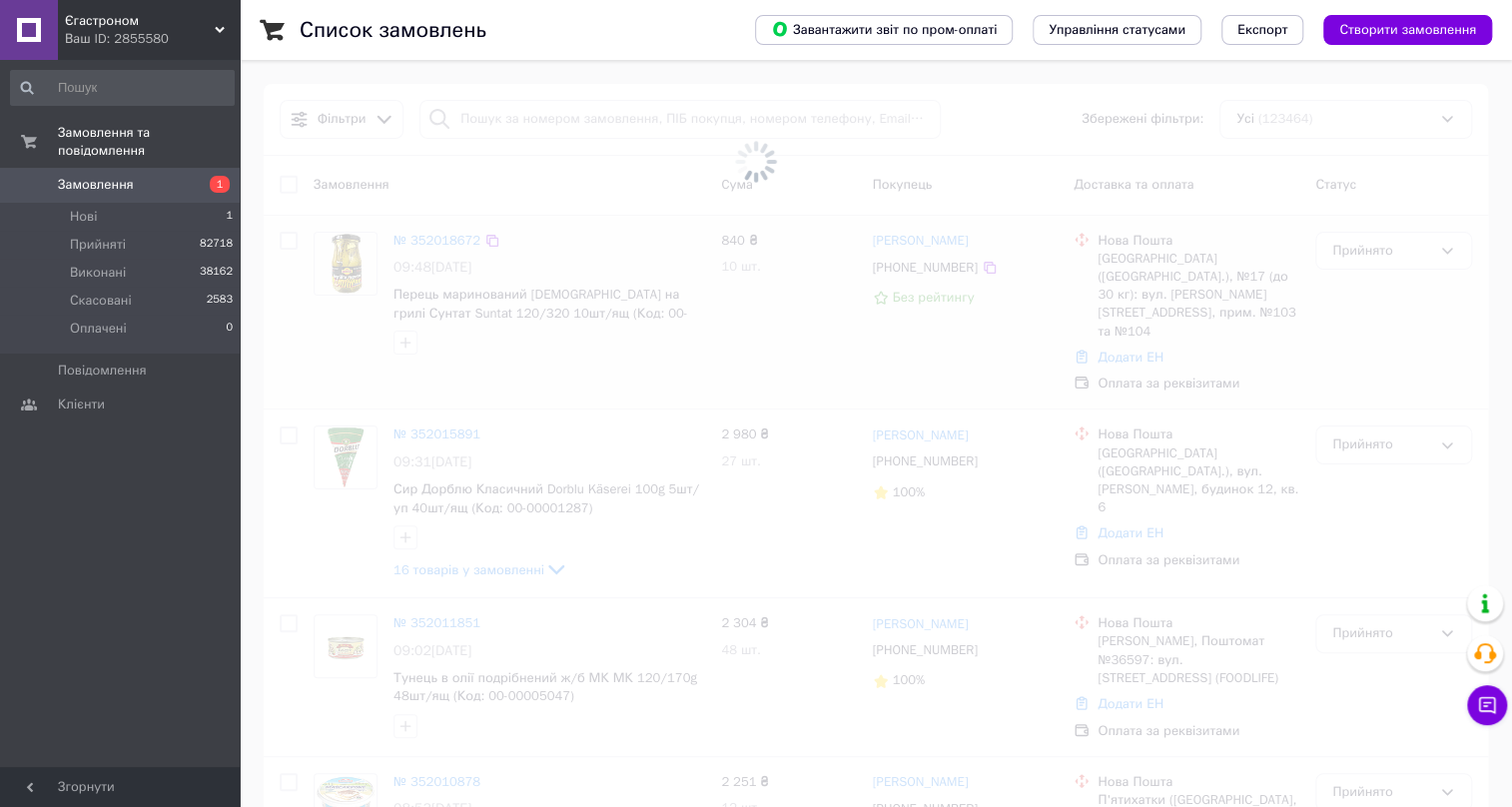 click at bounding box center (756, 404) 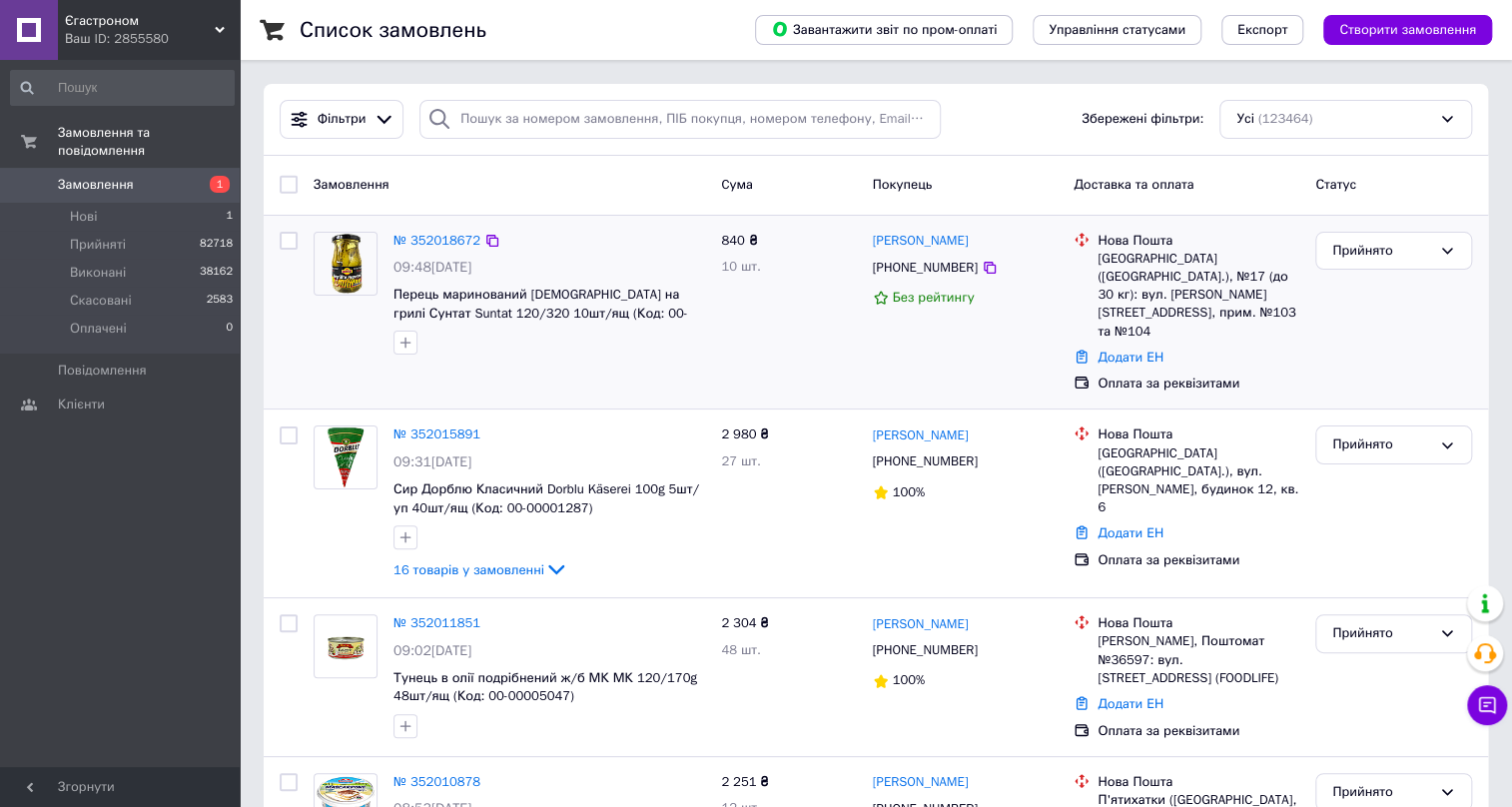 click on "Замовлення та повідомлення Замовлення 1 Нові 1 Прийняті 82718 Виконані 38162 Скасовані 2583 Оплачені 0 Повідомлення 0 Клієнти" at bounding box center [122, 415] 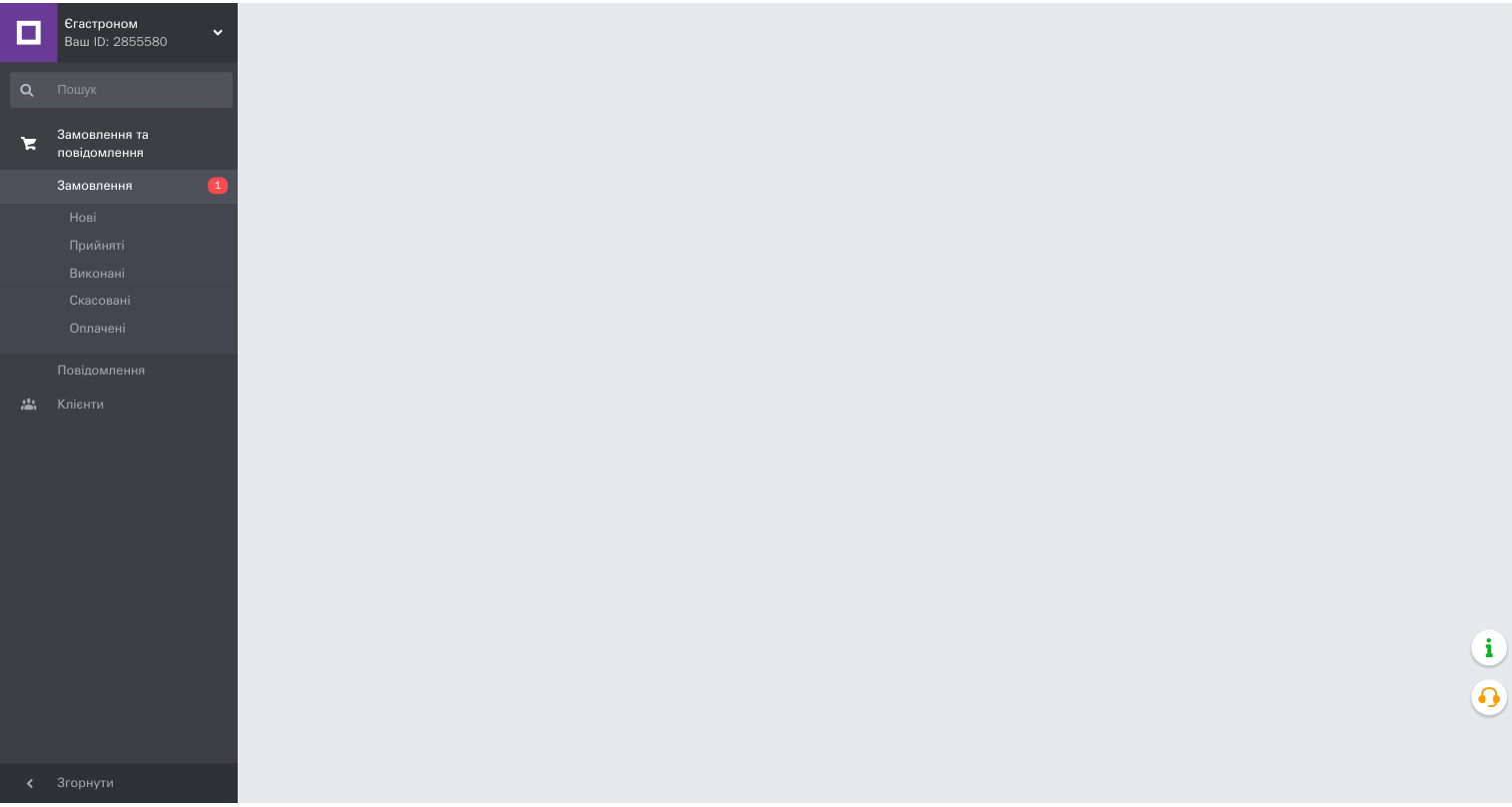 scroll, scrollTop: 0, scrollLeft: 0, axis: both 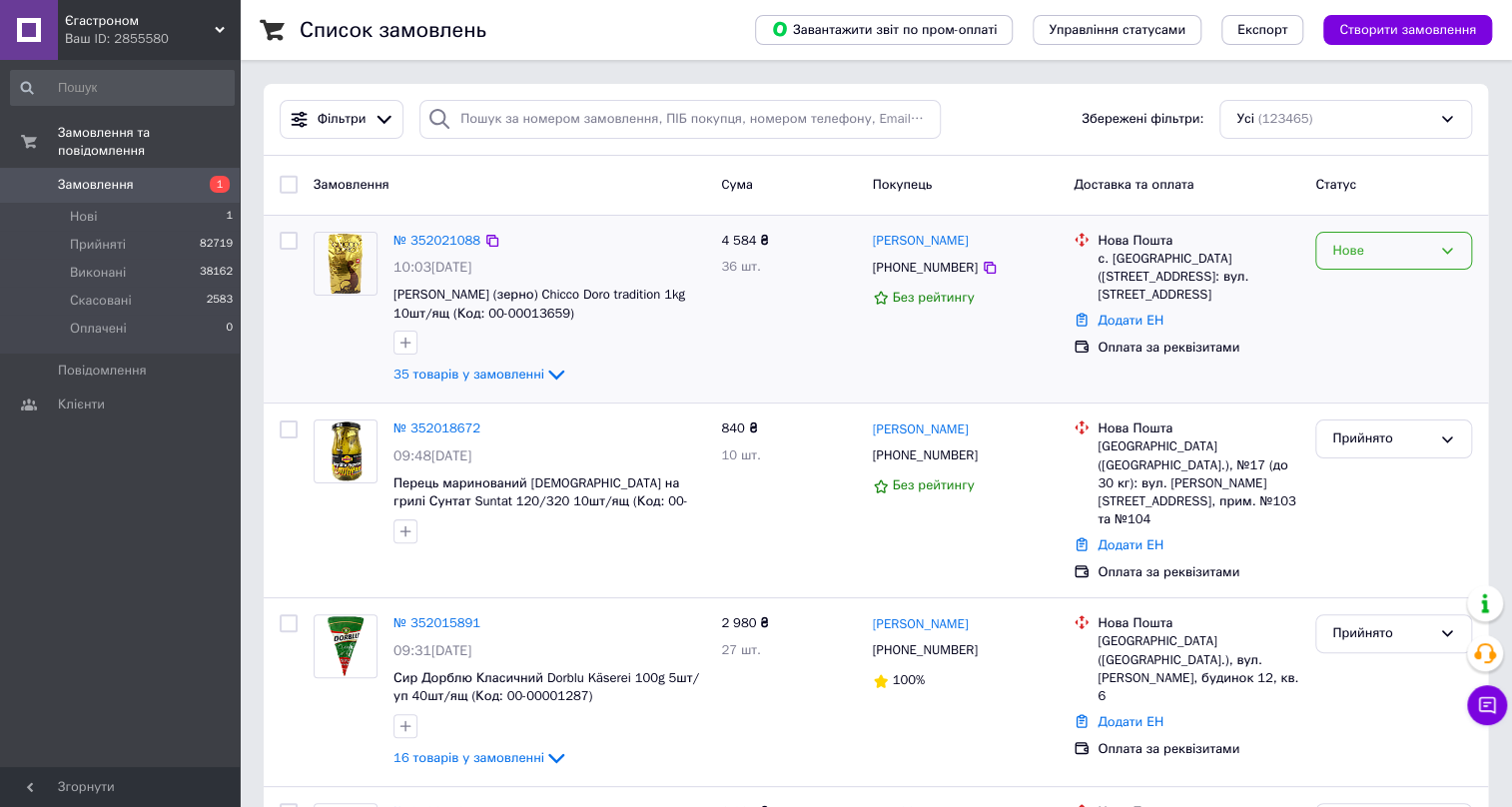click on "Нове" at bounding box center (1381, 251) 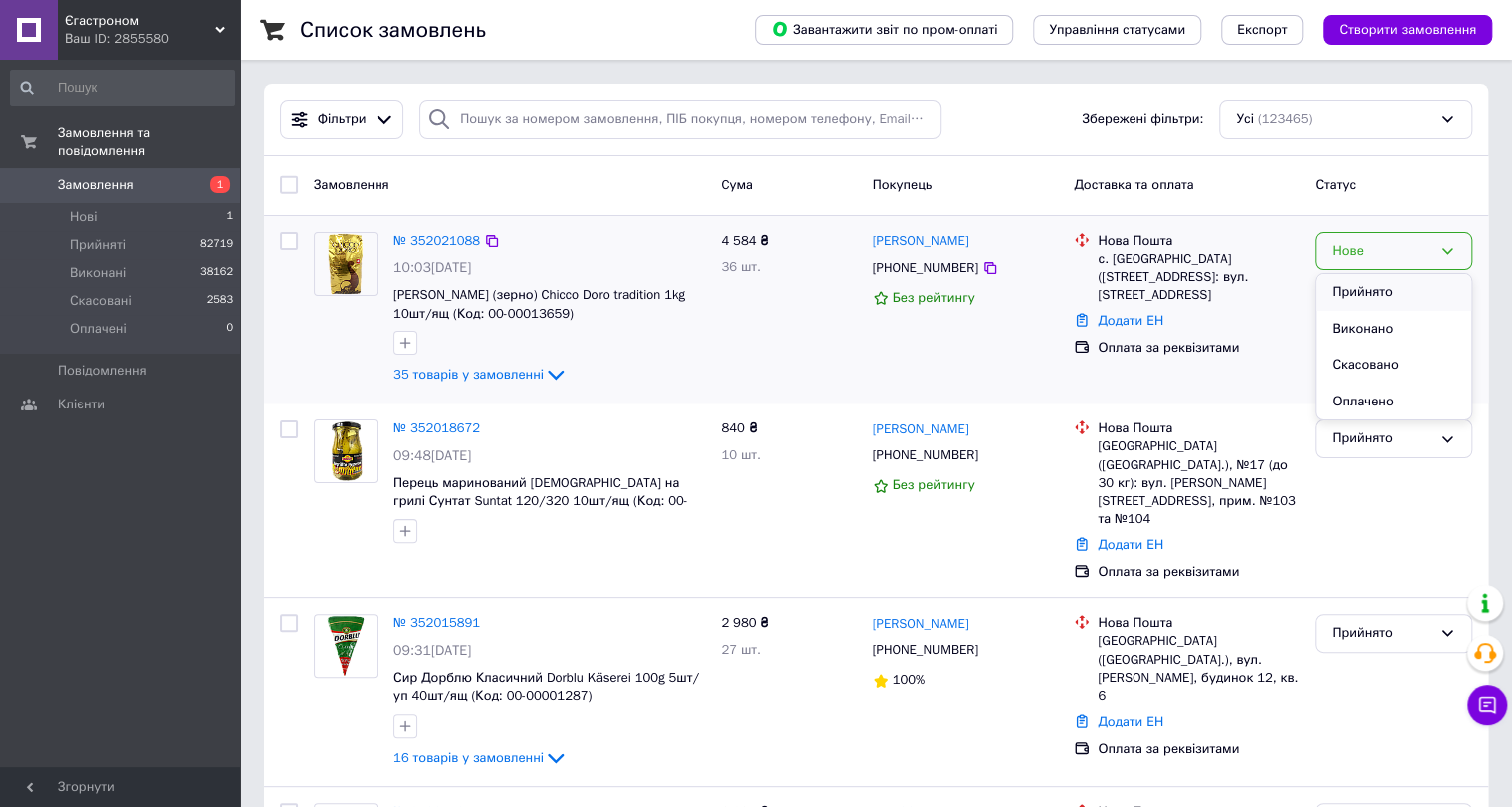 click on "Прийнято" at bounding box center (1393, 292) 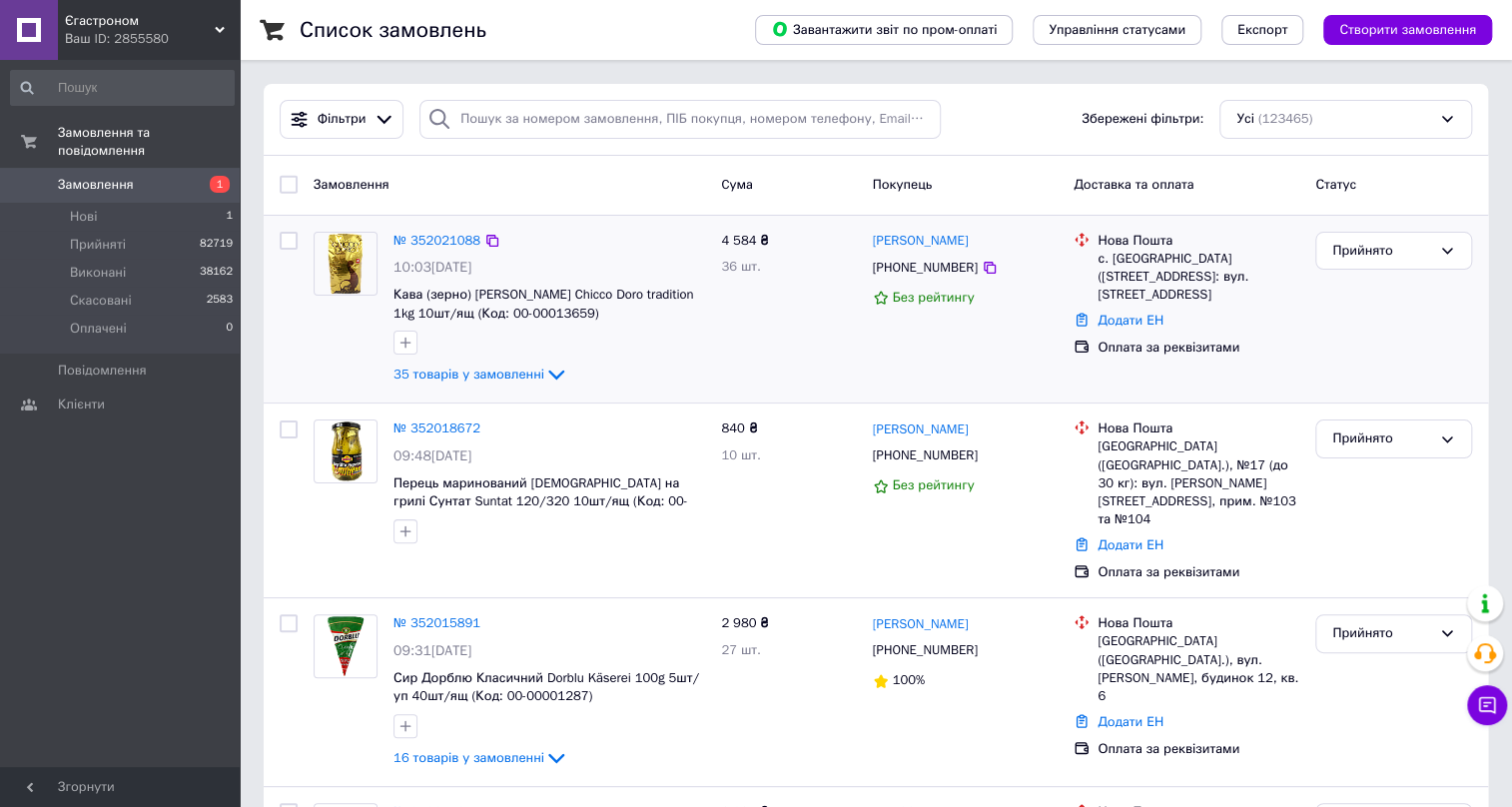 click on "Список замовлень   Завантажити звіт по пром-оплаті Управління статусами Експорт Створити замовлення Фільтри Збережені фільтри: Усі (123465) Замовлення Cума Покупець Доставка та оплата Статус № 352021088 10:03[DATE] Кава (зерно) [PERSON_NAME] Chicco Doro tradition 1kg 10шт/ящ (Код: 00-00013659) 35 товарів у замовленні 4 584 ₴ 36 шт. [PERSON_NAME] [PHONE_NUMBER] Без рейтингу Нова Пошта с. [GEOGRAPHIC_DATA] ([STREET_ADDRESS]: вул. [STREET_ADDRESS] Додати ЕН Оплата за реквізитами Прийнято № 352018672 09:48[DATE] Перець маринований [DEMOGRAPHIC_DATA] на грилі Сунтат Suntat 120/320 10шт/ящ (Код: 00-00016498) 840 ₴ 10 шт. [PHONE_NUMBER] Прийнято" at bounding box center [876, 9421] 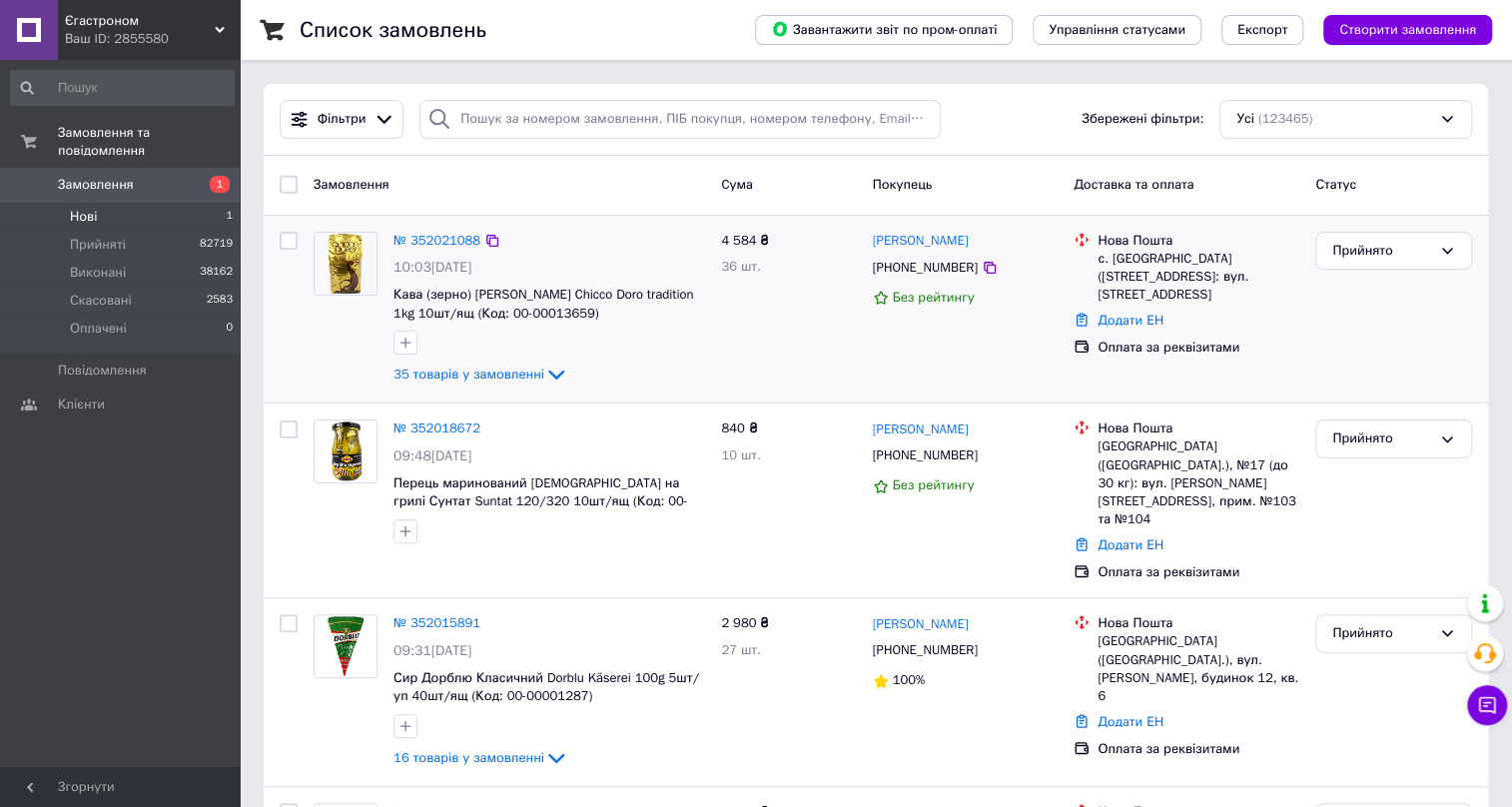 click on "Нові 1" at bounding box center [122, 217] 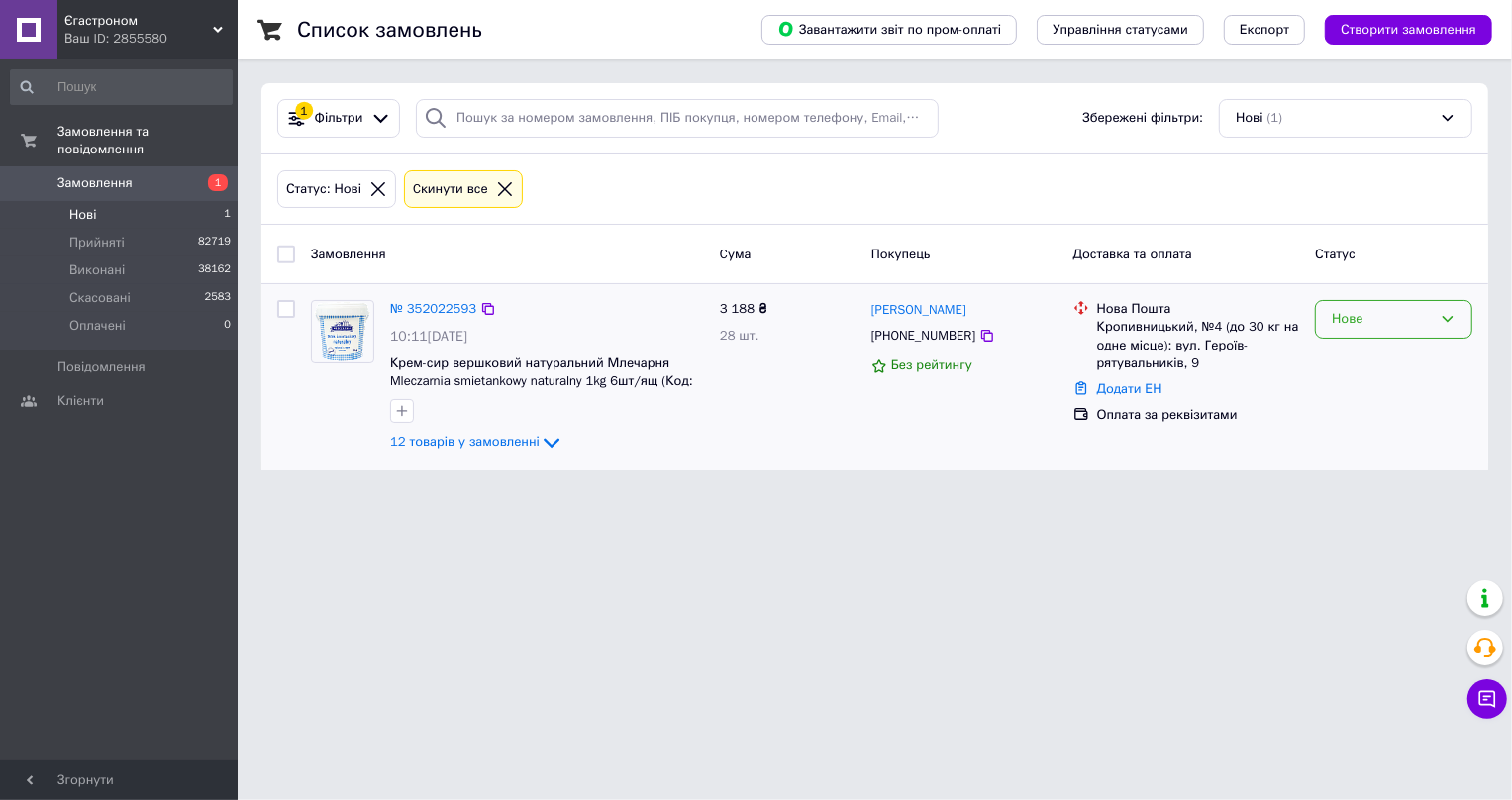 click on "Нове" at bounding box center [1381, 319] 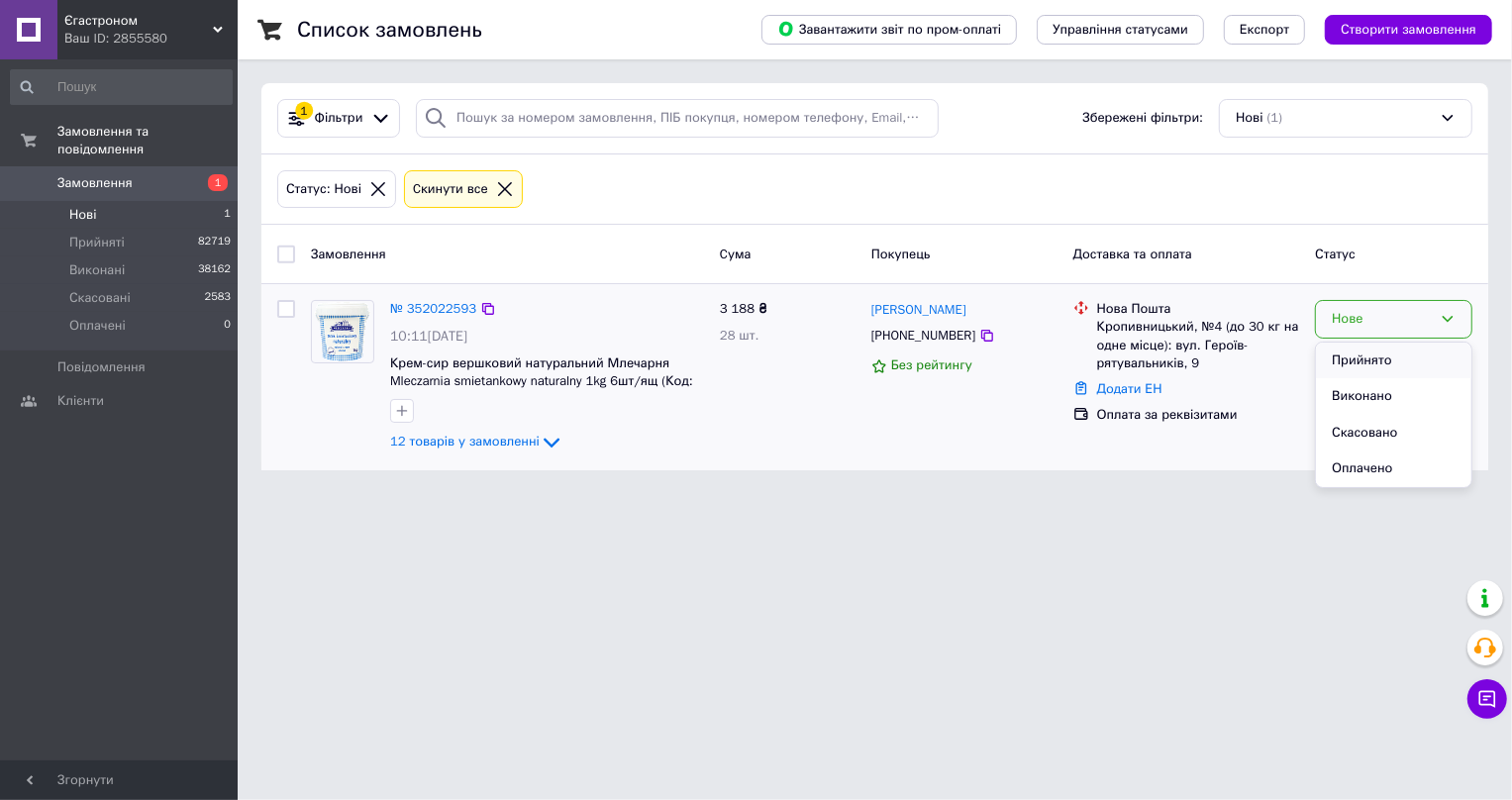 click on "Прийнято" at bounding box center [1393, 360] 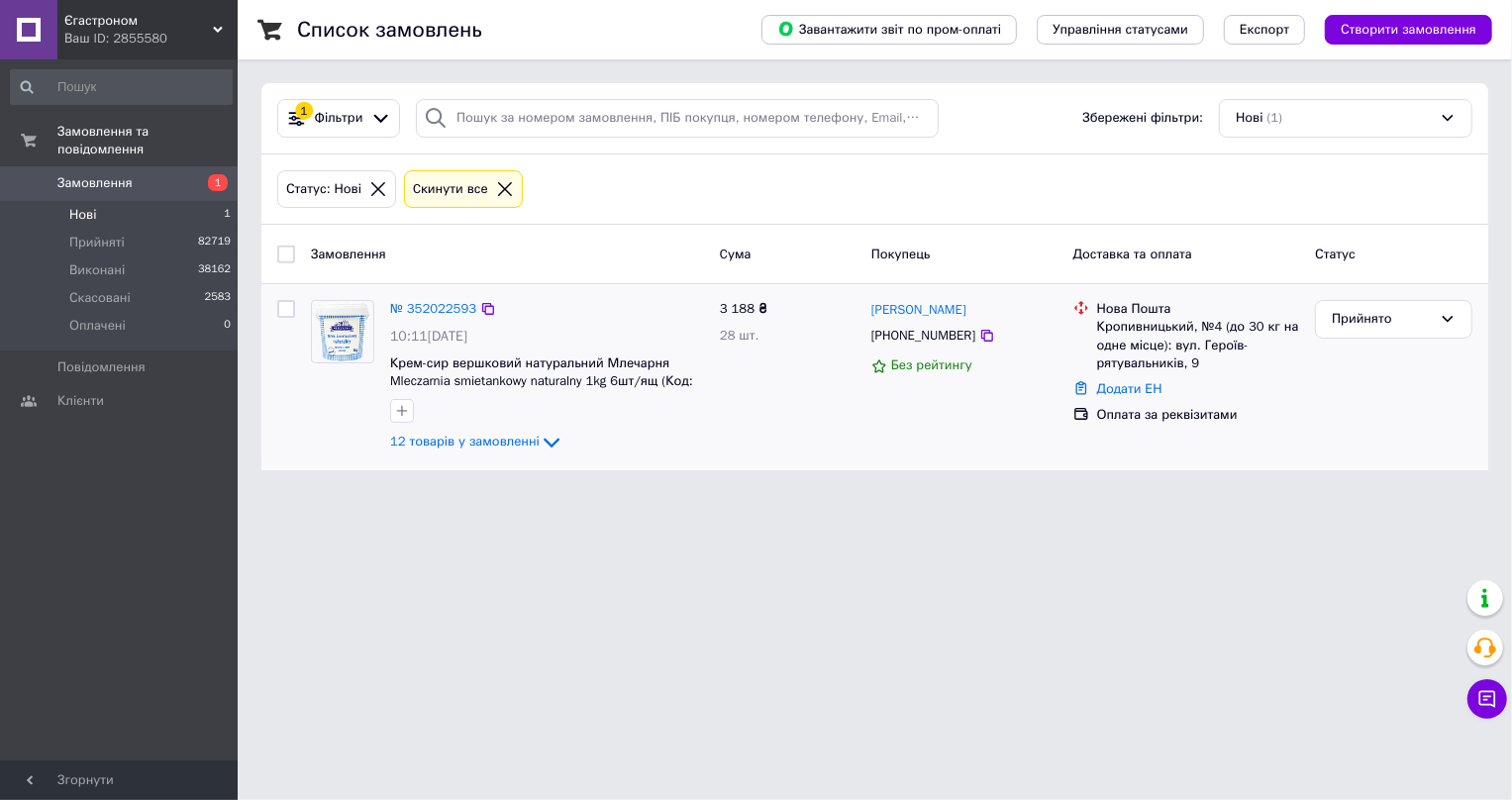 click on "Єгастроном Ваш ID: 2855580 Сайт Єгастроном Кабінет покупця Перевірити стан системи Сторінка на порталі Довідка Вийти Замовлення та повідомлення Замовлення 1 Нові 1 Прийняті 82719 Виконані 38162 Скасовані 2583 Оплачені 0 Повідомлення 0 Клієнти Згорнути
Список замовлень   Завантажити звіт по пром-оплаті Управління статусами Експорт Створити замовлення 1 Фільтри Збережені фільтри: Нові (1) Статус: Нові Cкинути все Замовлення Cума Покупець Доставка та оплата Статус № 352022593 10:11, 10.07.2025 12 товарів у замовленні" at bounding box center (756, 247) 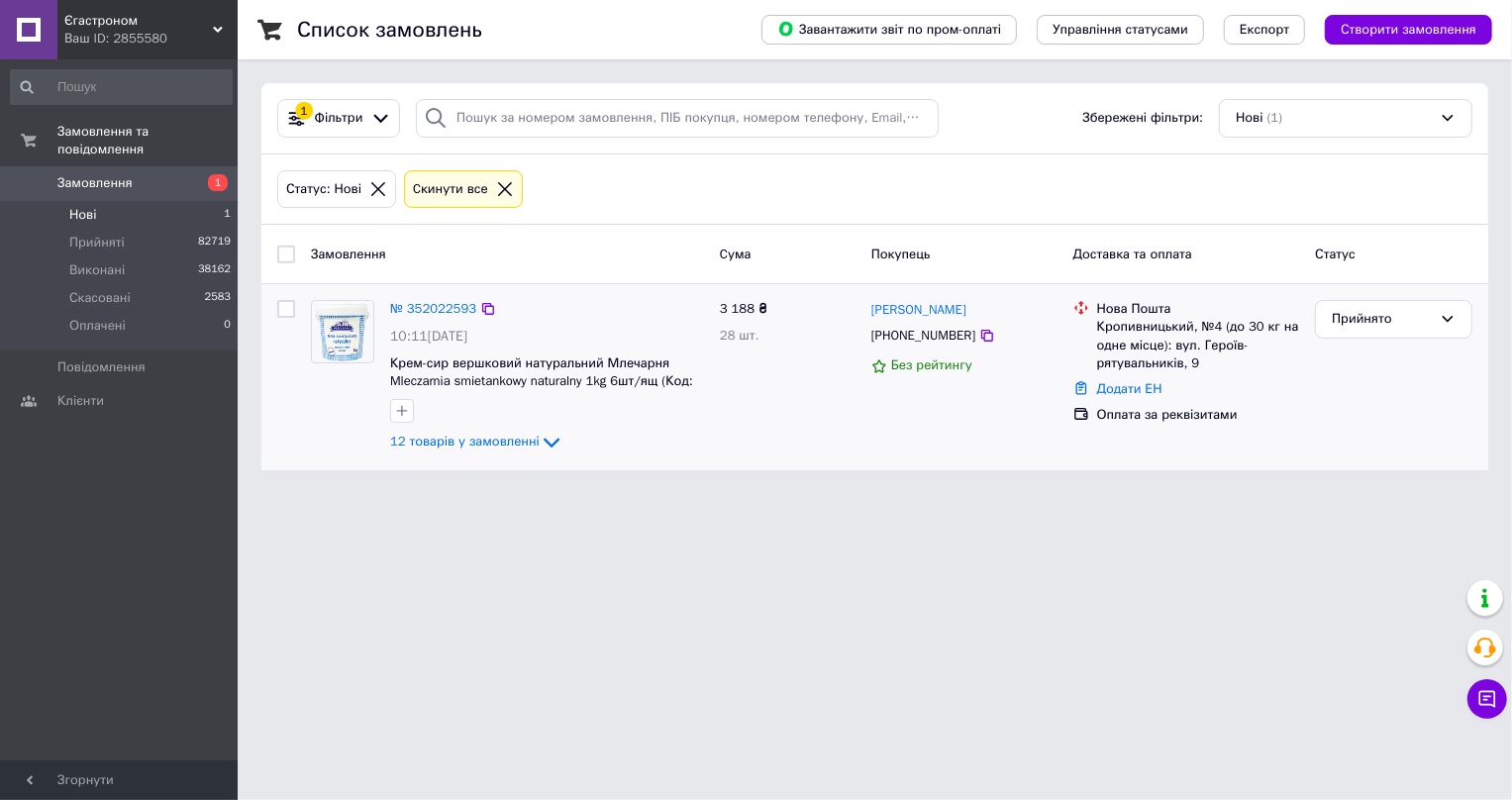 click 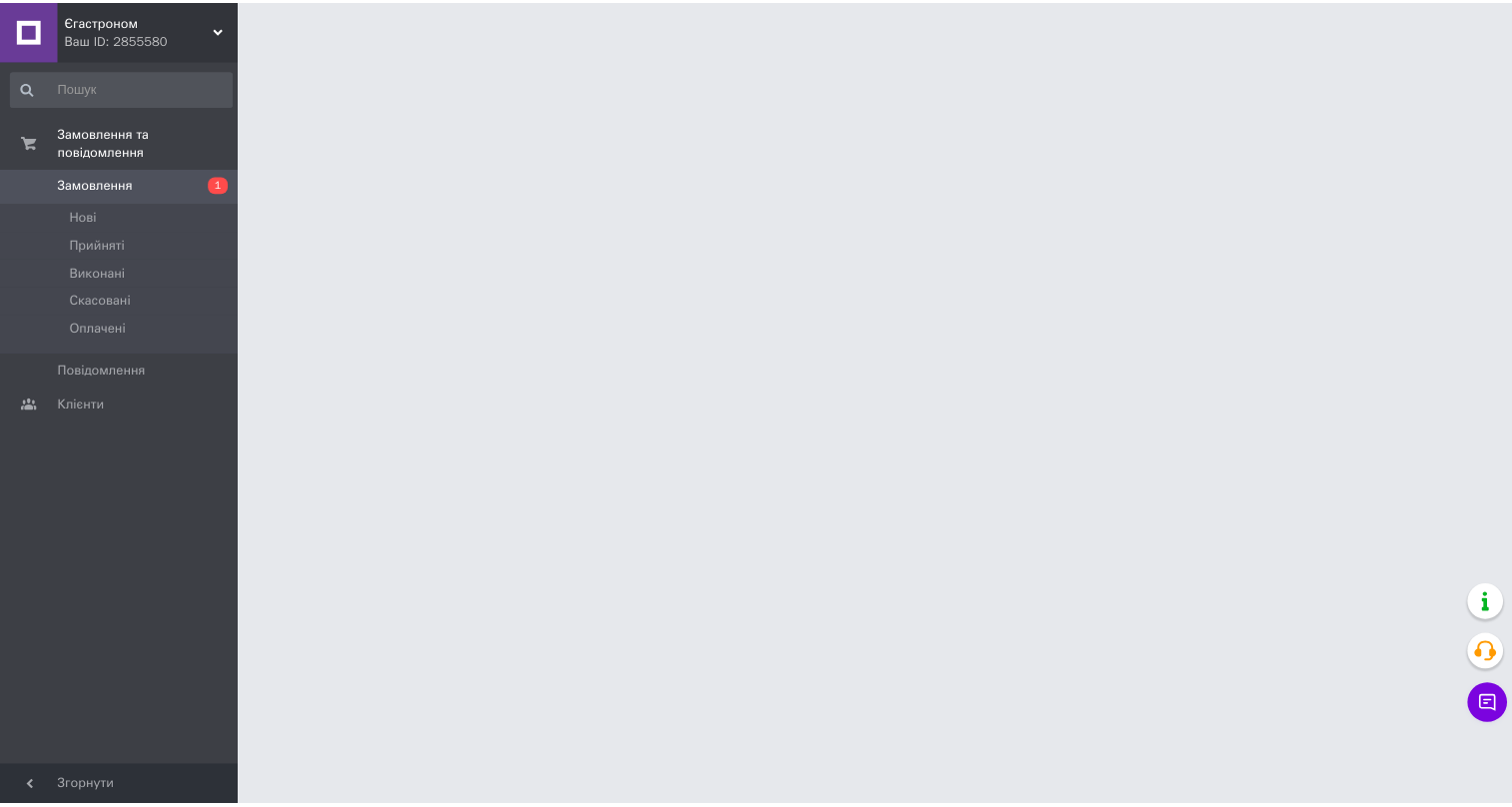 scroll, scrollTop: 0, scrollLeft: 0, axis: both 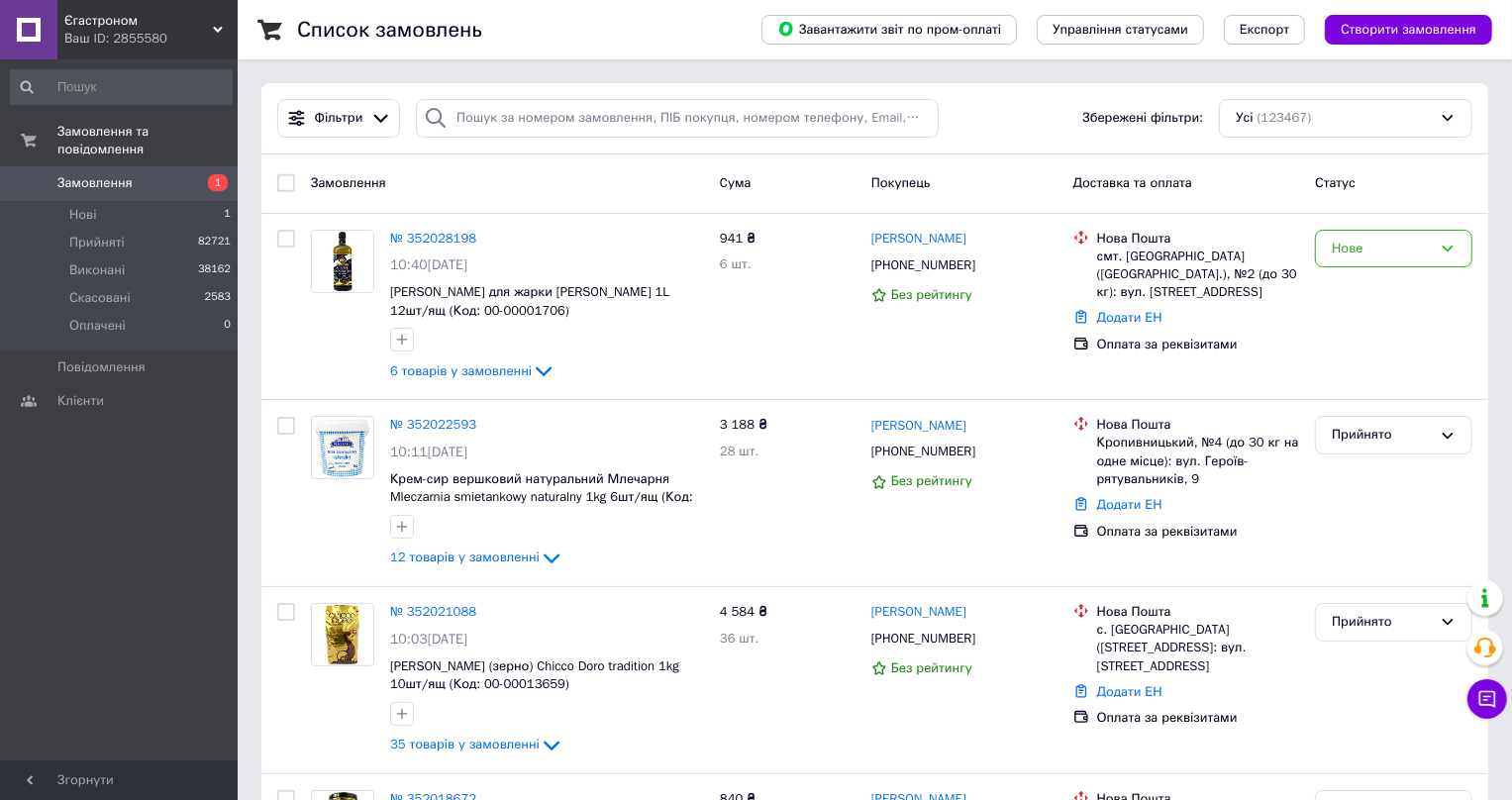 click on "Список замовлень   Завантажити звіт по пром-оплаті Управління статусами Експорт Створити замовлення Фільтри Збережені фільтри: Усі (123467) Замовлення Cума Покупець Доставка та оплата Статус № 352028198 10:40[DATE] [PERSON_NAME] для жарки Монтеріко Monterico 1L 12шт/ящ (Код: 00-00001706) 6 товарів у замовленні 941 ₴ 6 шт. [PERSON_NAME] [PHONE_NUMBER] Без рейтингу Нова Пошта смт. [GEOGRAPHIC_DATA] ([GEOGRAPHIC_DATA].), №2 (до 30 кг): вул. [STREET_ADDRESS] Додати ЕН Оплата за реквізитами Нове № 352022593 10:11[DATE] Крем-сир вершковий натуральний Млечарня Mleczarnia smietankowy naturalny 1kg 6шт/ящ (Код: 00-00010041) 12 товарів у замовленні 1" at bounding box center [874, 9321] 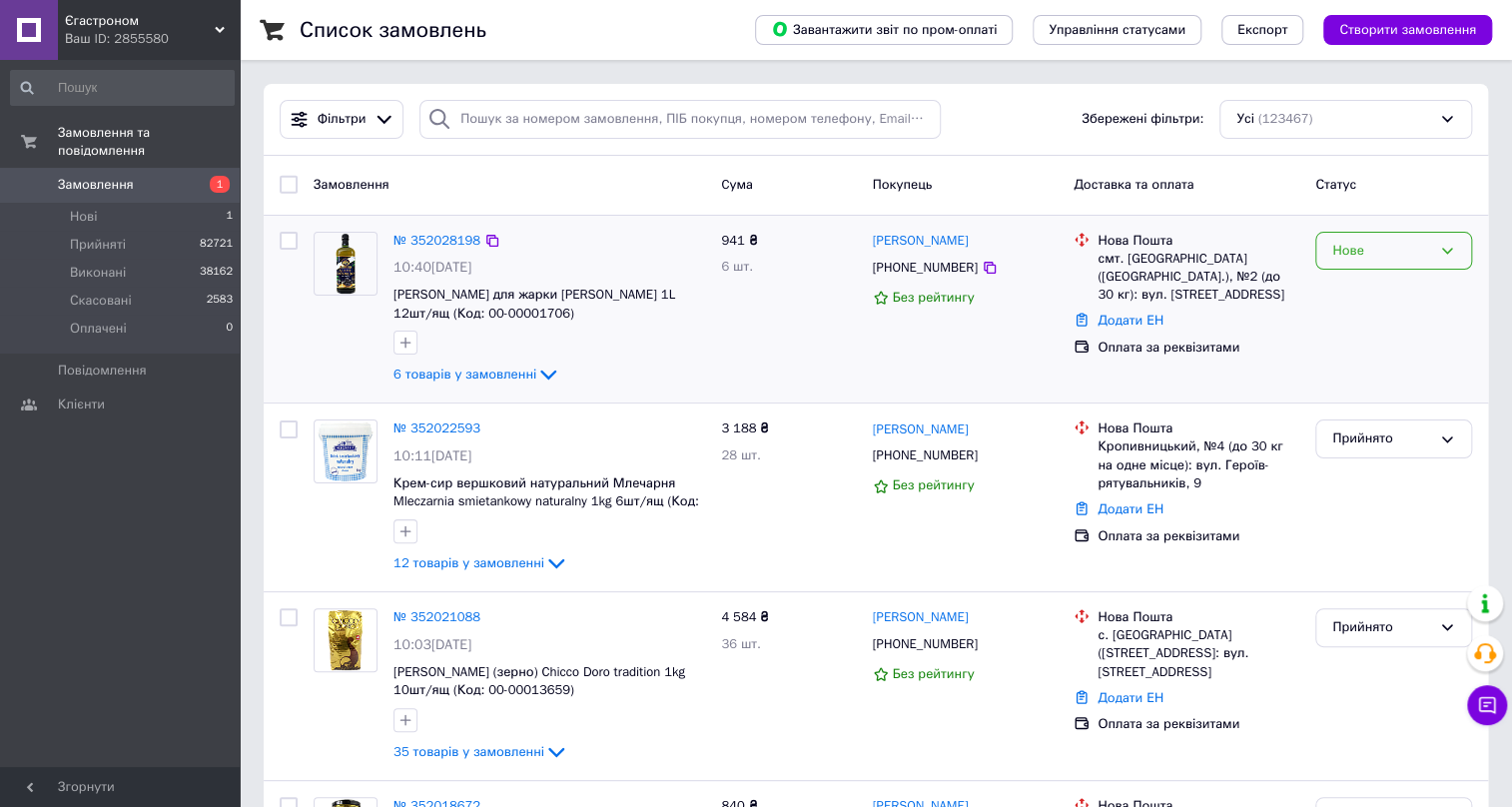 click on "Нове" at bounding box center (1393, 251) 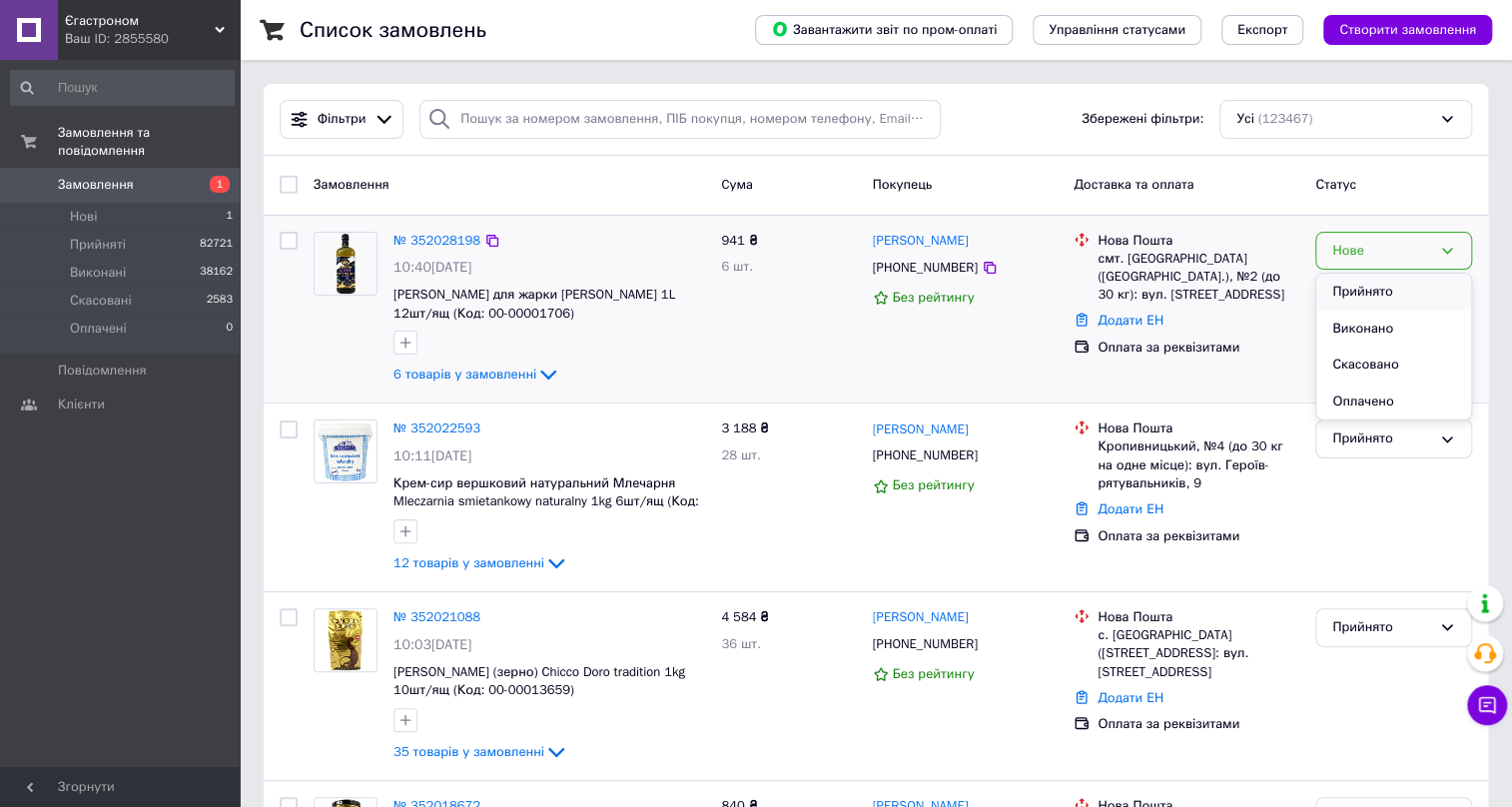 click on "Прийнято" at bounding box center [1393, 292] 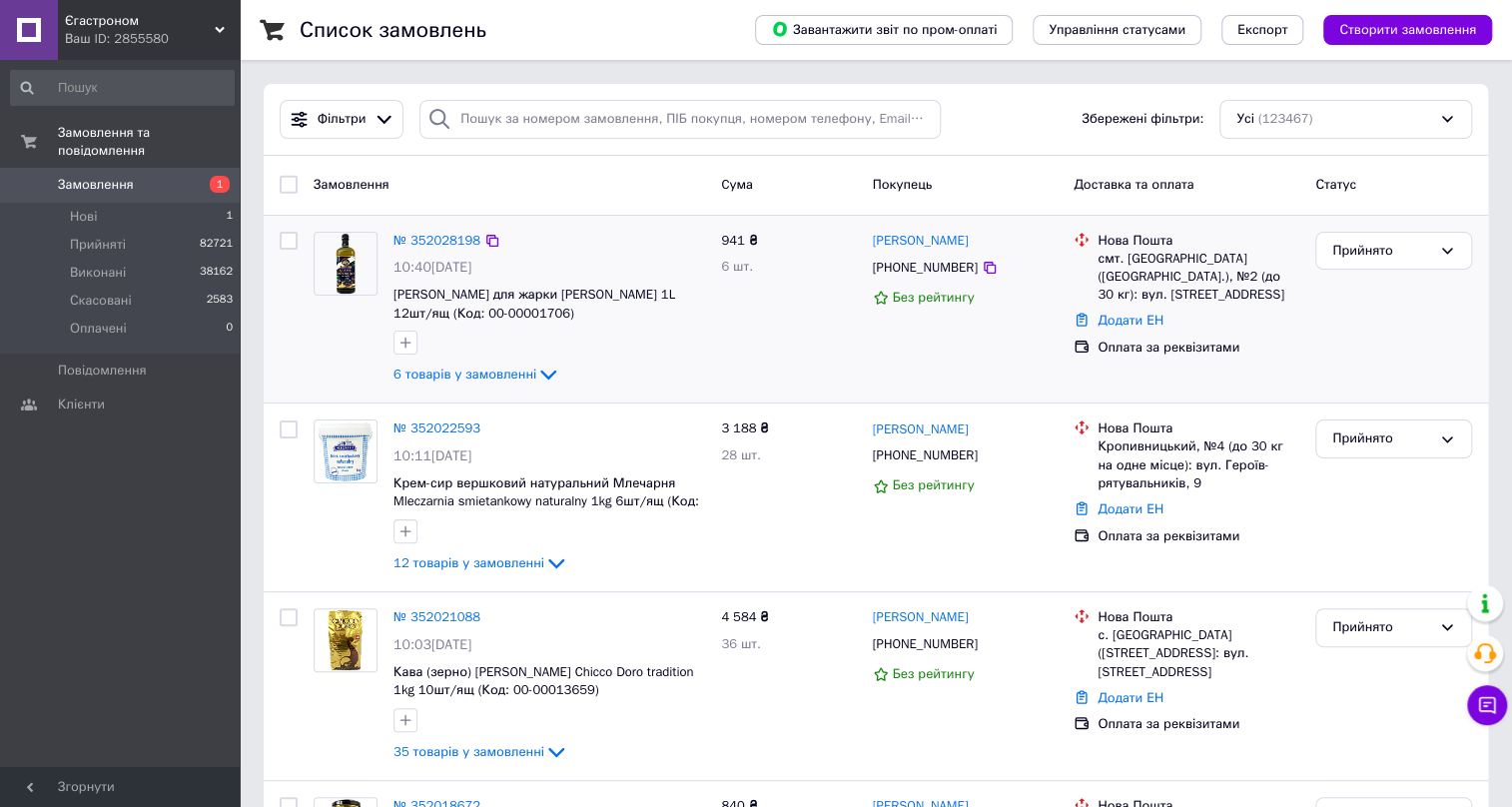 click on "Замовлення та повідомлення Замовлення 1 Нові 1 Прийняті 82721 Виконані 38162 Скасовані 2583 Оплачені 0 Повідомлення 0 Клієнти" at bounding box center (122, 415) 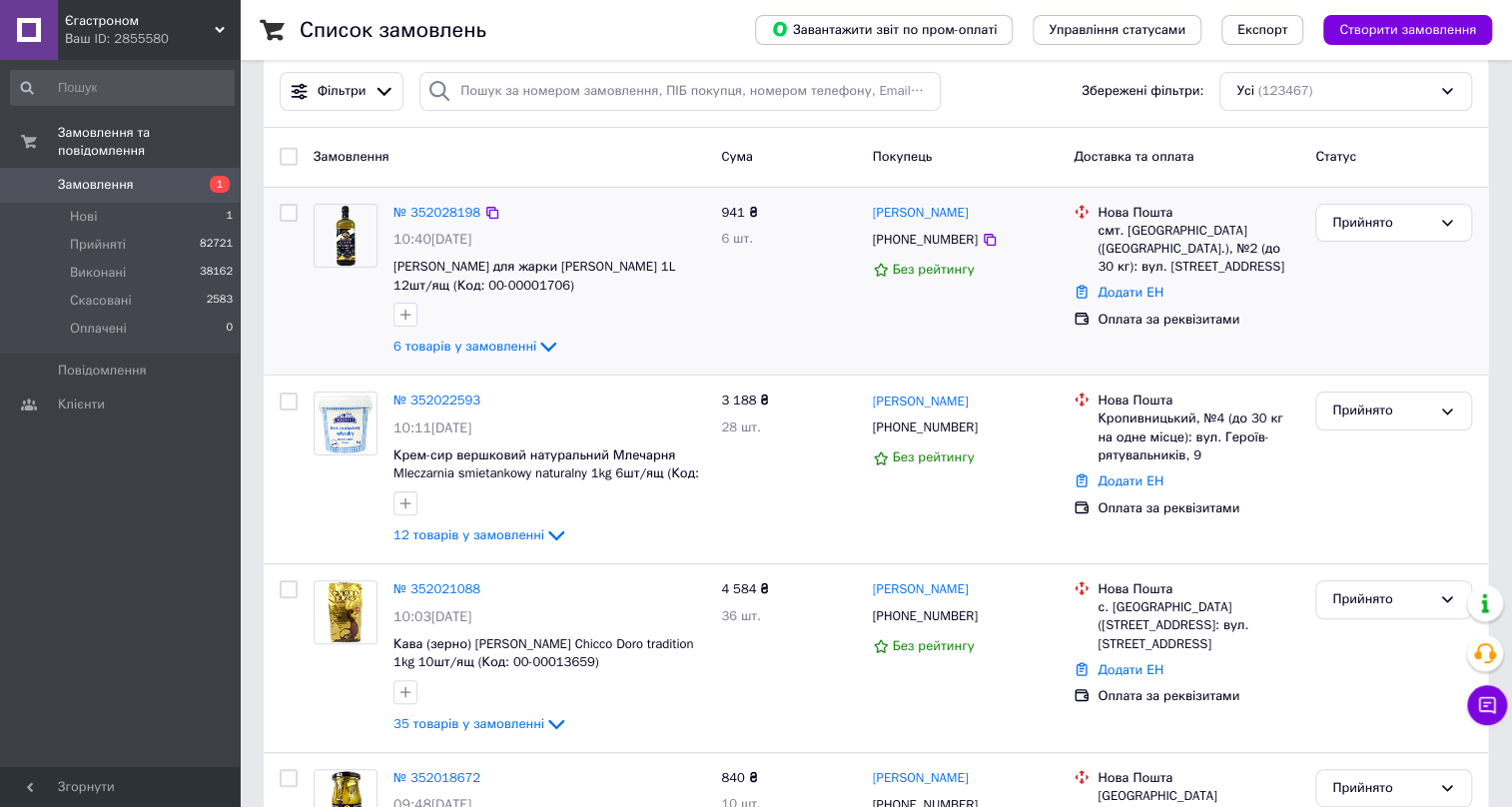 scroll, scrollTop: 0, scrollLeft: 0, axis: both 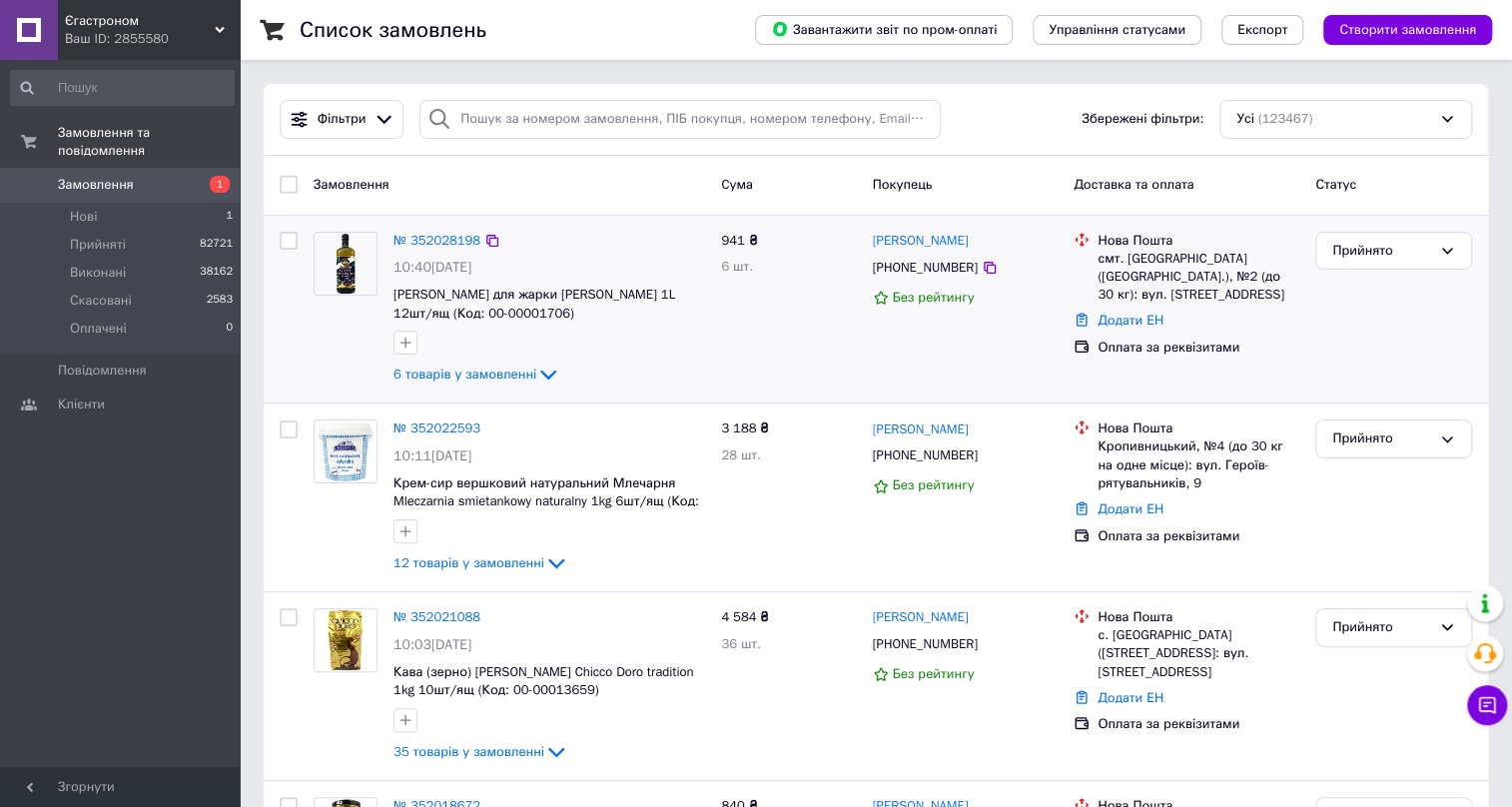 click at bounding box center [289, 310] 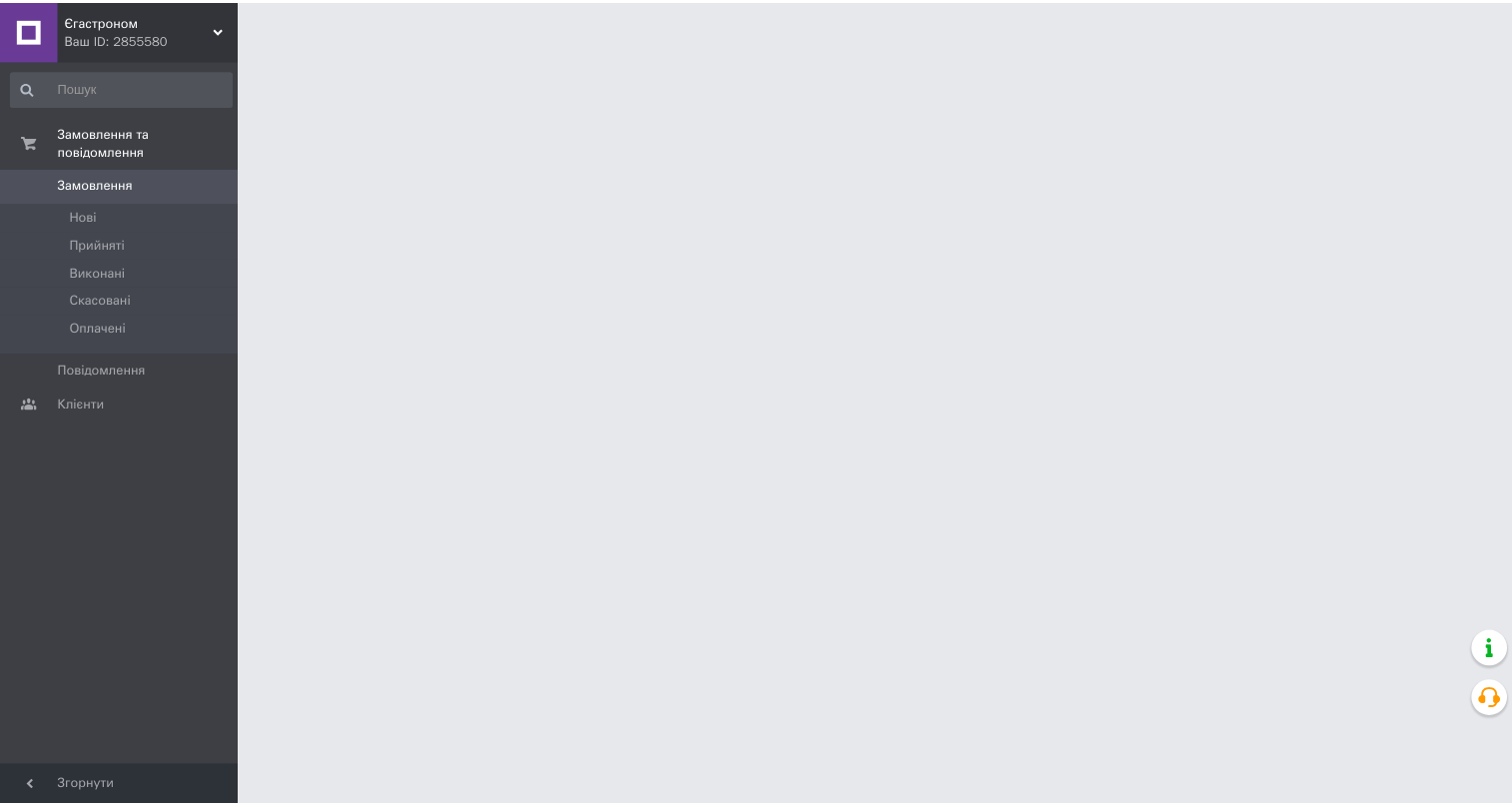 scroll, scrollTop: 0, scrollLeft: 0, axis: both 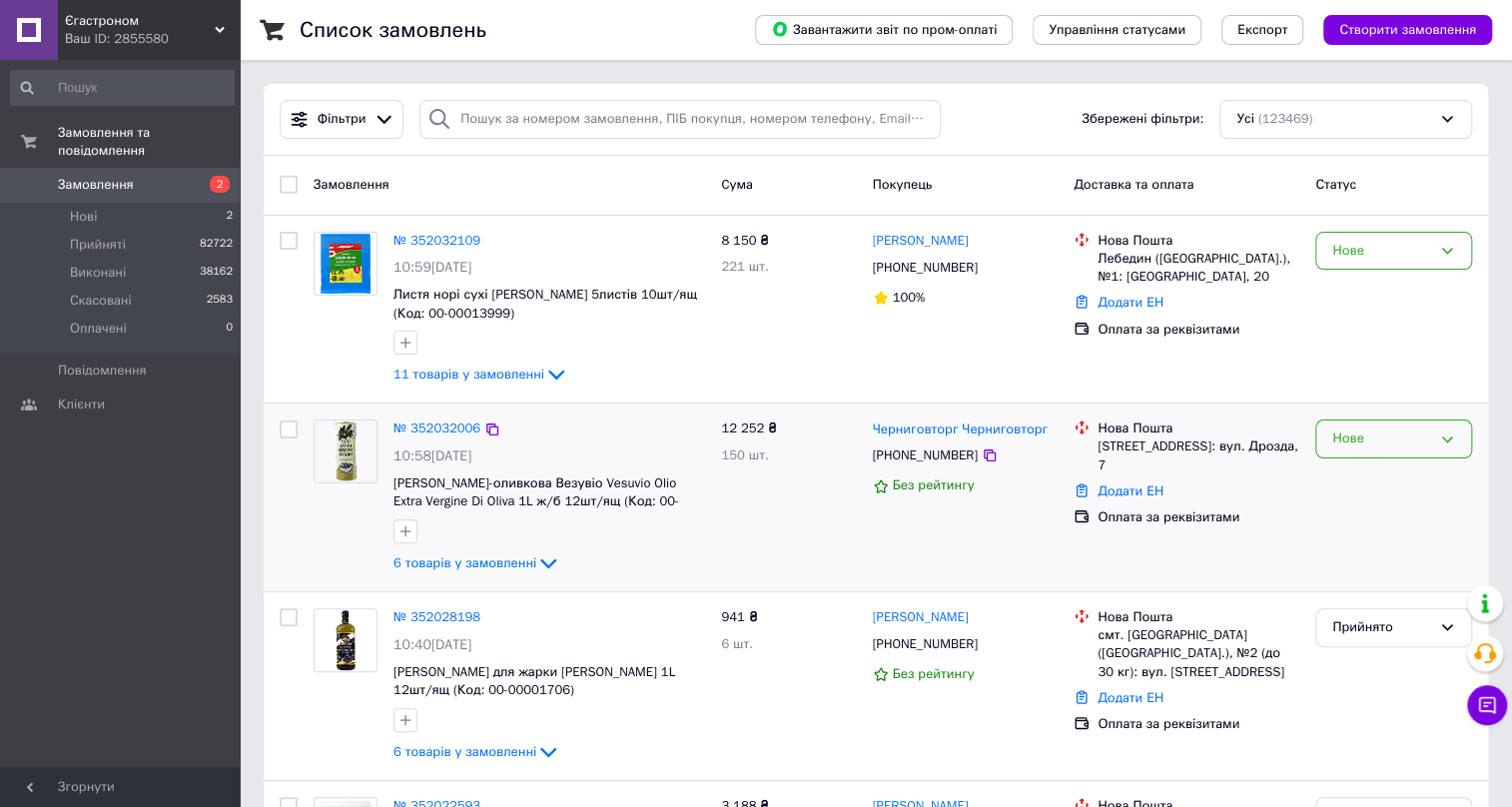click on "Нове" at bounding box center (1381, 438) 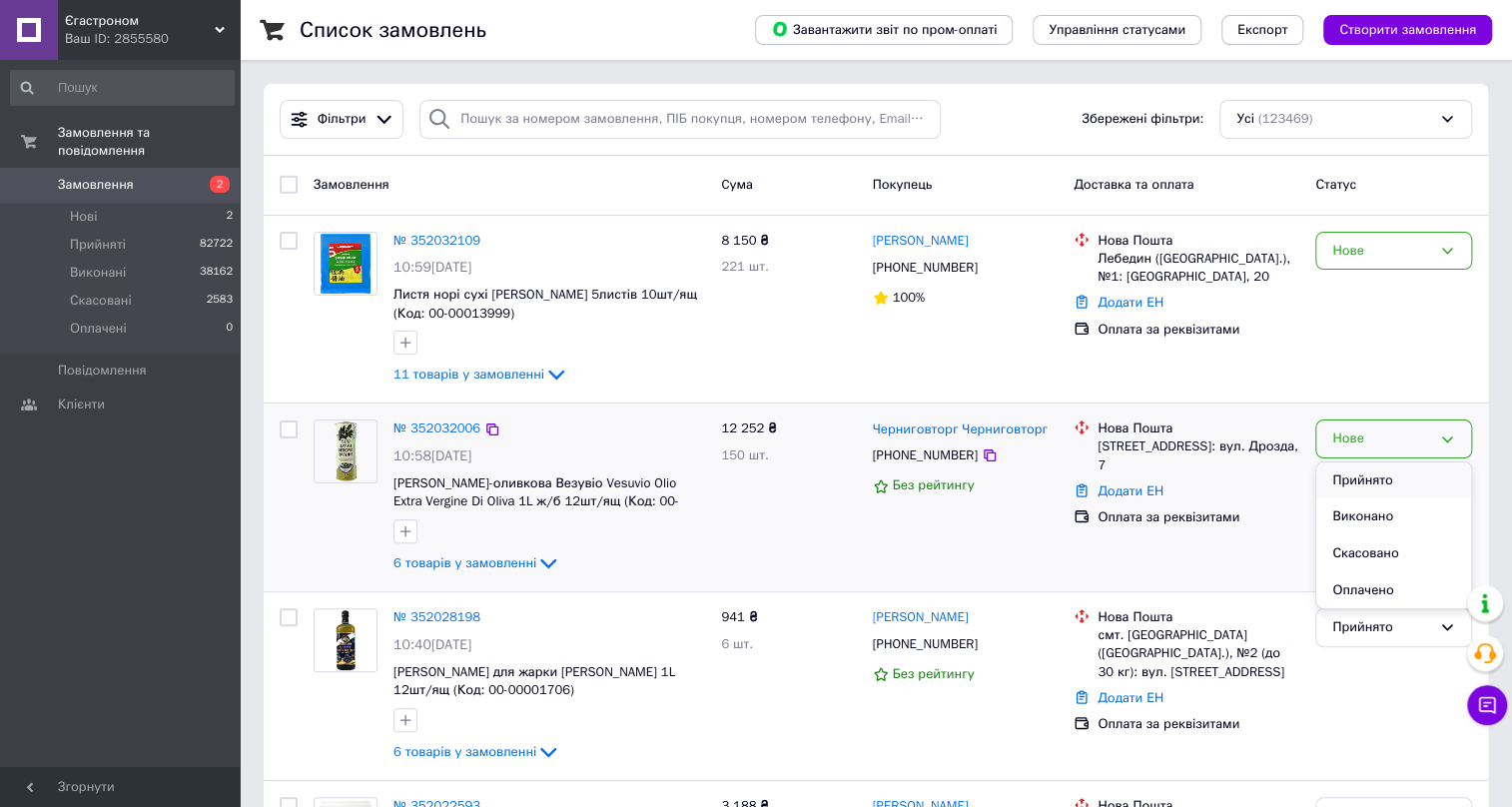 click on "Прийнято" at bounding box center [1393, 480] 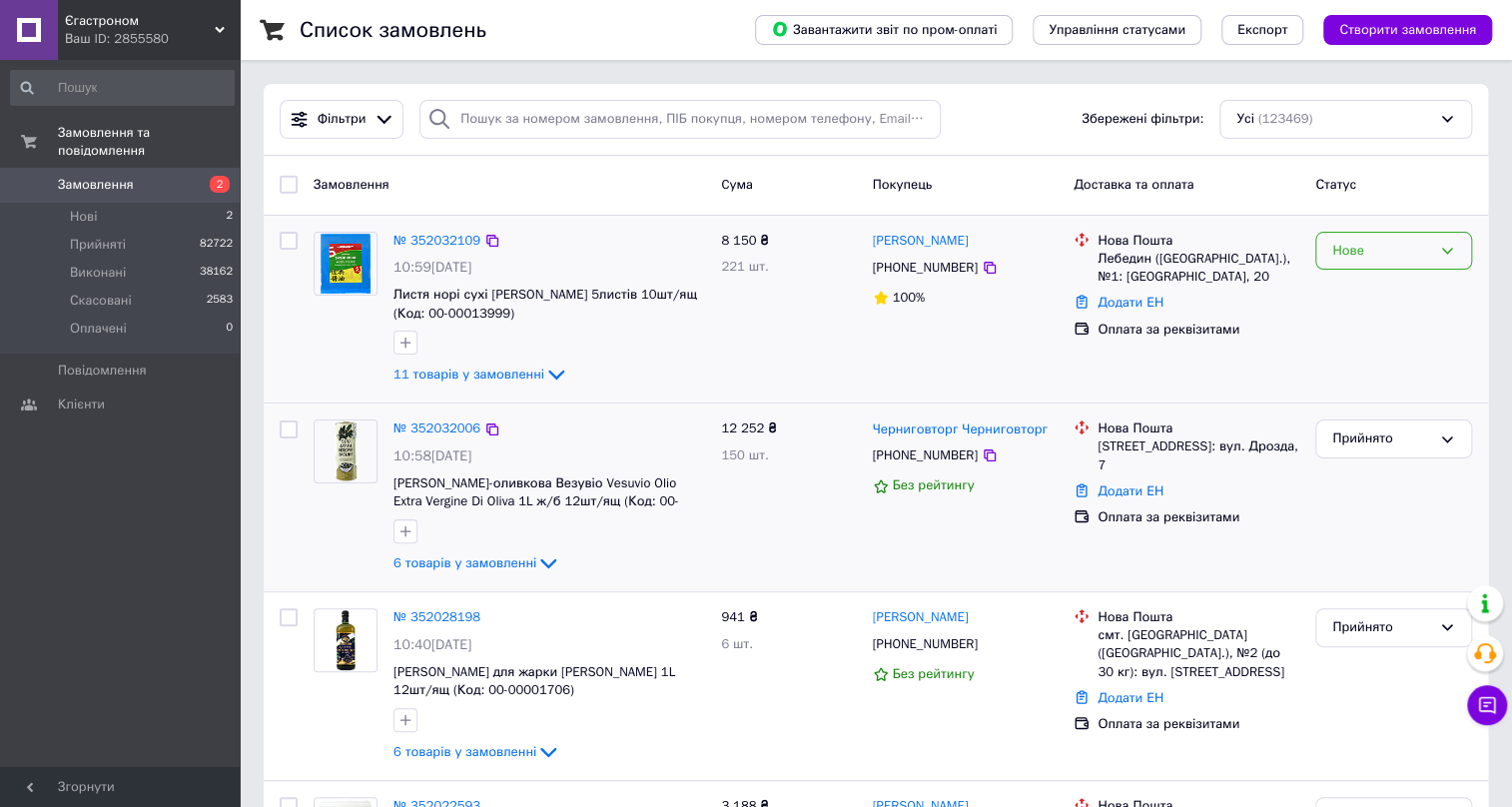 click on "Нове" at bounding box center (1381, 251) 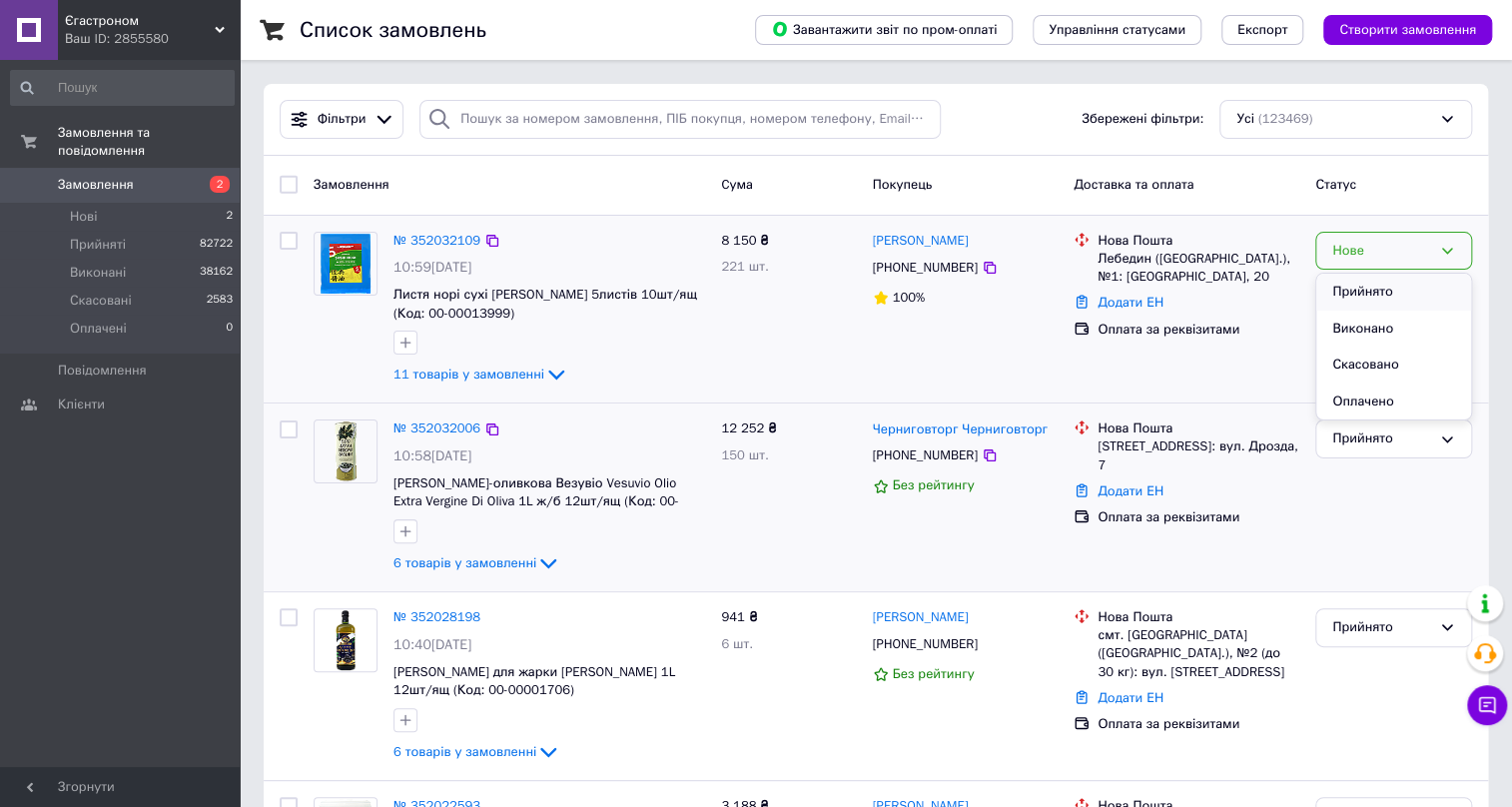 click on "Прийнято" at bounding box center (1393, 292) 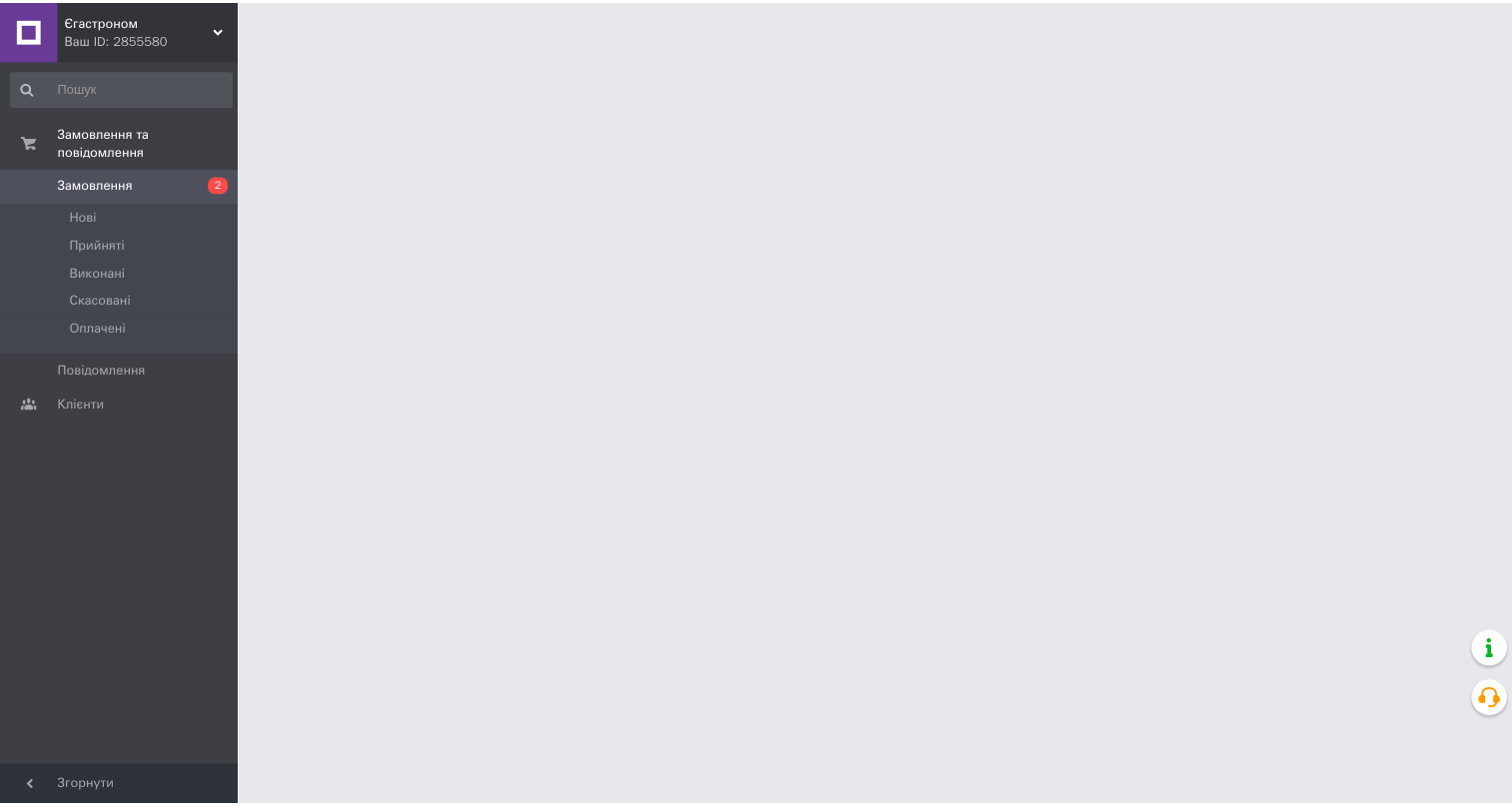 scroll, scrollTop: 0, scrollLeft: 0, axis: both 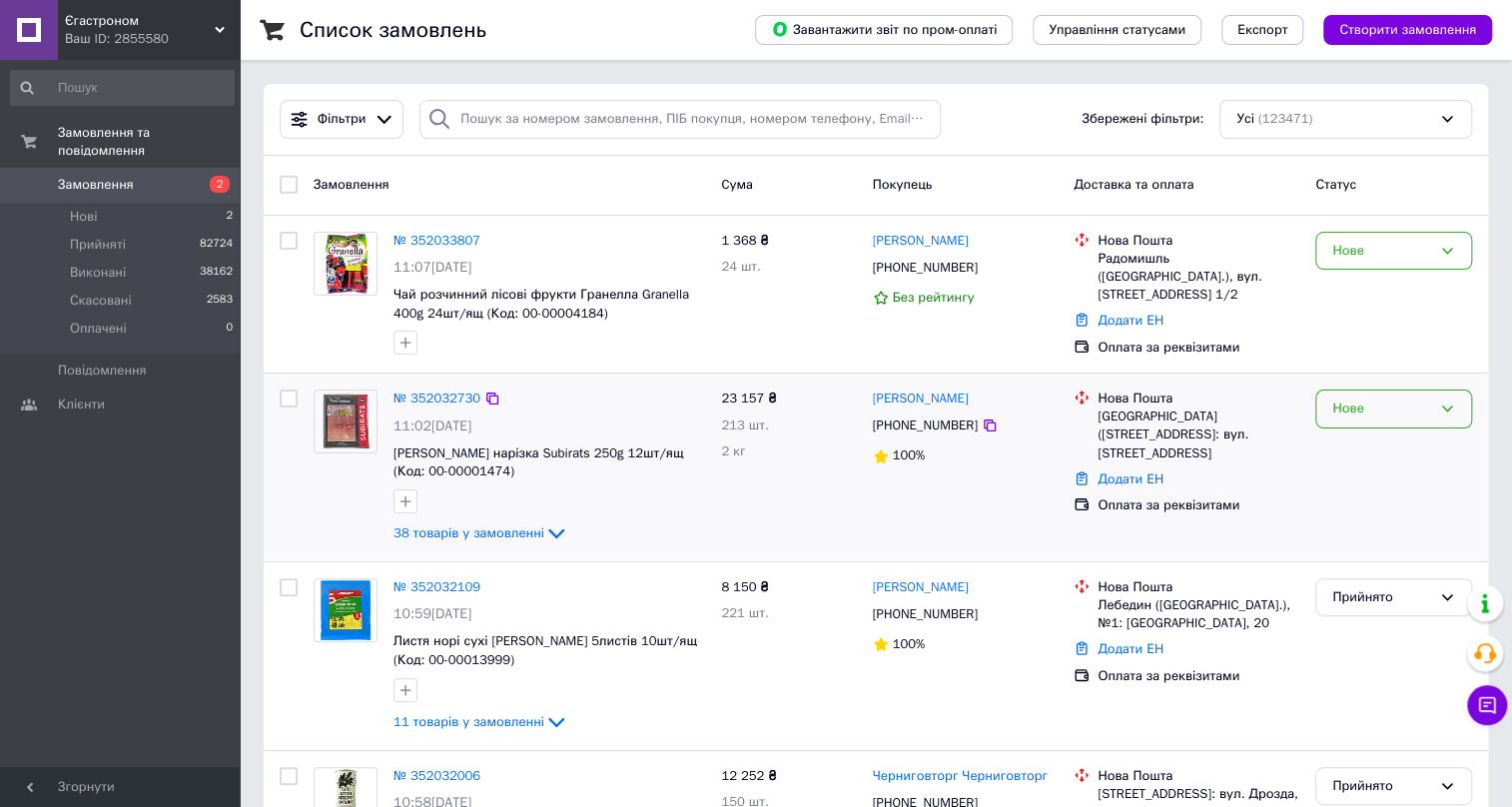 click on "Нове" at bounding box center [1381, 408] 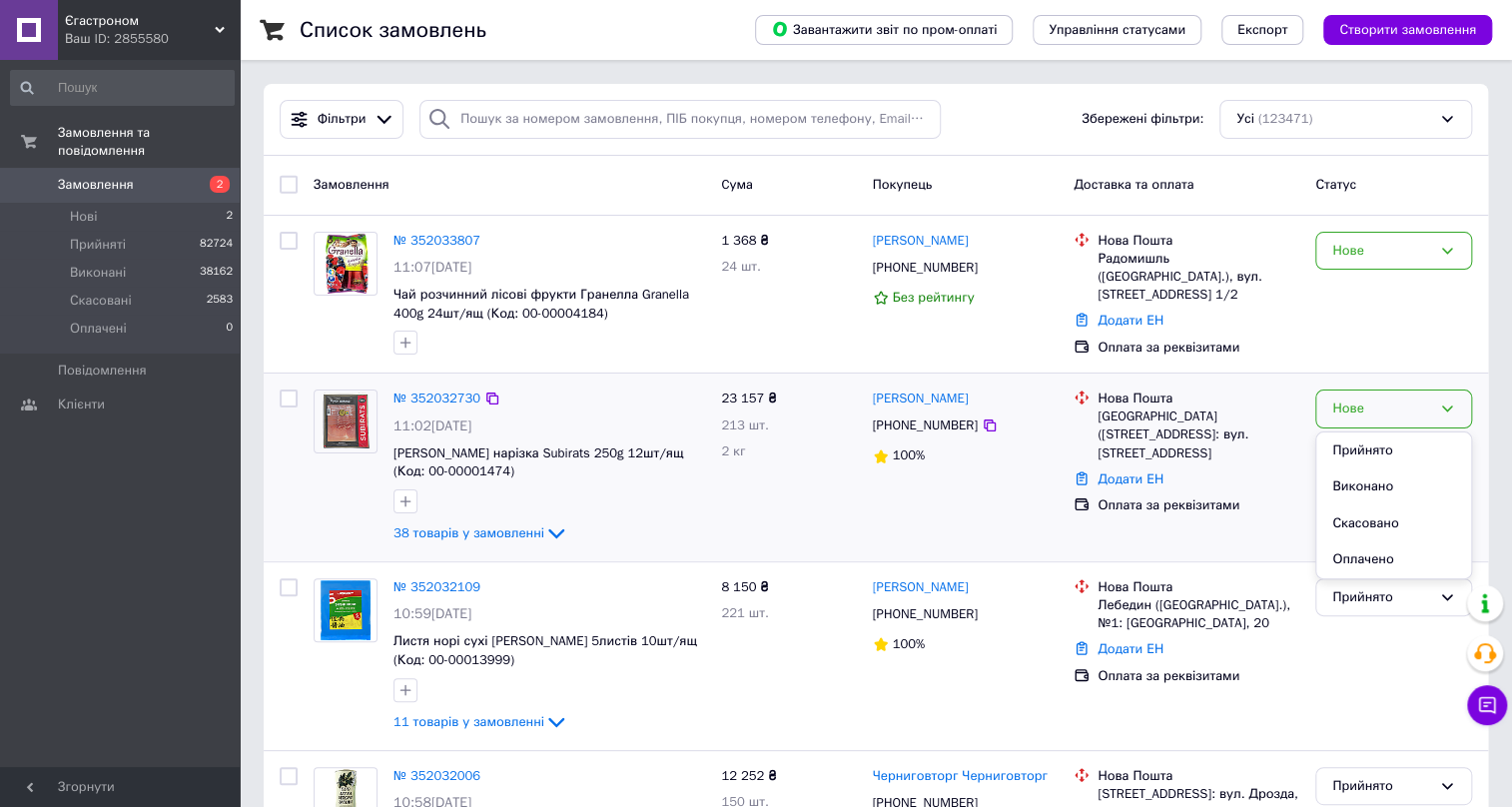 click on "Прийнято" at bounding box center (1393, 450) 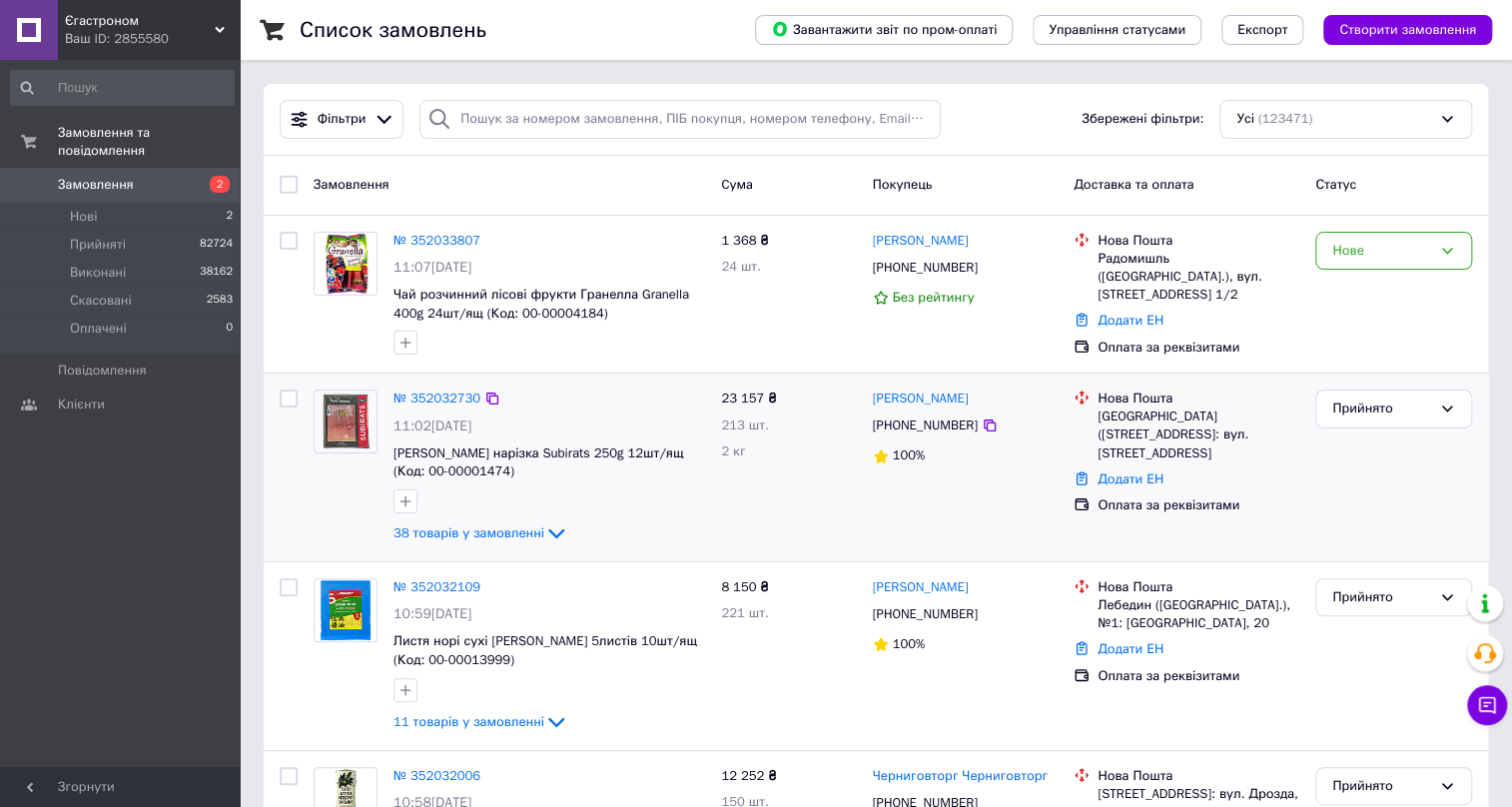 click on "Нове" at bounding box center [1381, 251] 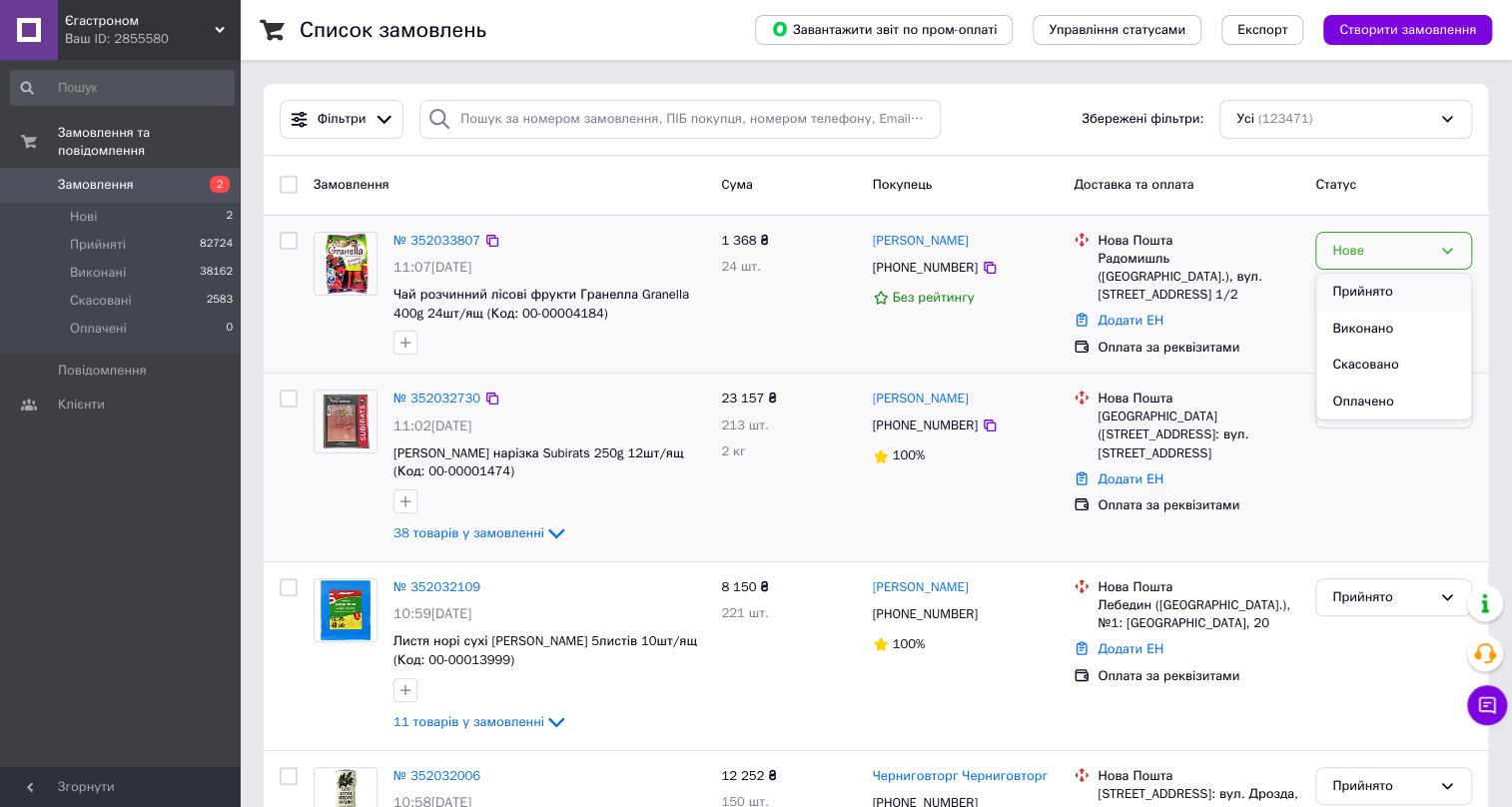 click on "Прийнято" at bounding box center [1393, 292] 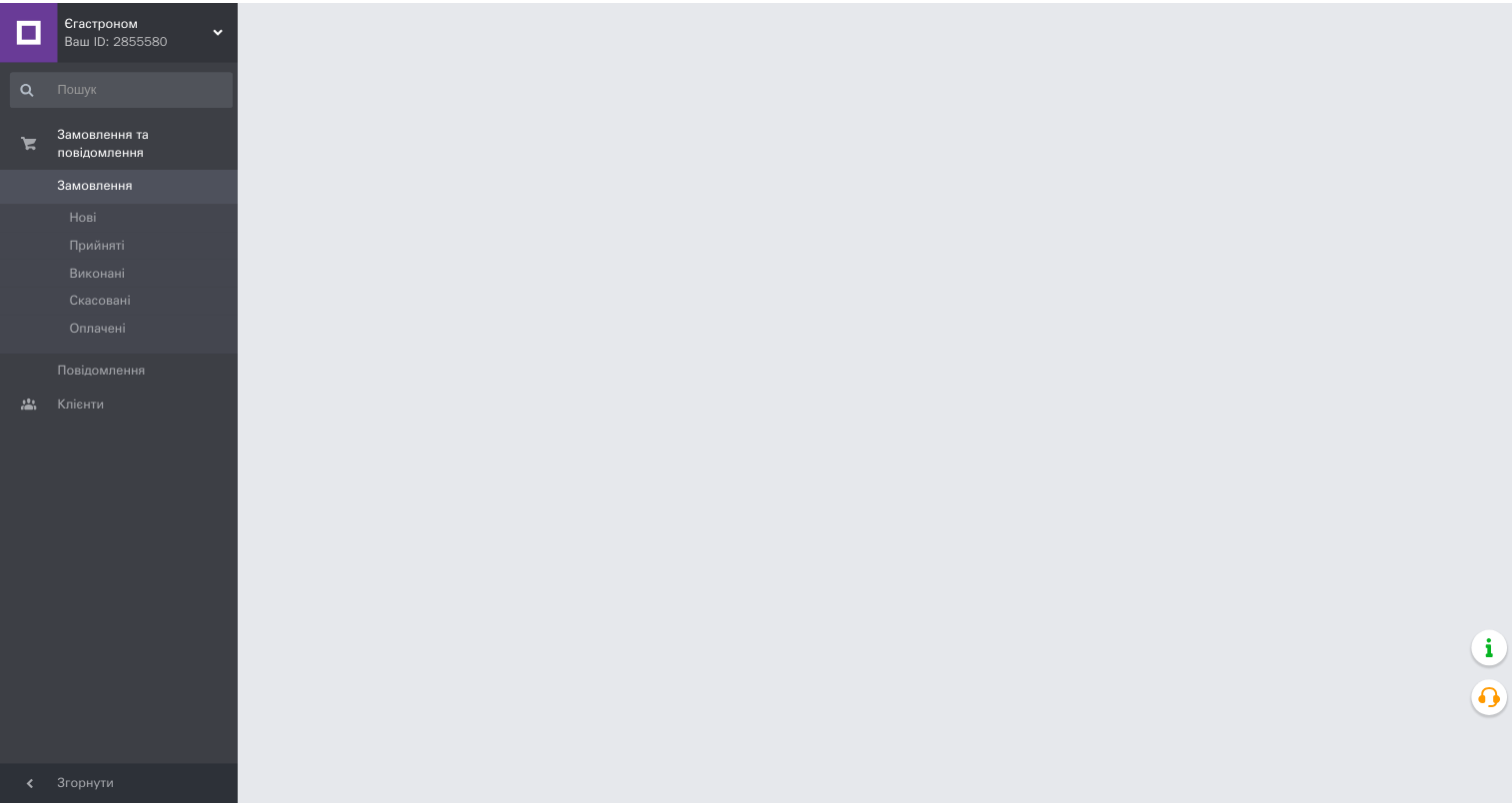 scroll, scrollTop: 0, scrollLeft: 0, axis: both 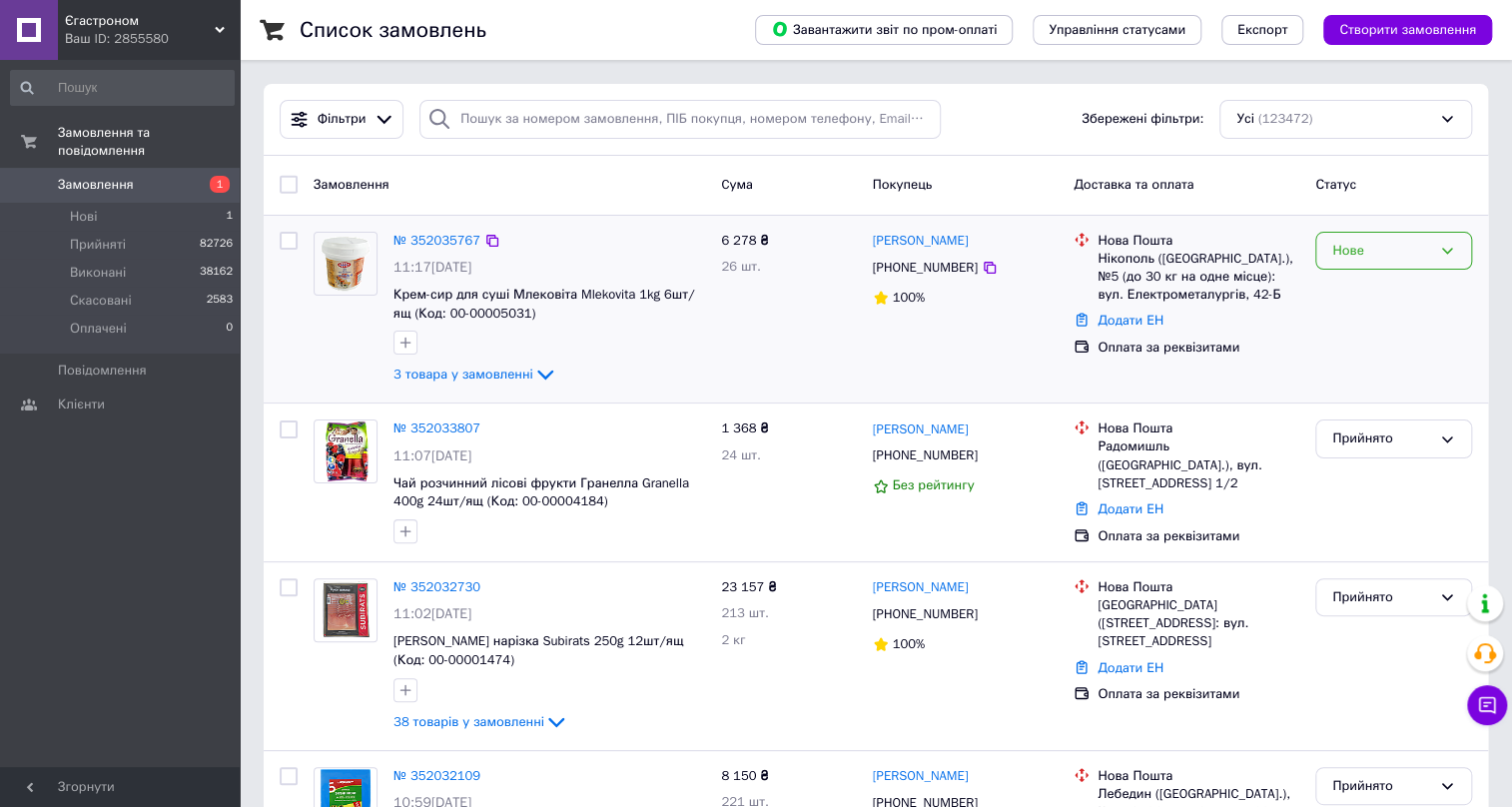 click on "Нове" at bounding box center (1393, 251) 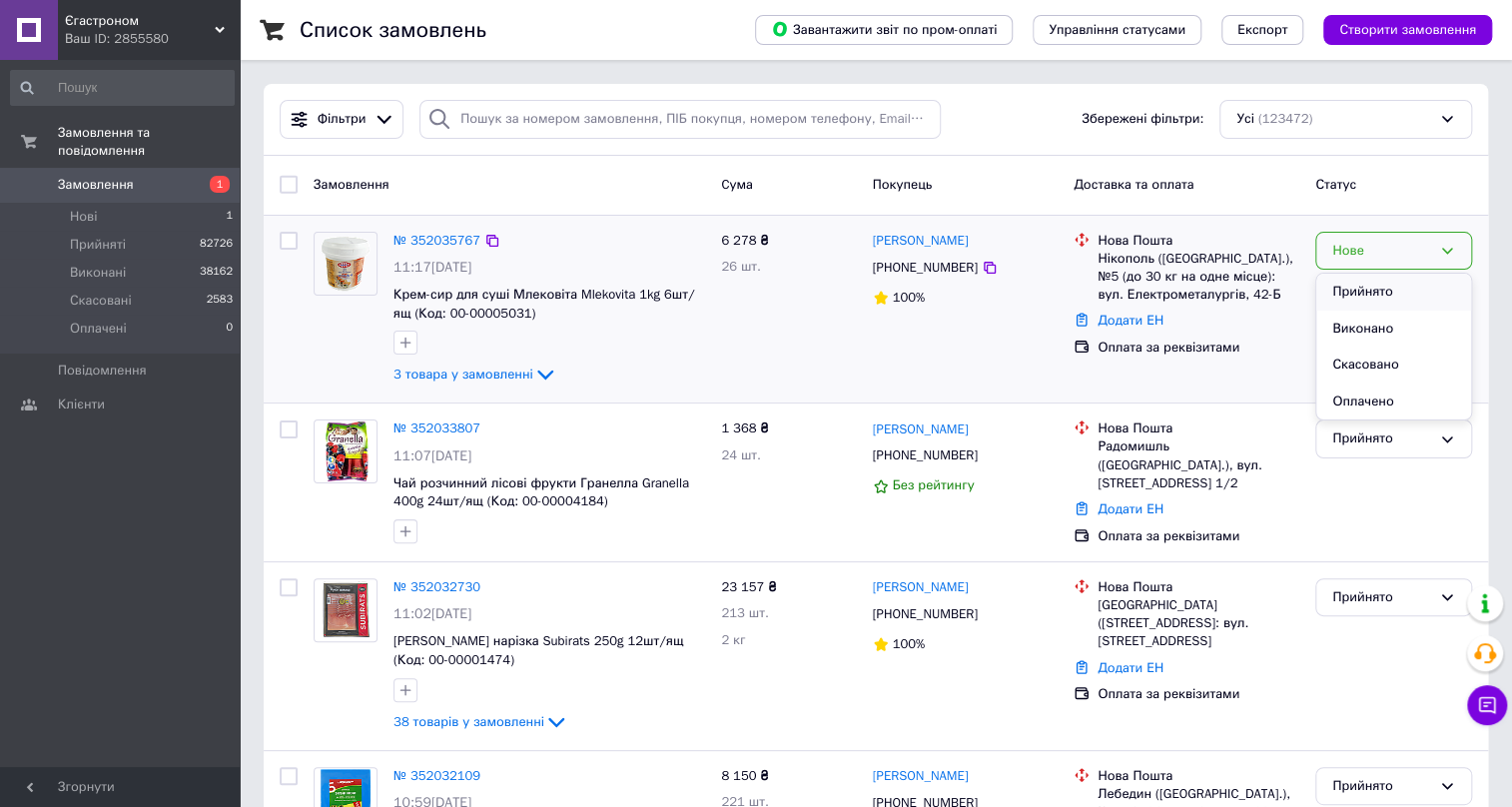 click on "Прийнято" at bounding box center (1393, 292) 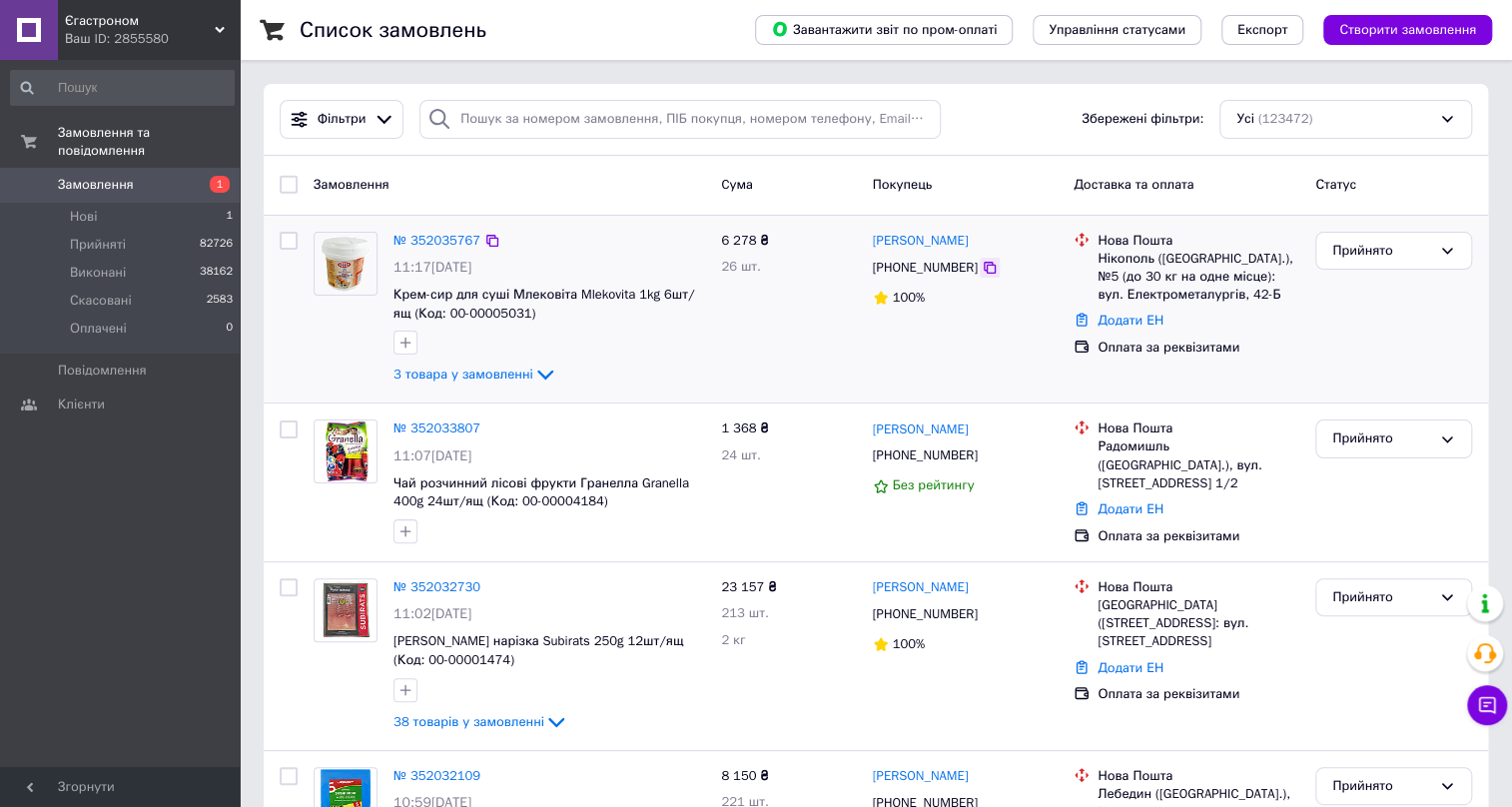 click 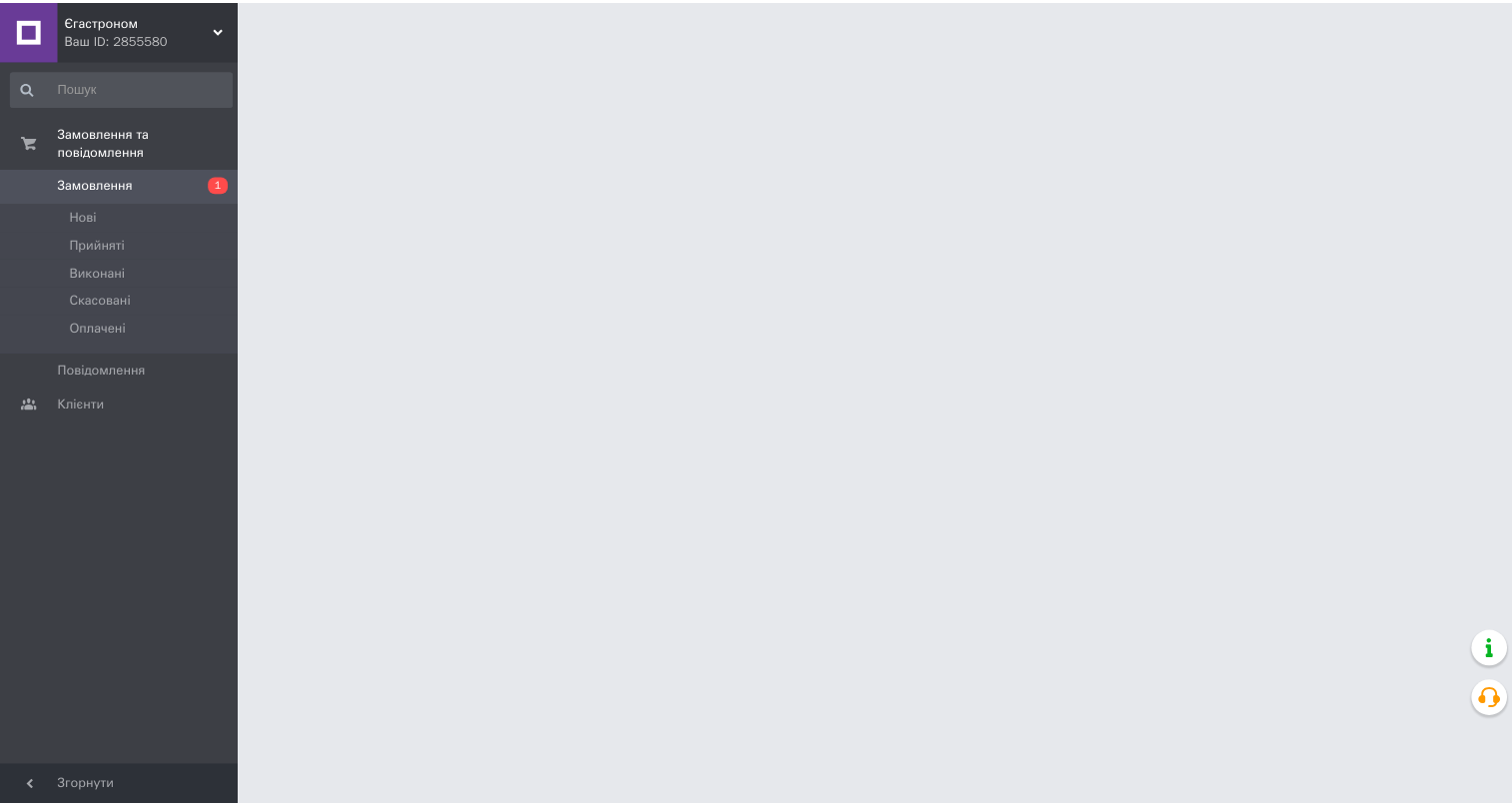 scroll, scrollTop: 0, scrollLeft: 0, axis: both 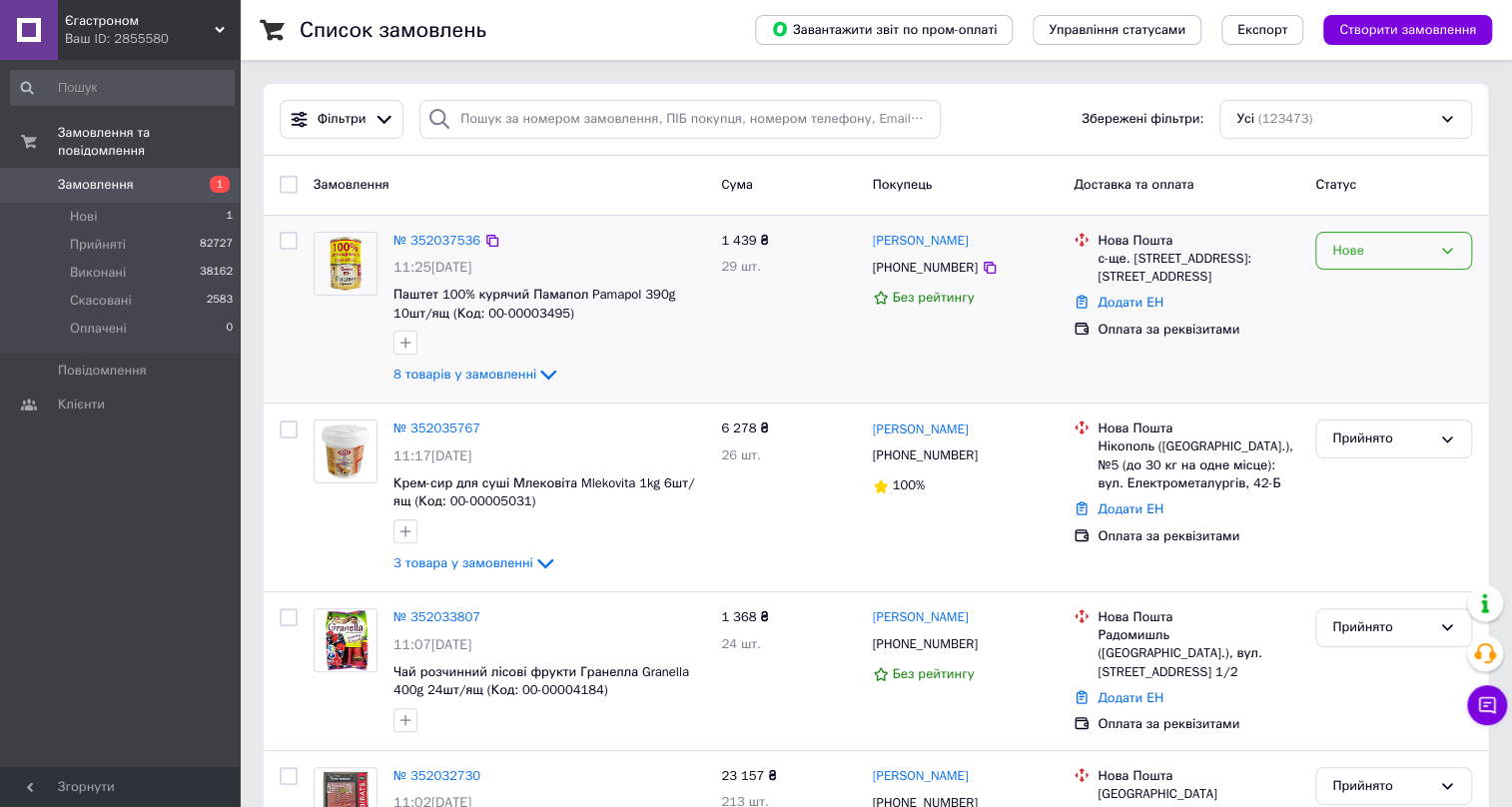 click on "Нове" at bounding box center (1393, 251) 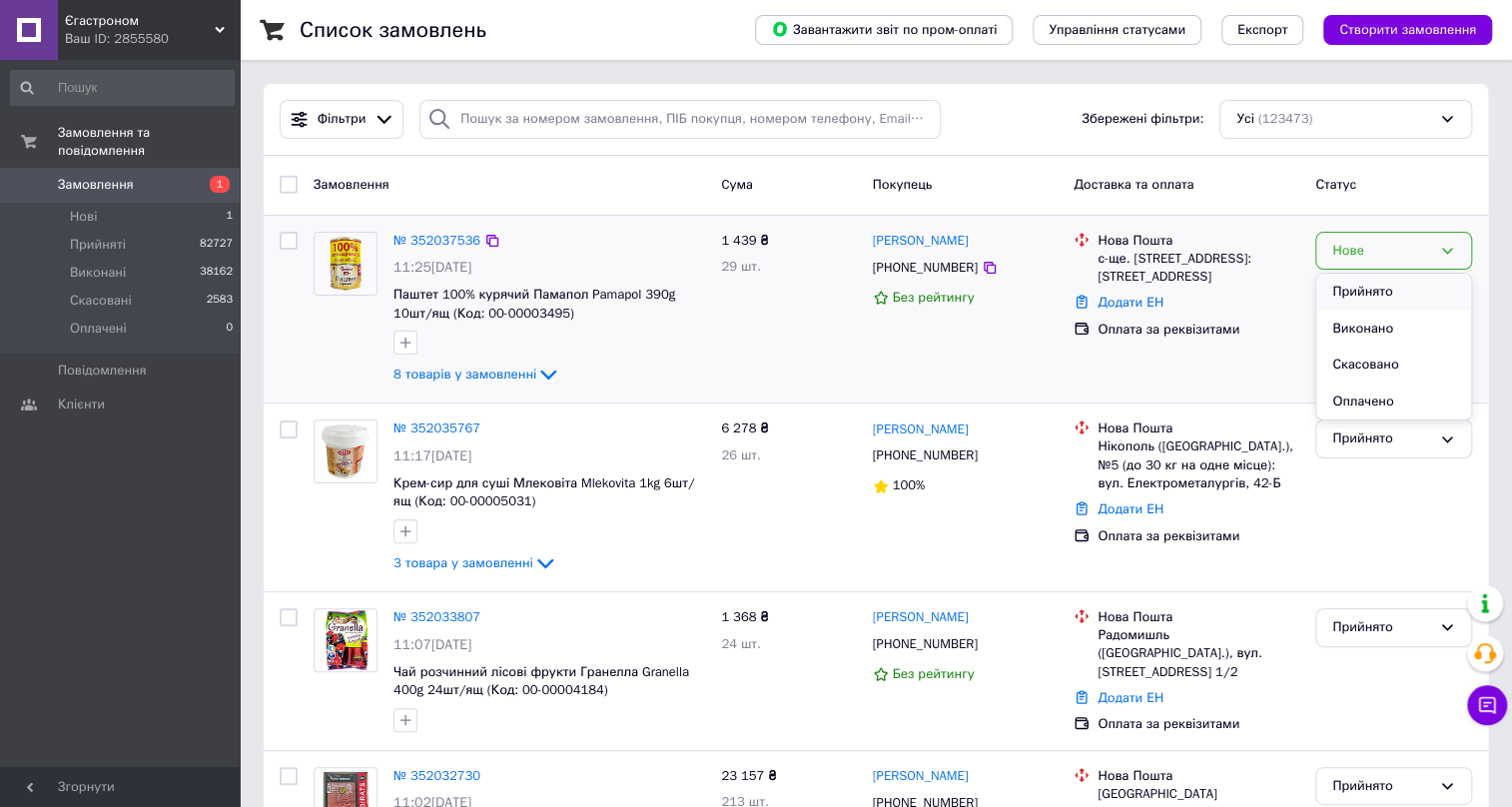 click on "Прийнято" at bounding box center [1393, 292] 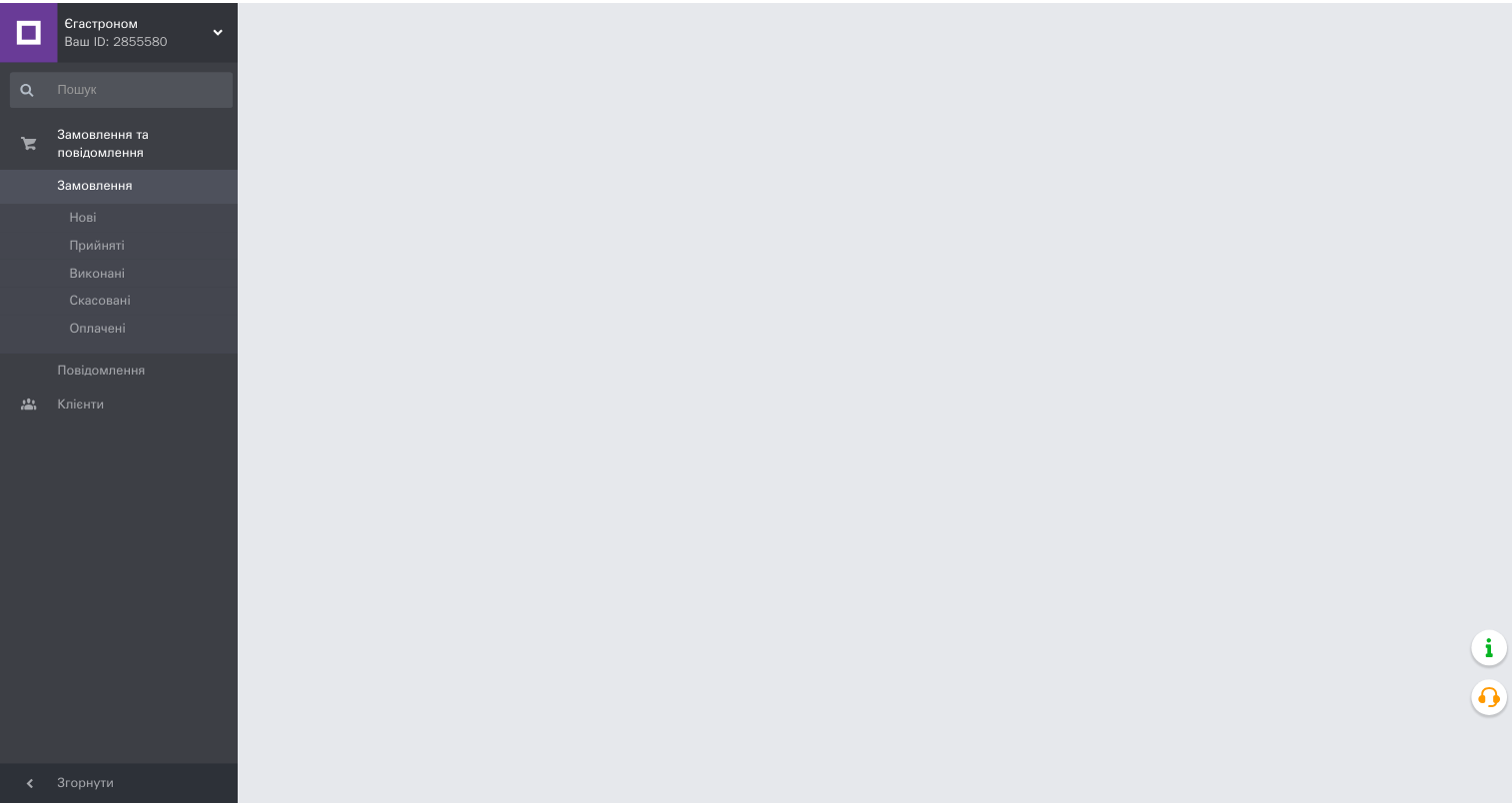 scroll, scrollTop: 0, scrollLeft: 0, axis: both 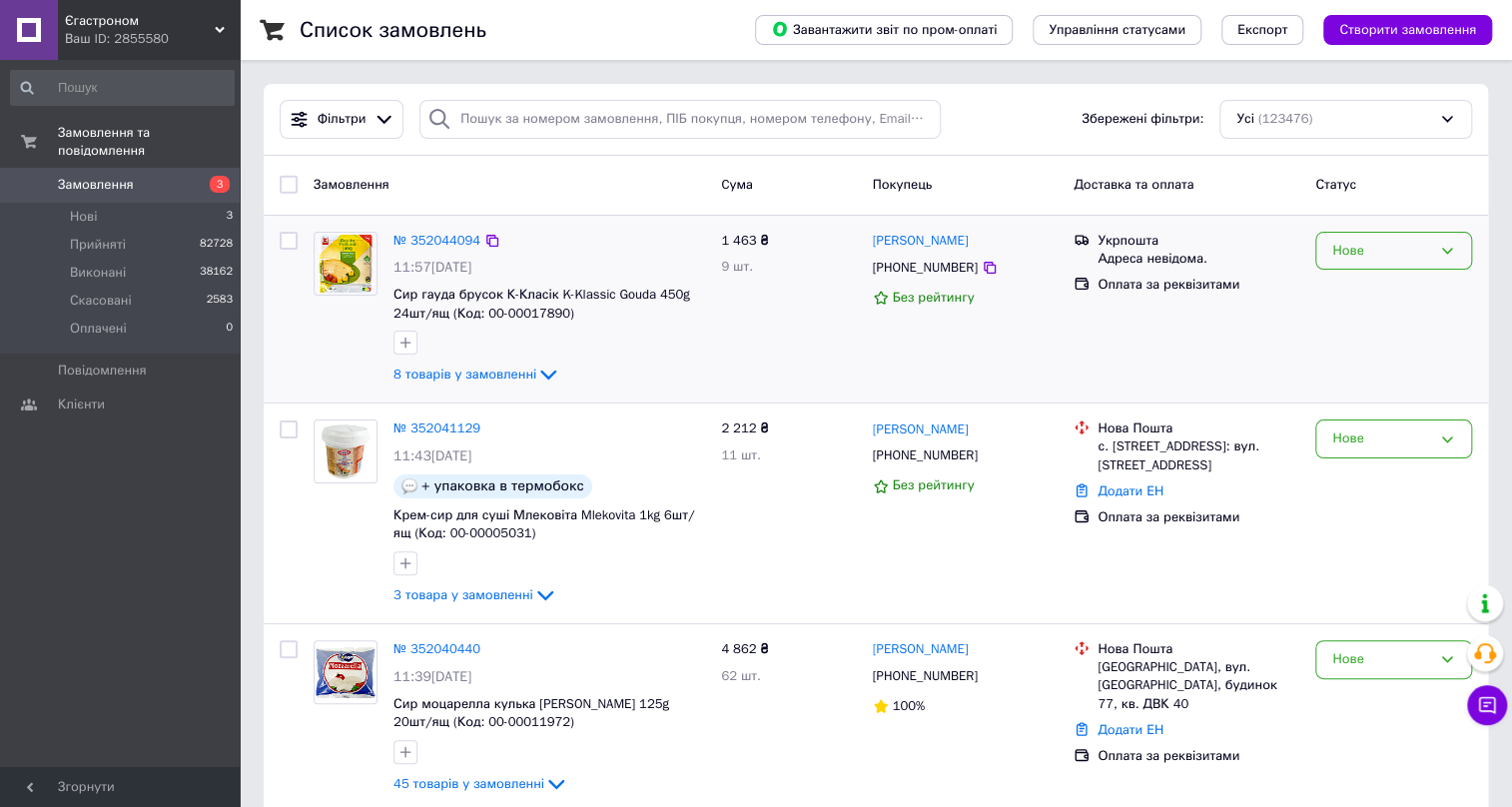 click on "Нове" at bounding box center [1393, 251] 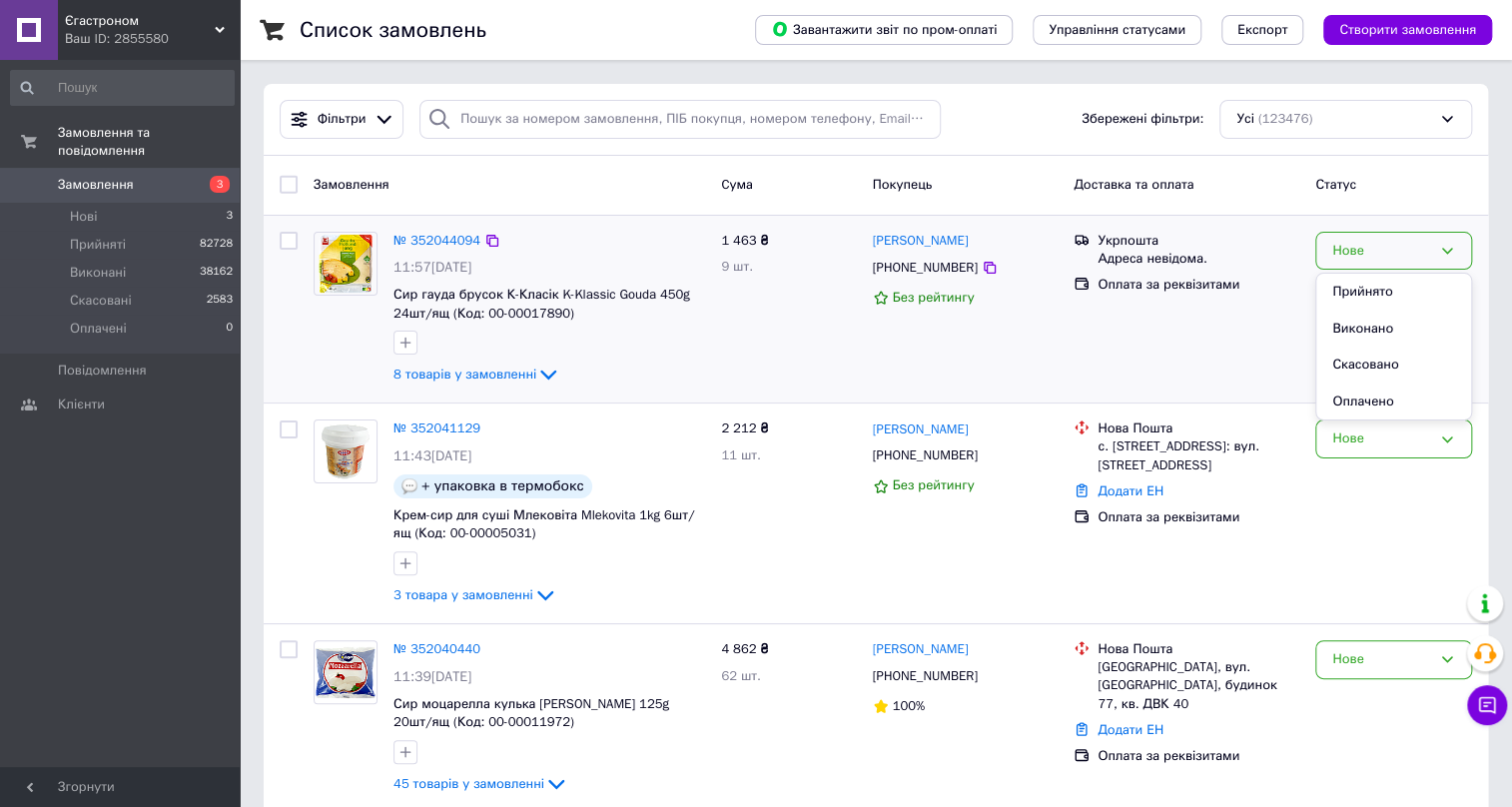 click on "Прийнято" at bounding box center [1393, 292] 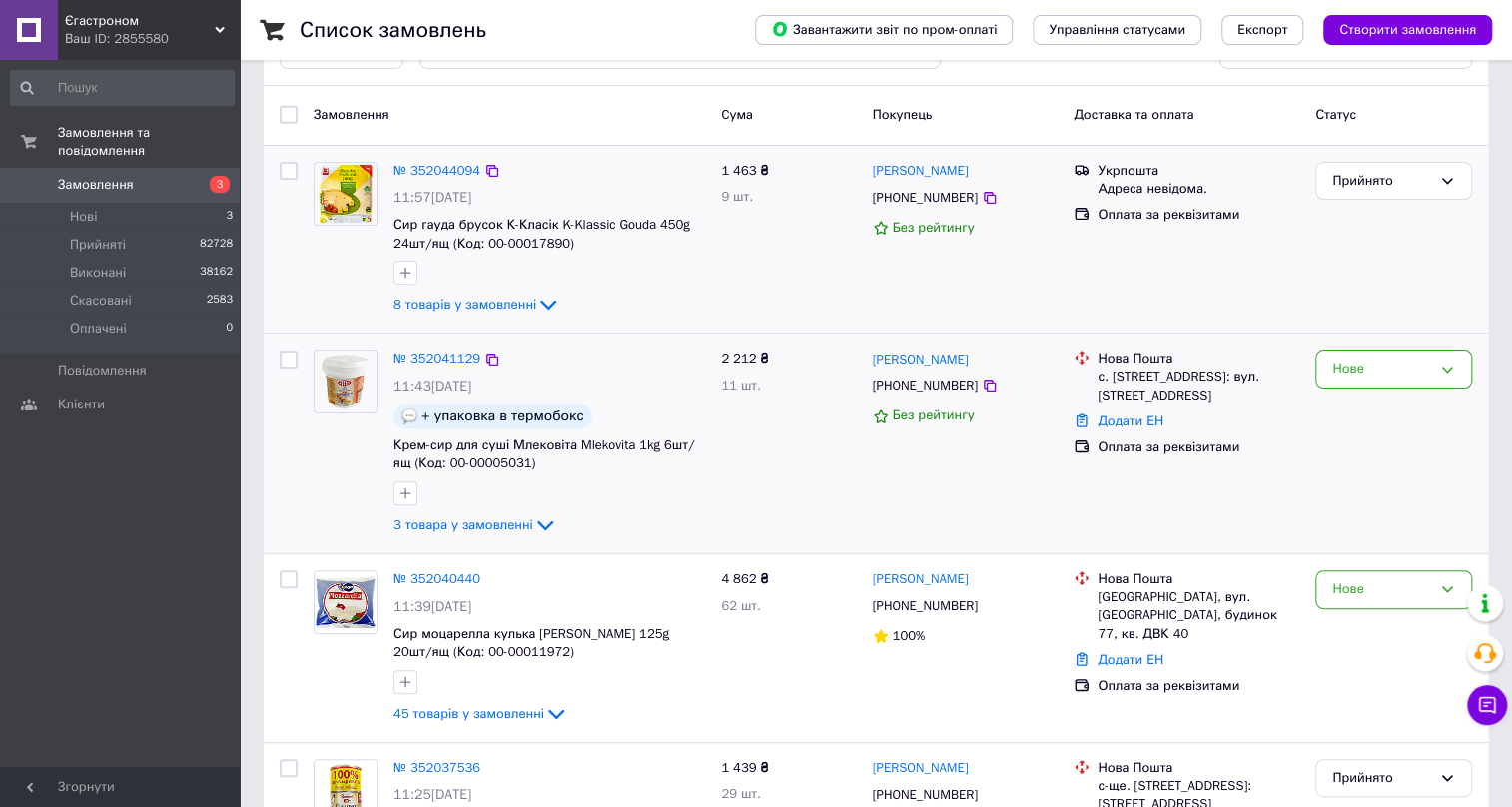 scroll, scrollTop: 181, scrollLeft: 0, axis: vertical 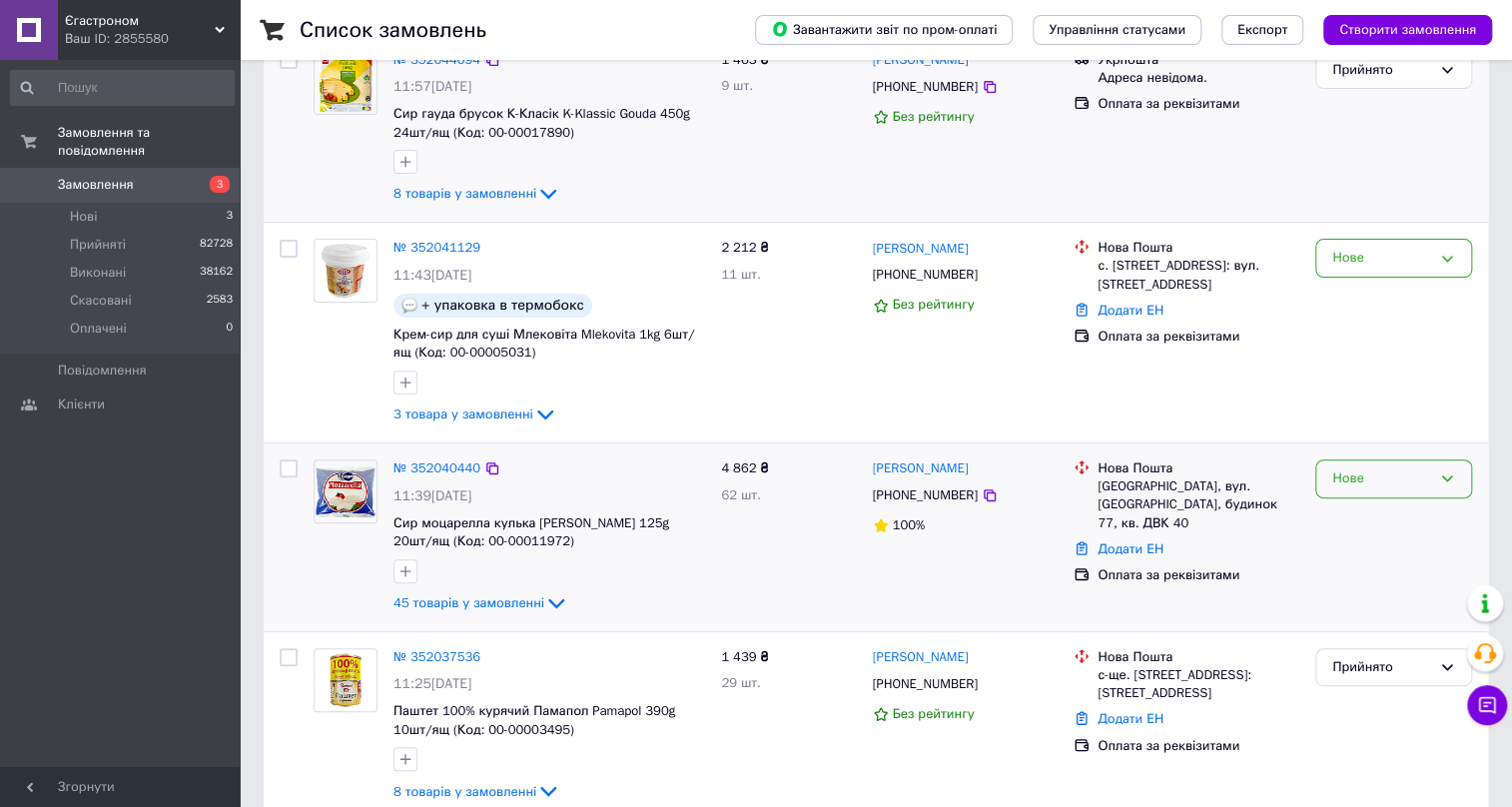 click on "Нове" at bounding box center [1381, 478] 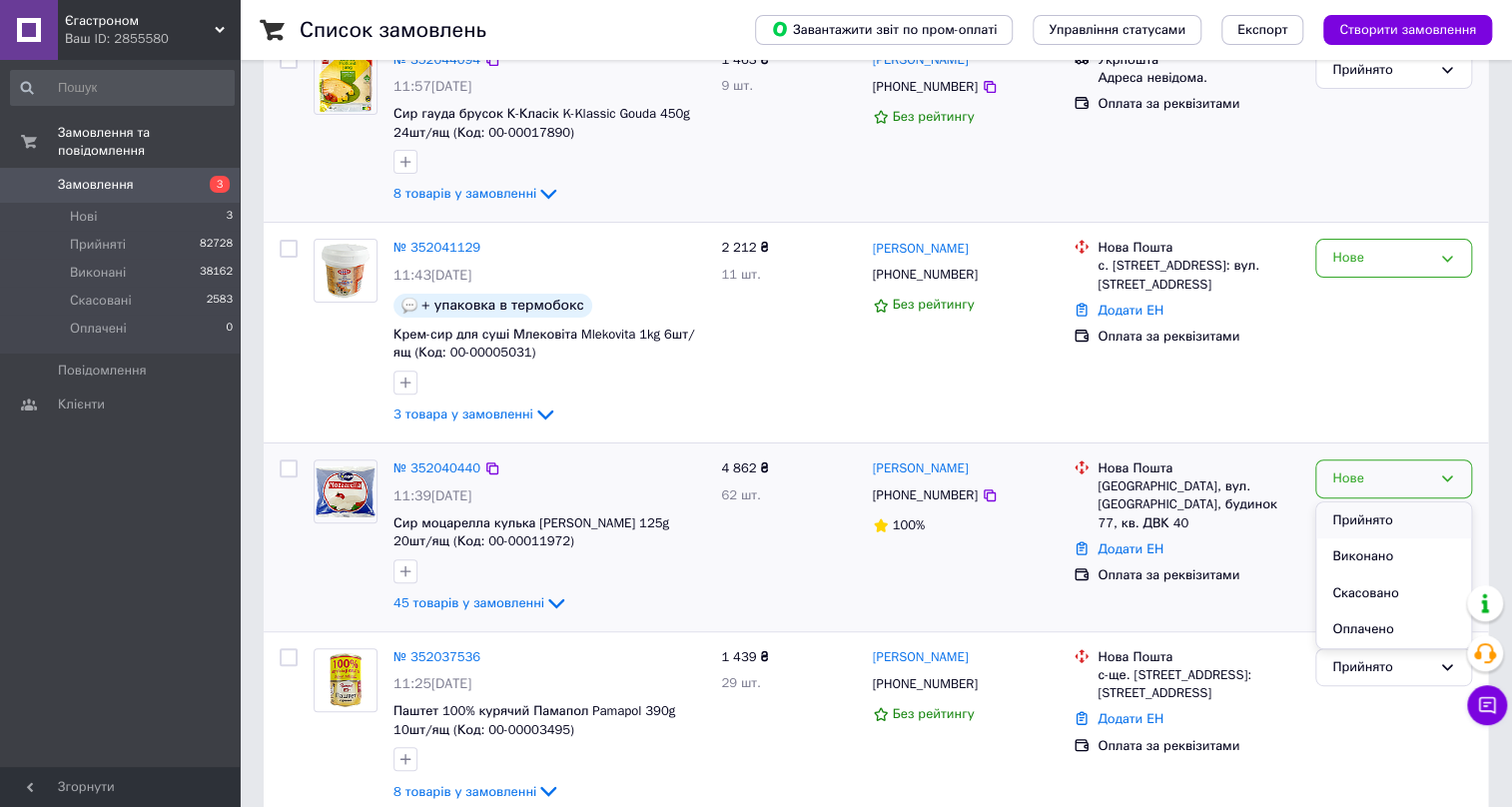 click on "Прийнято" at bounding box center (1393, 520) 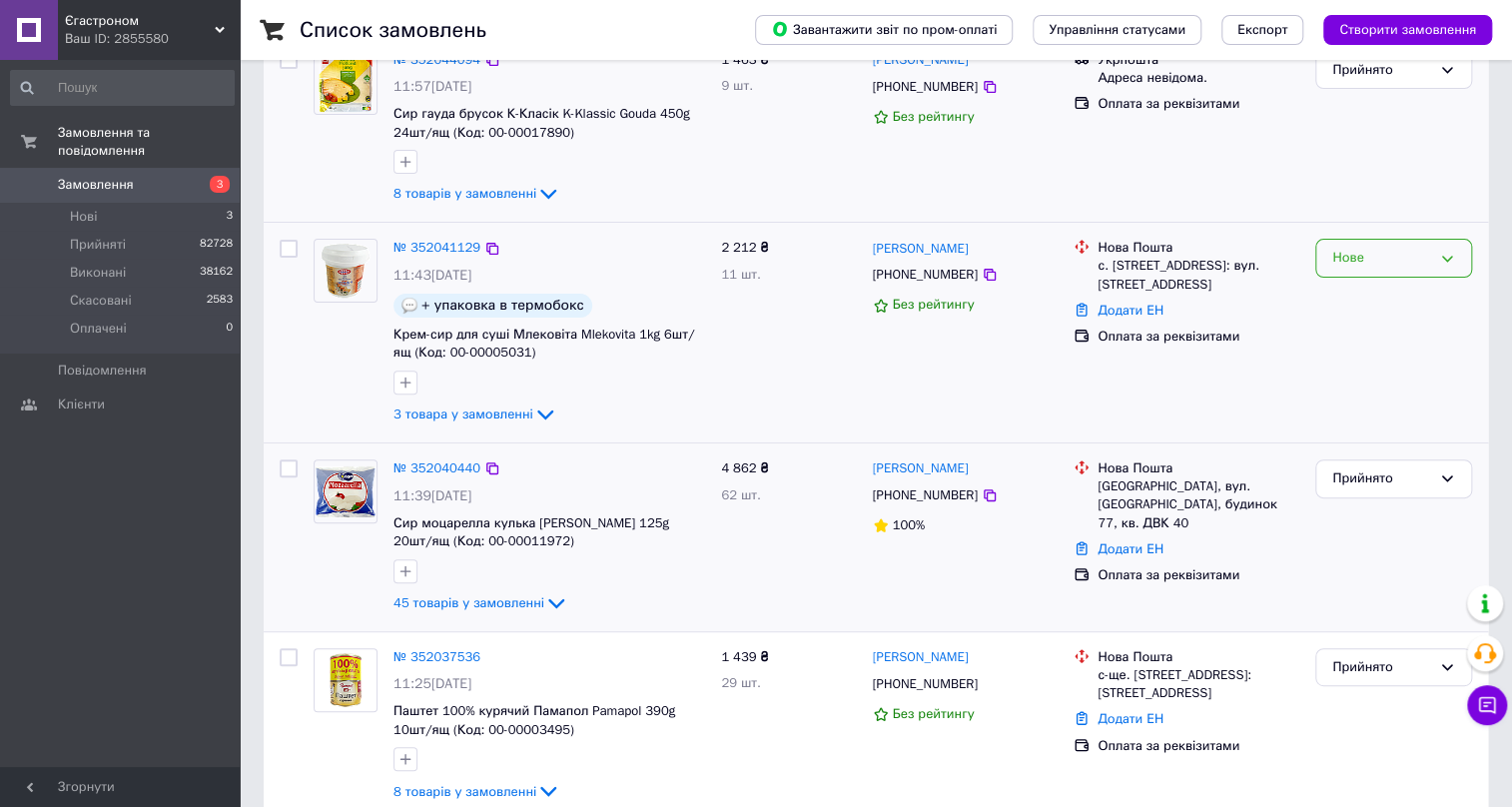 click on "Нове" at bounding box center [1381, 258] 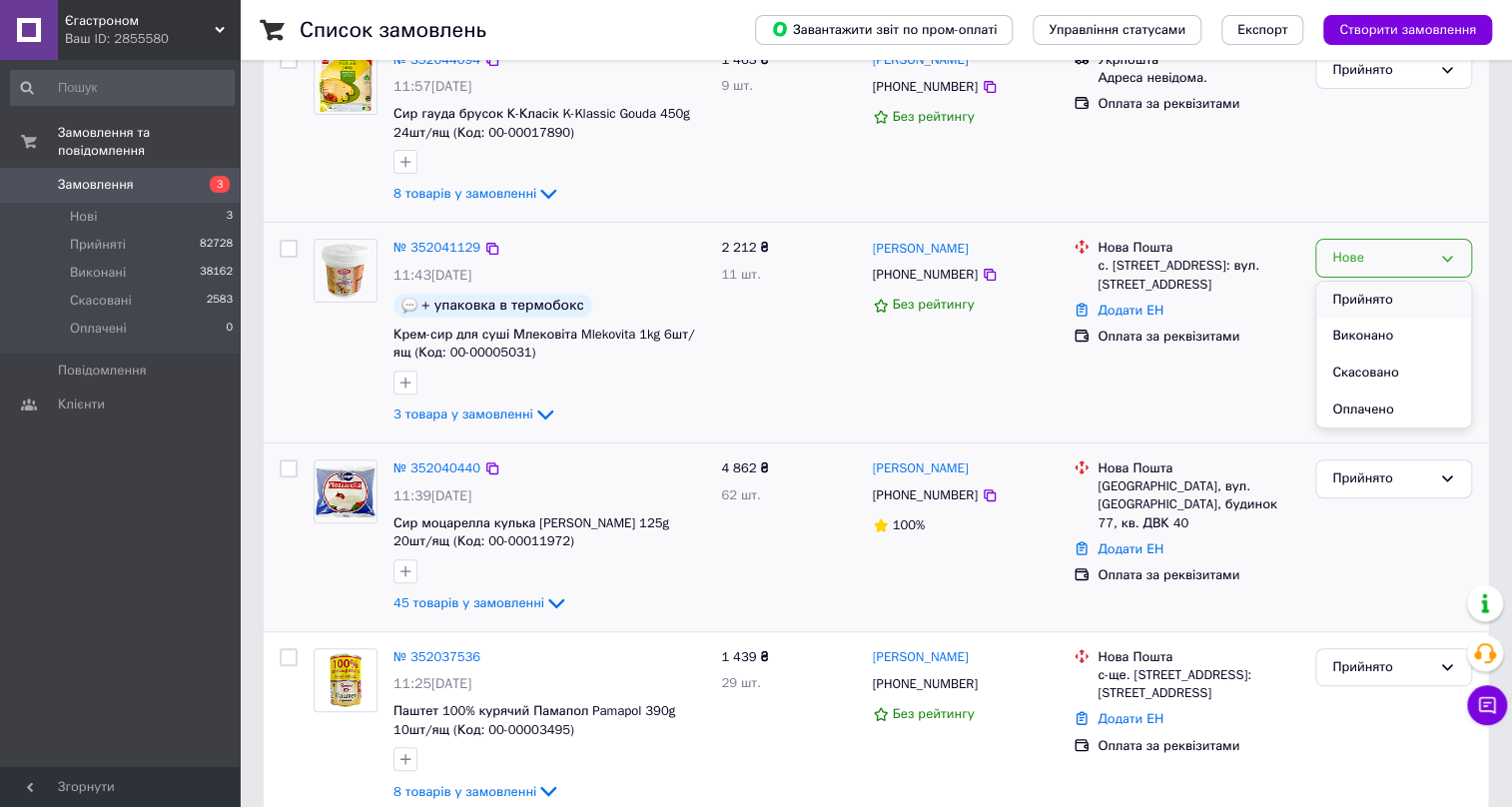 click on "Прийнято" at bounding box center (1393, 300) 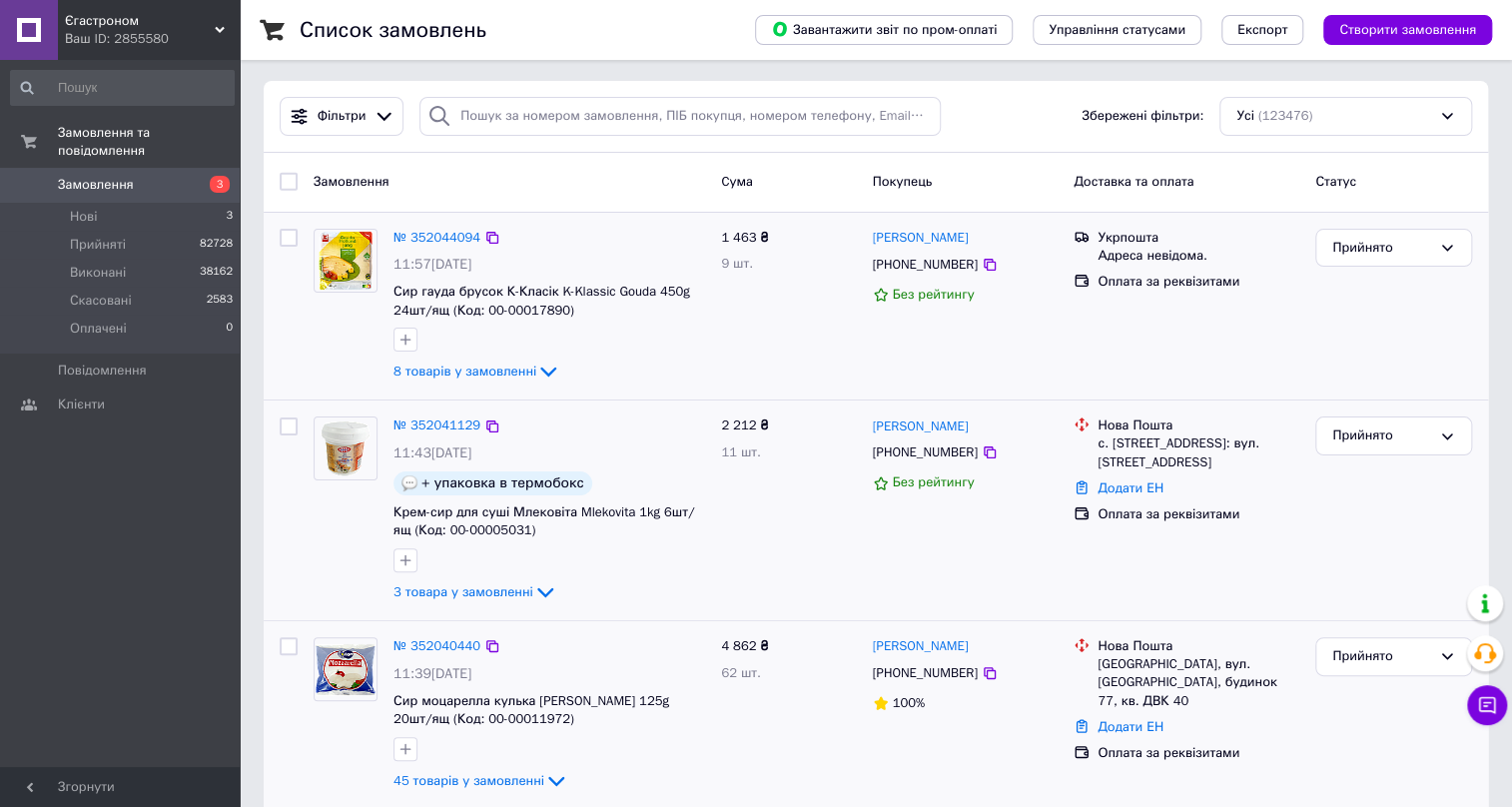 scroll, scrollTop: 0, scrollLeft: 0, axis: both 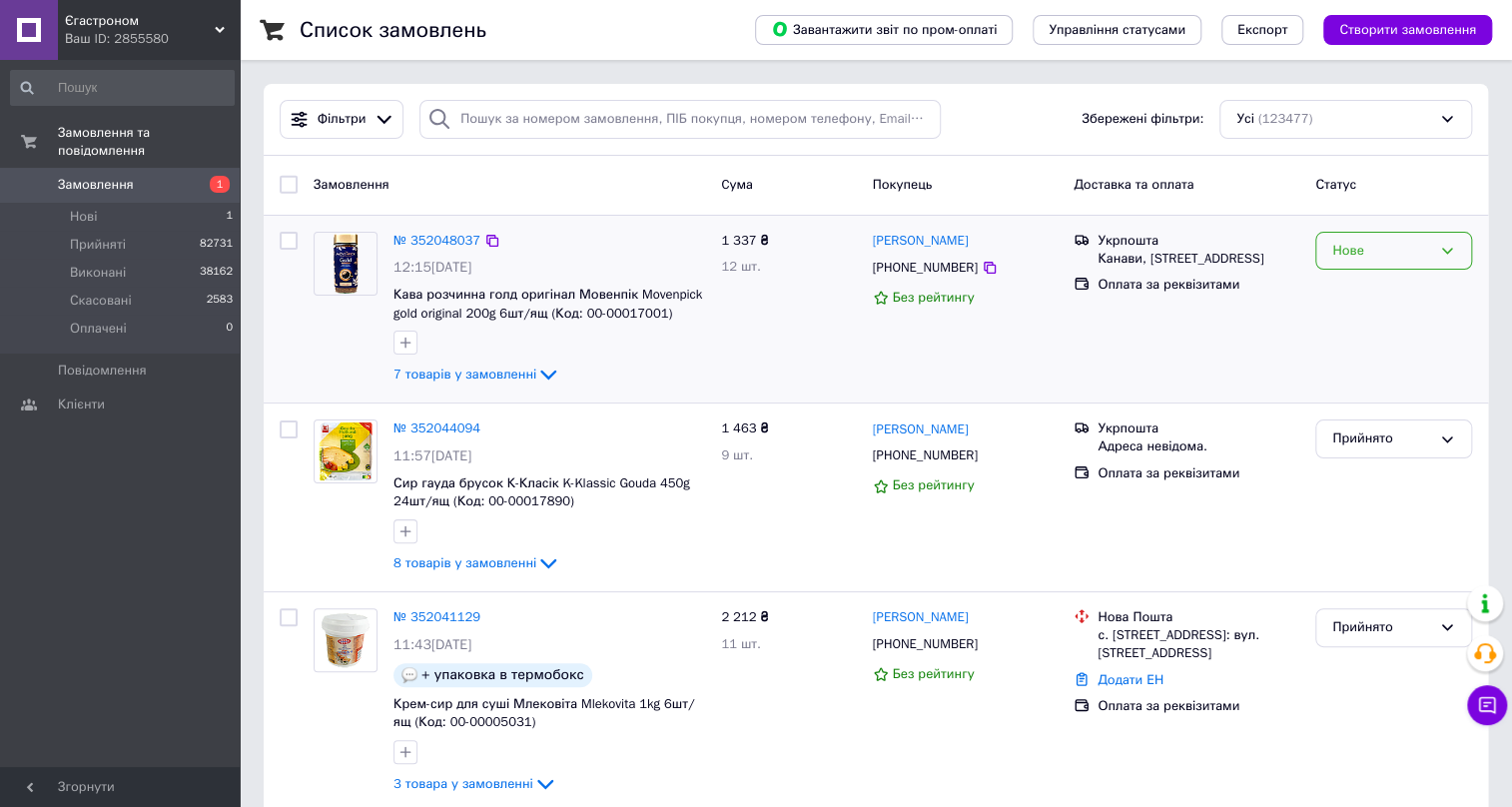 click on "Нове" at bounding box center [1393, 251] 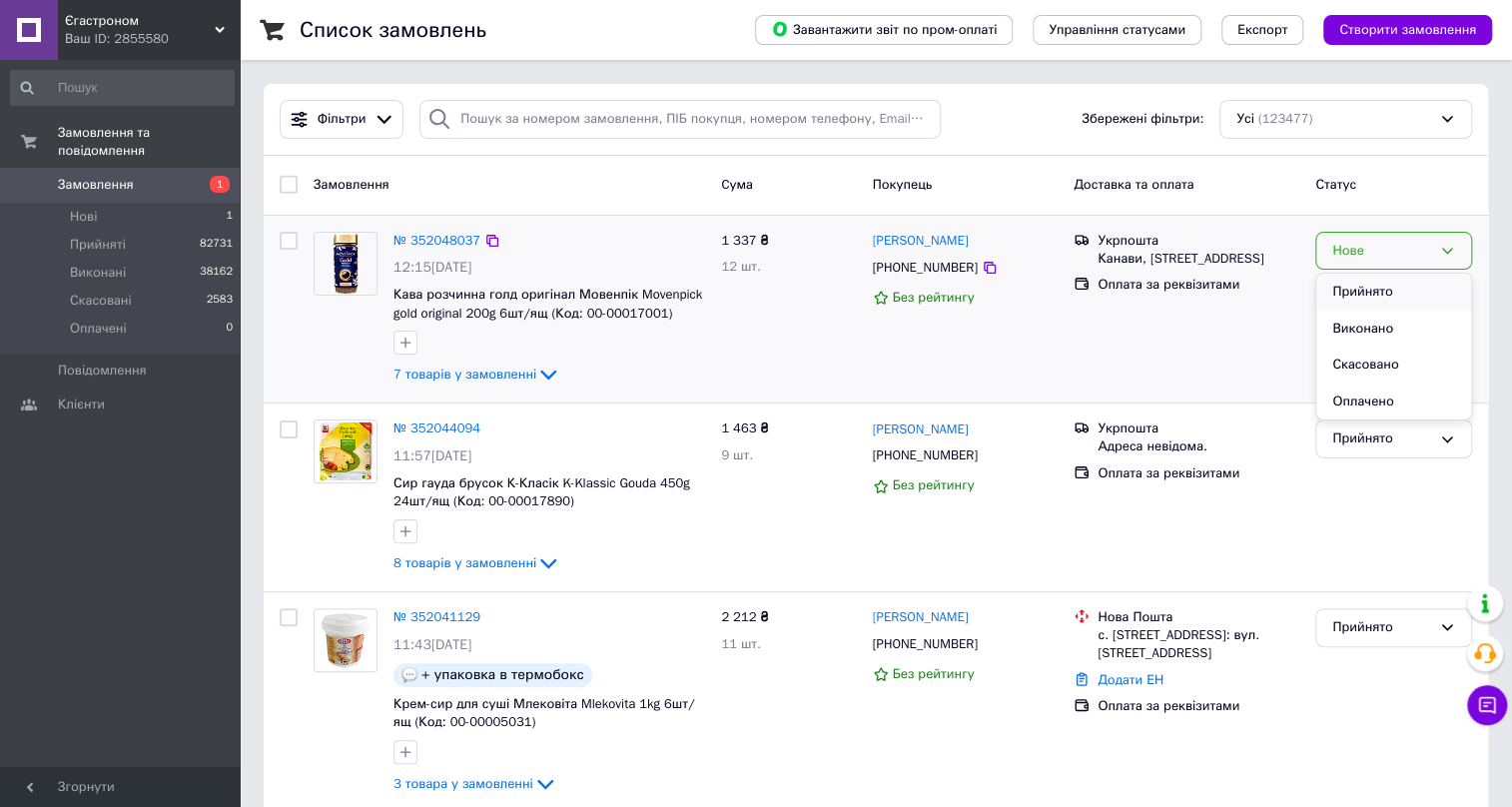 click on "Прийнято" at bounding box center [1393, 292] 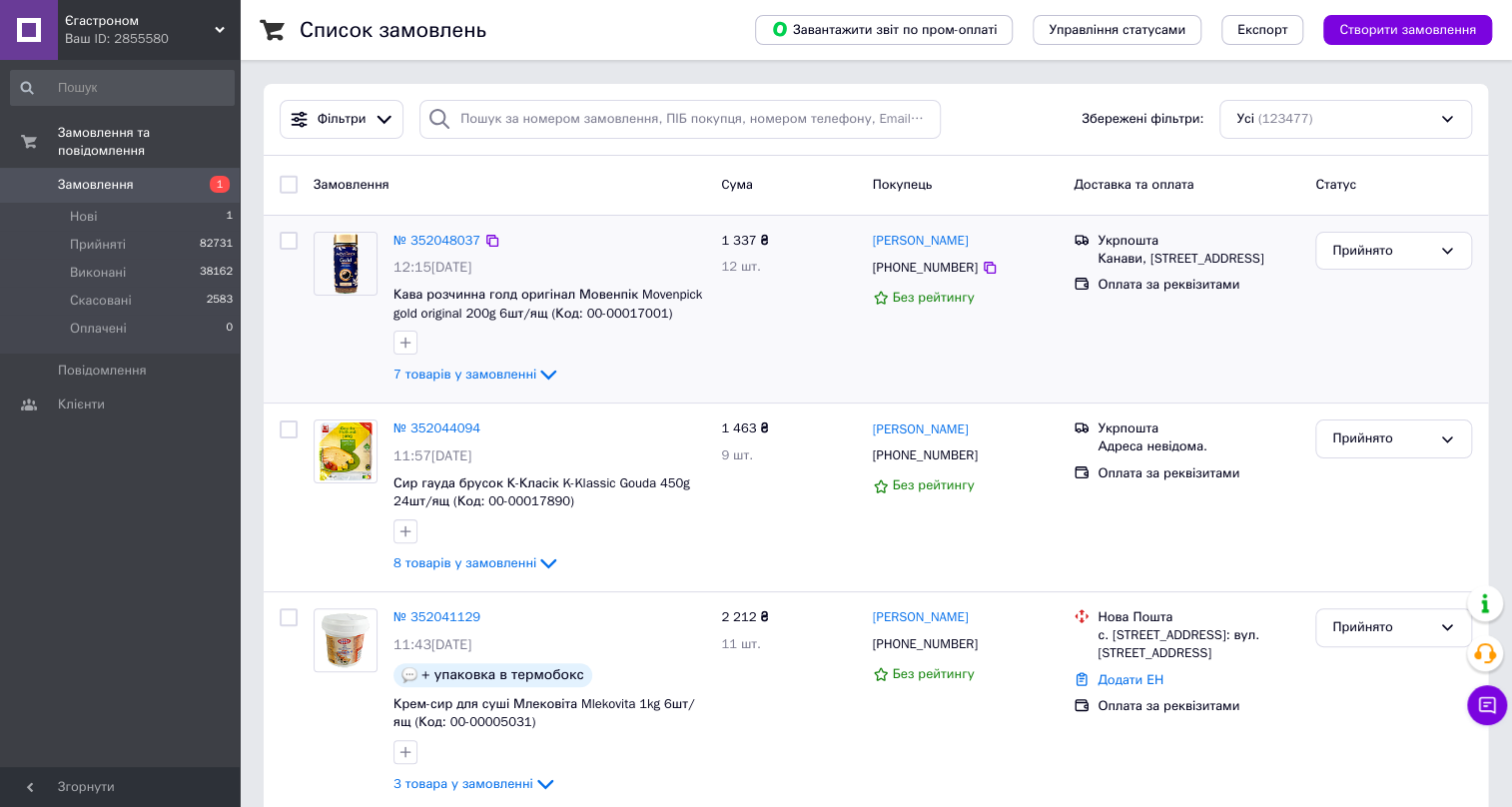 click on "Замовлення та повідомлення Замовлення 1 Нові 1 Прийняті 82731 Виконані 38162 Скасовані 2583 Оплачені 0 Повідомлення 0 Клієнти" at bounding box center (122, 415) 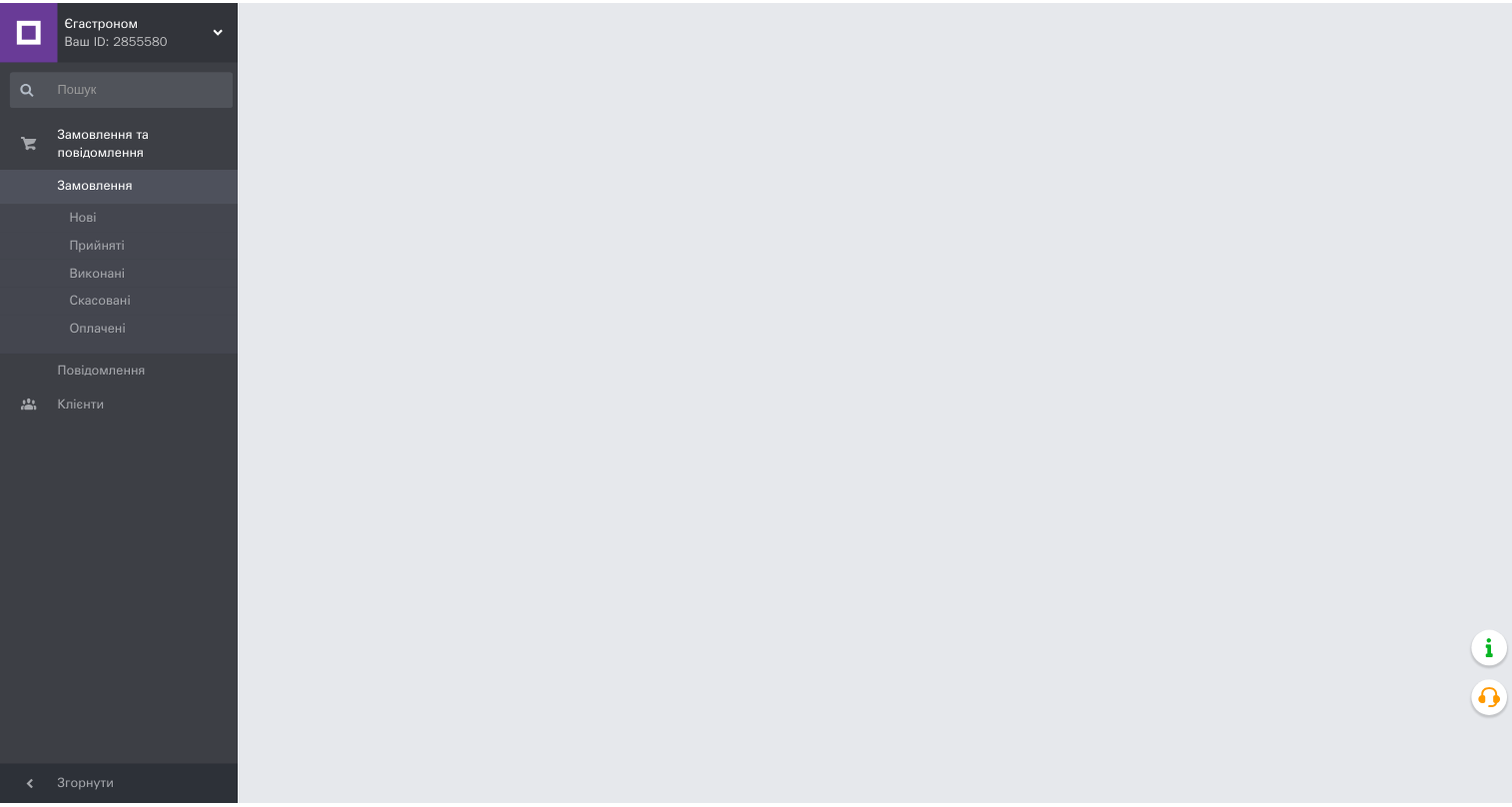 scroll, scrollTop: 0, scrollLeft: 0, axis: both 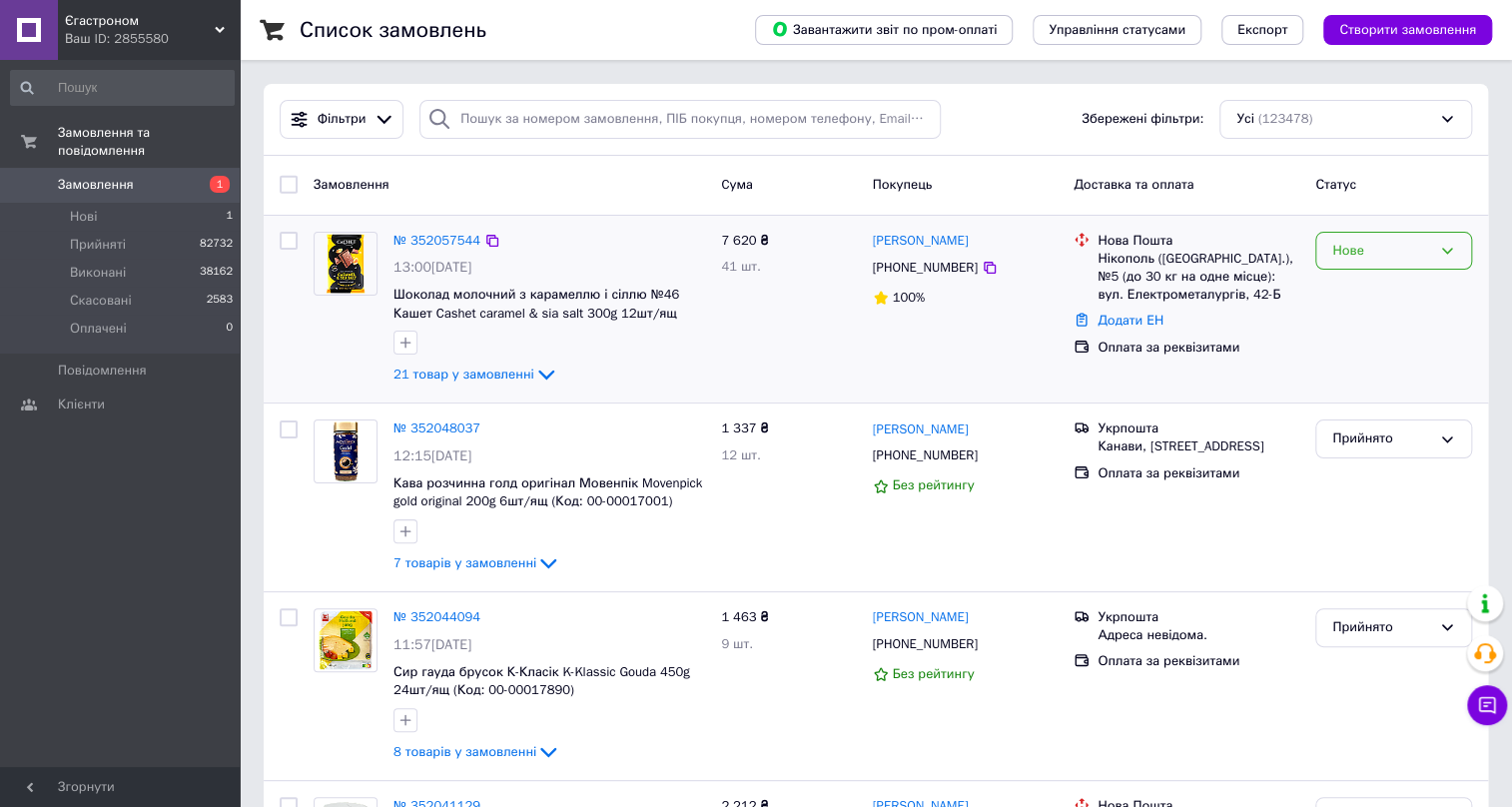 click on "Нове" at bounding box center (1381, 251) 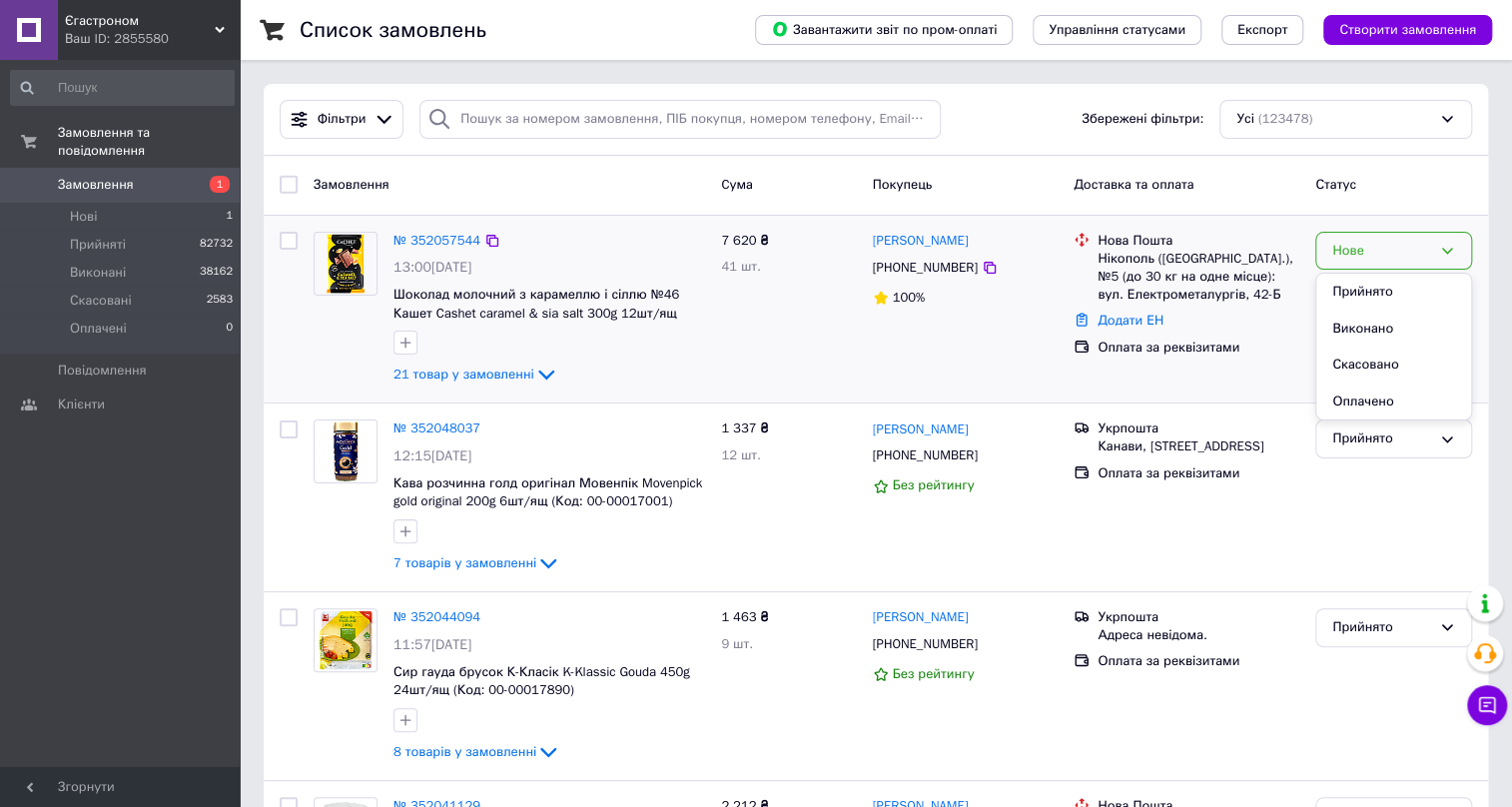 click on "Прийнято" at bounding box center [1393, 292] 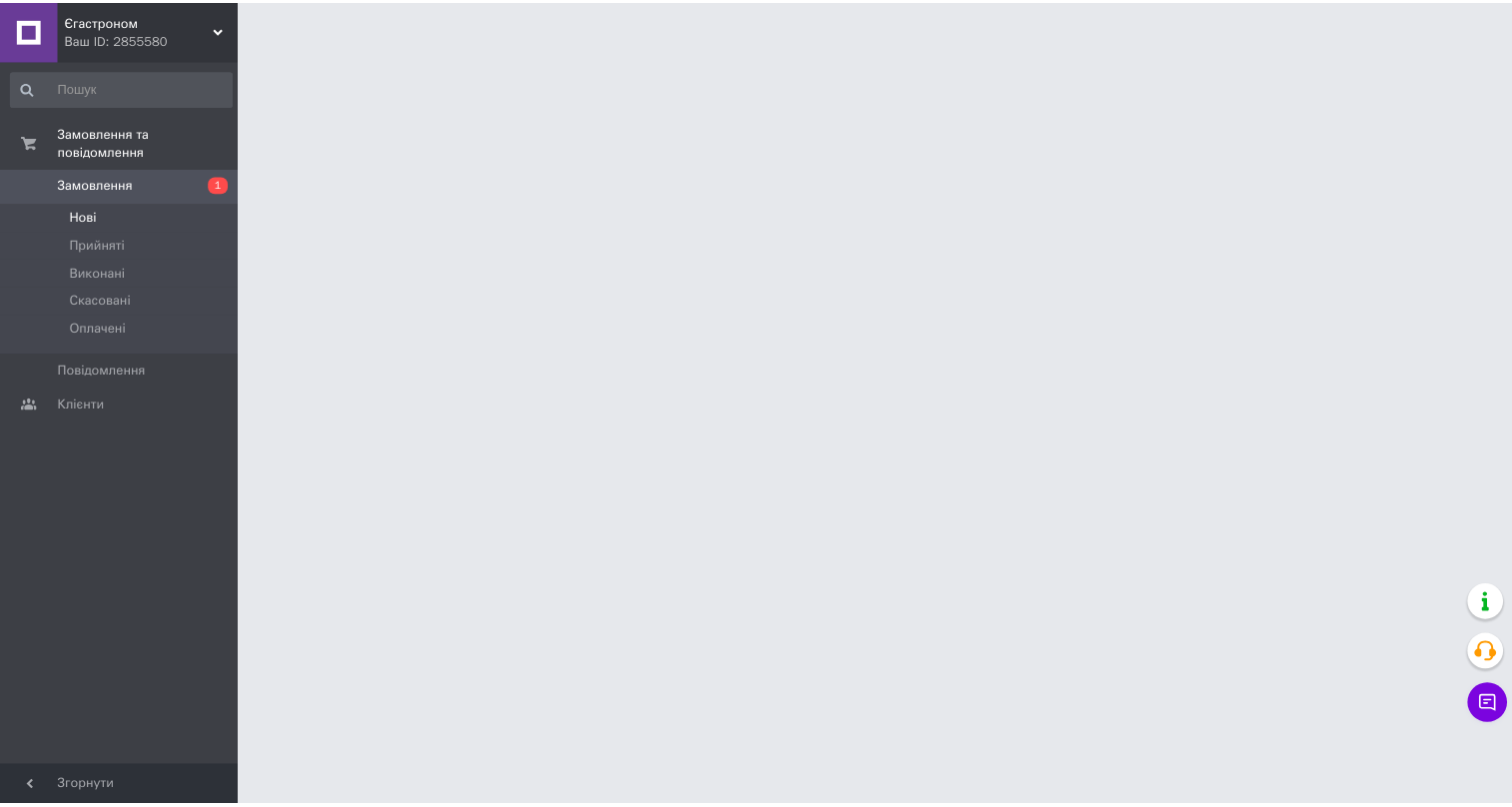 scroll, scrollTop: 0, scrollLeft: 0, axis: both 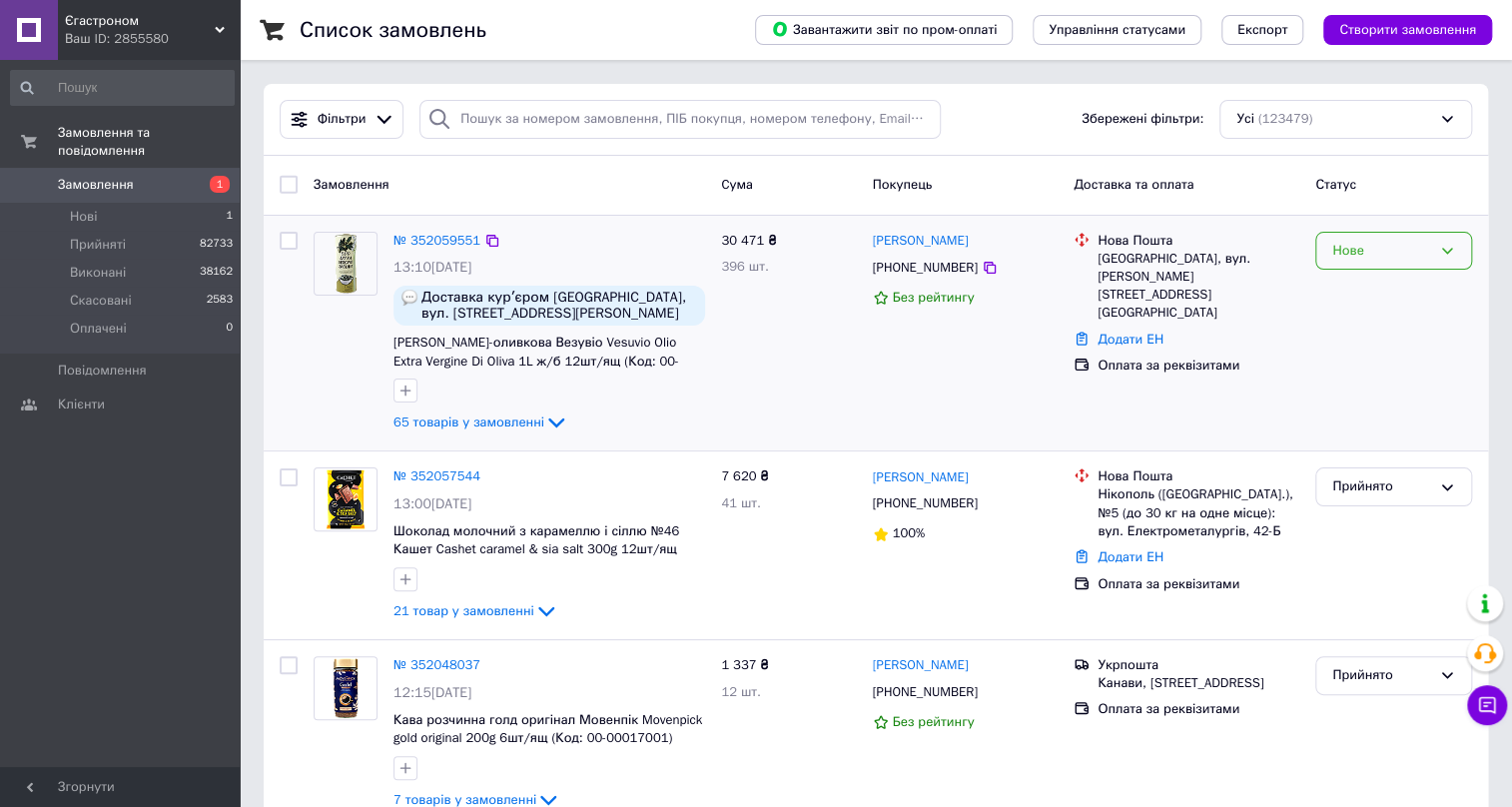 click on "Нове" at bounding box center (1381, 251) 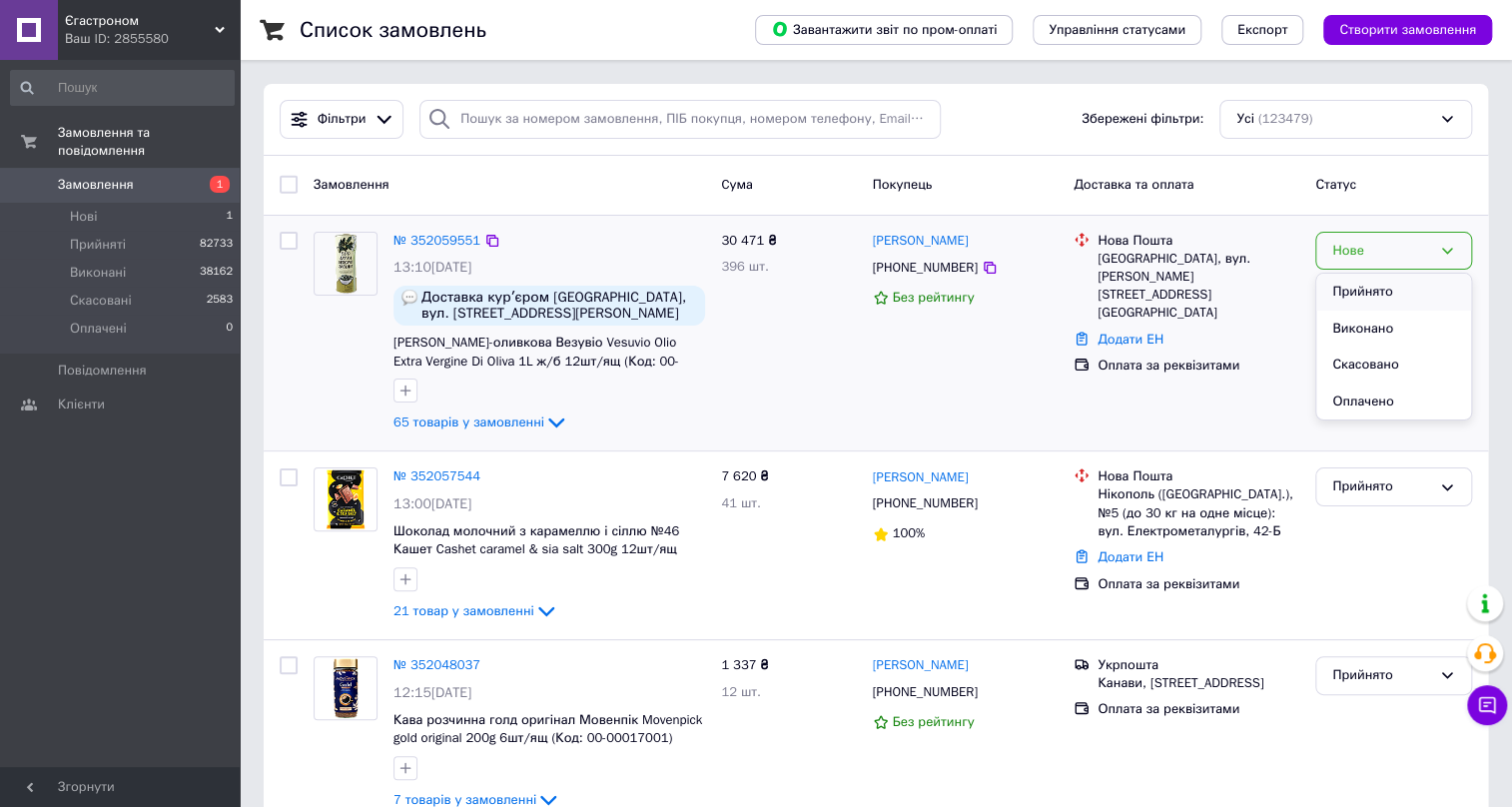 click on "Прийнято" at bounding box center (1393, 292) 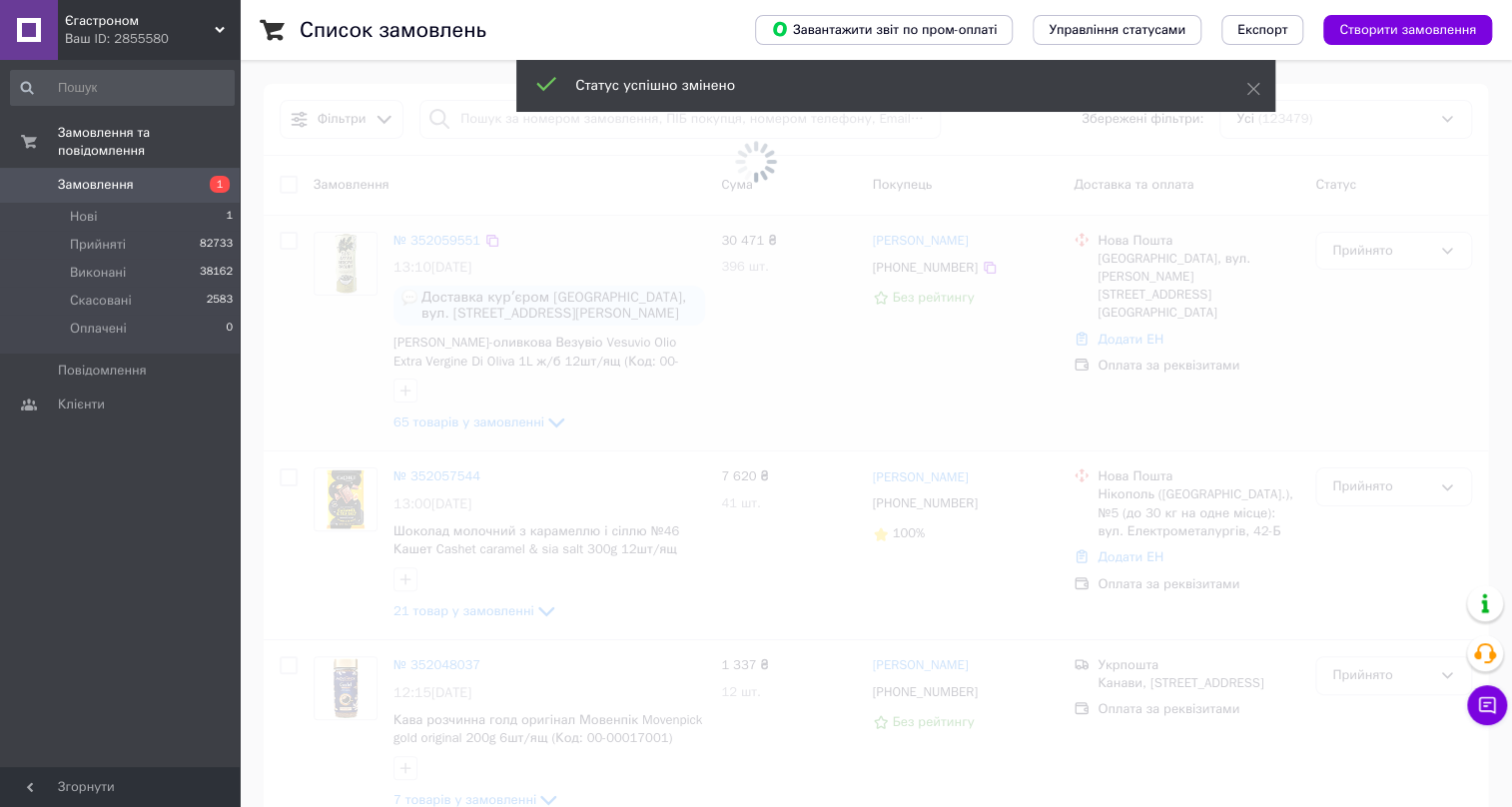 click at bounding box center (756, 162) 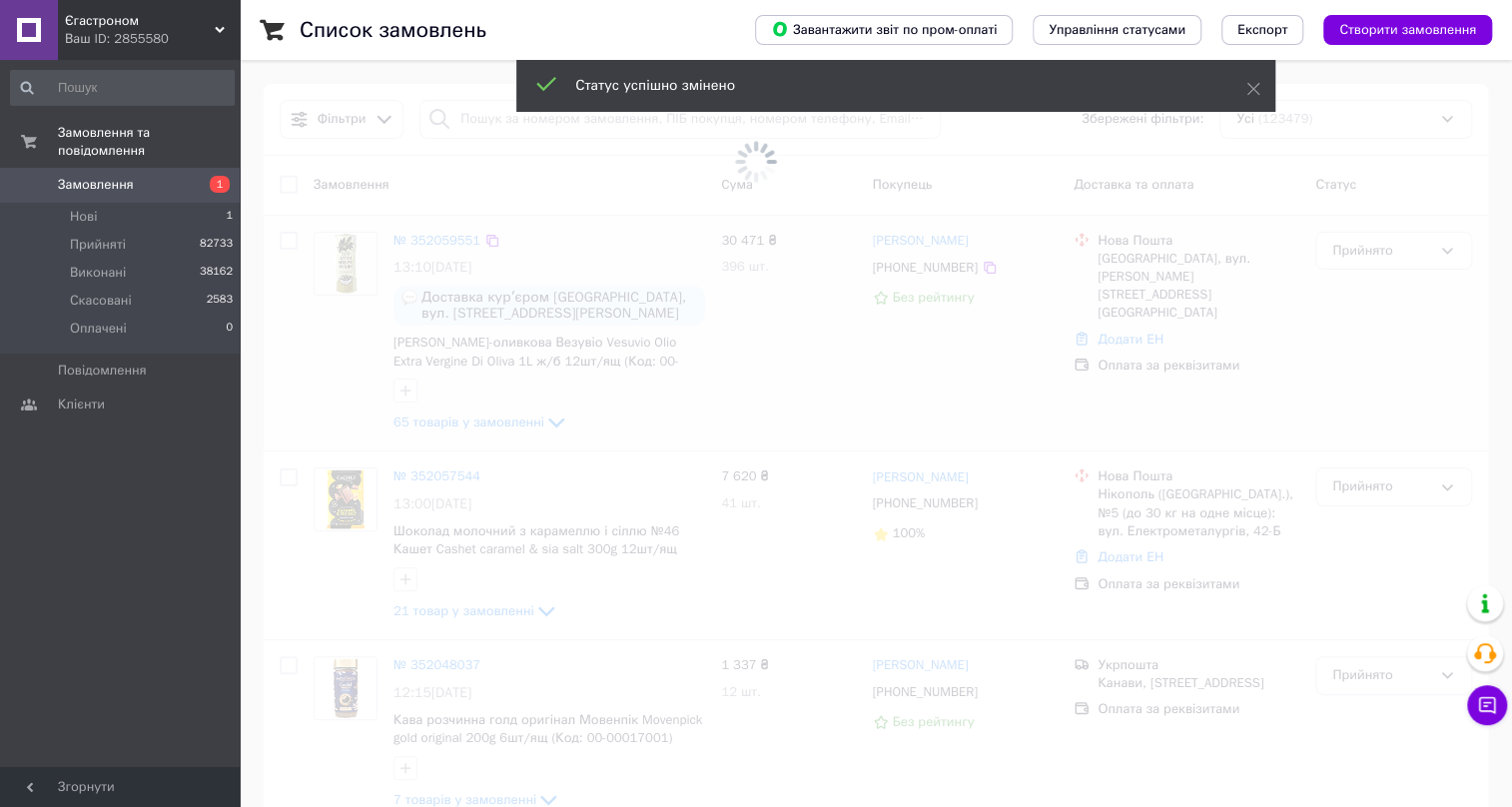 click at bounding box center (756, 162) 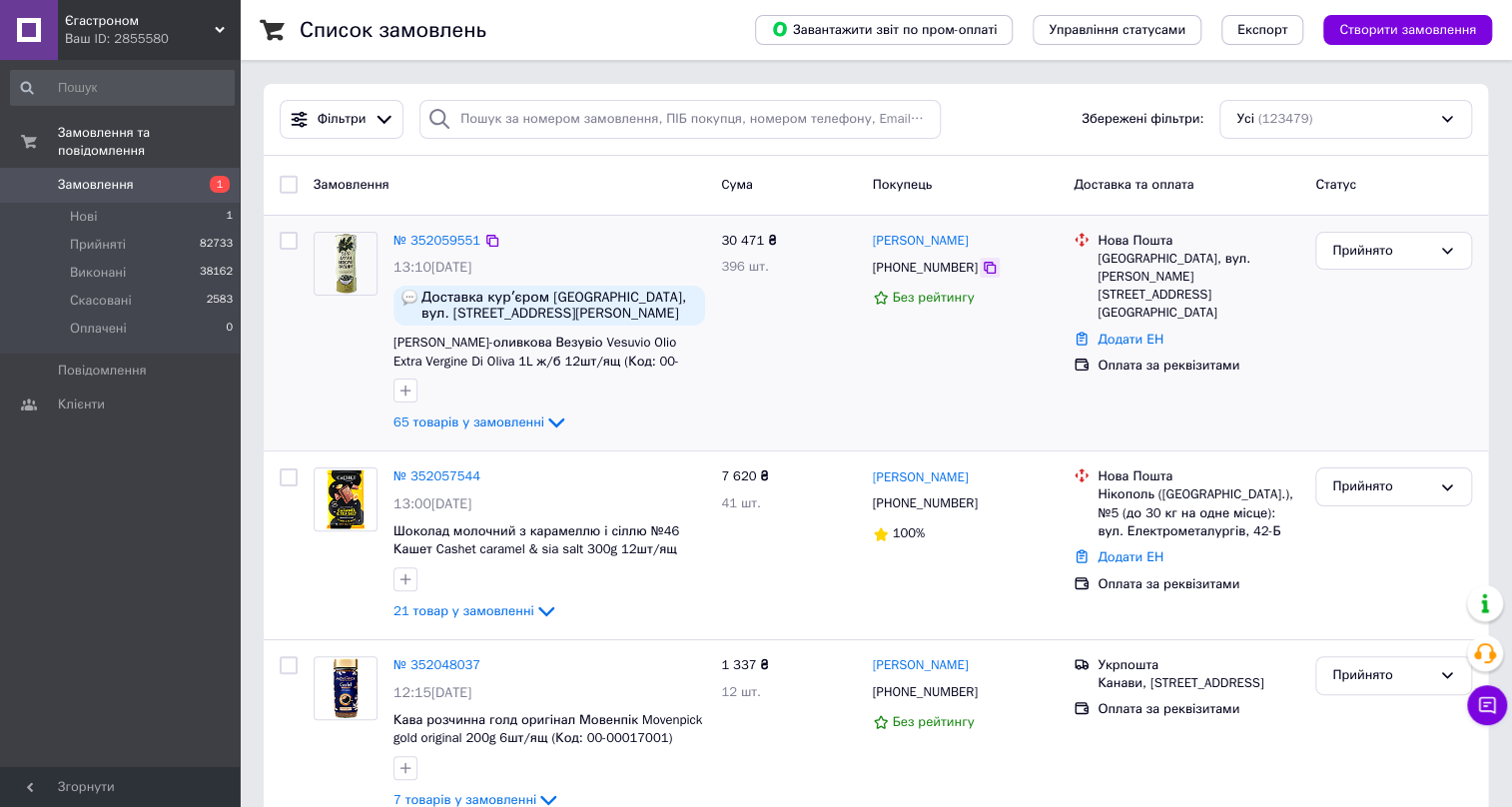 click 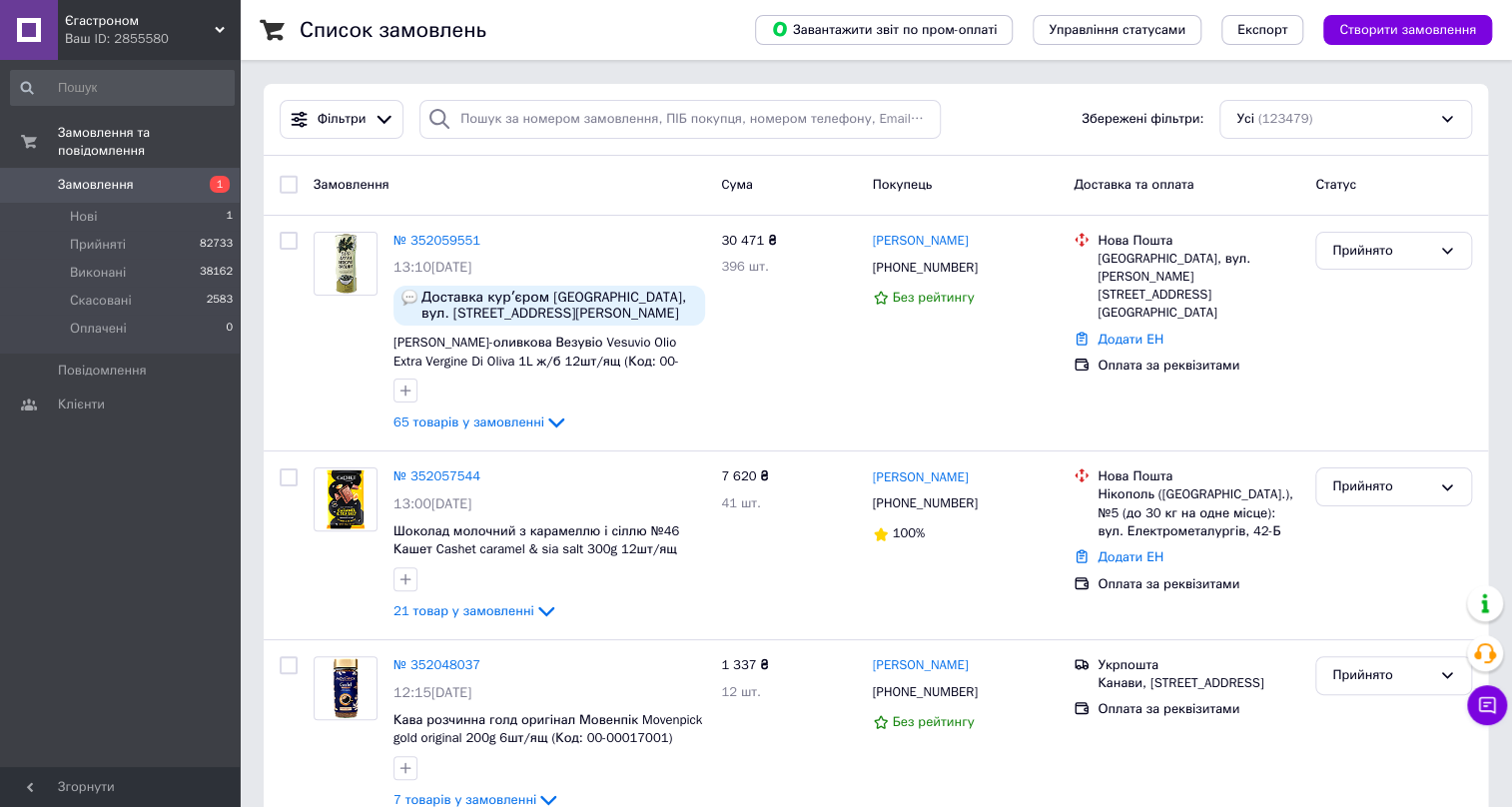 click on "Список замовлень   Завантажити звіт по пром-оплаті Управління статусами Експорт Створити замовлення Фільтри Збережені фільтри: Усі (123479) Замовлення Cума Покупець Доставка та оплата Статус № 352059551 13:10[DATE] Доставка курʼєром
[GEOGRAPHIC_DATA], вул. Академіка [PERSON_NAME],36 [PERSON_NAME]-оливкова Везувіо Vesuvio Olio Extra Vergine Di Oliva 1L ж/б 12шт/ящ (Код: 00-00003922) 65 товарів у замовленні 30 471 ₴ 396 шт. [PERSON_NAME] [PHONE_NUMBER] Без рейтингу [GEOGRAPHIC_DATA], вул. [PERSON_NAME][STREET_ADDRESS] Магазин  Додати ЕН Оплата за реквізитами Прийнято № 352057544 13:00[DATE] 21 товар у замовленні" at bounding box center [876, 9506] 